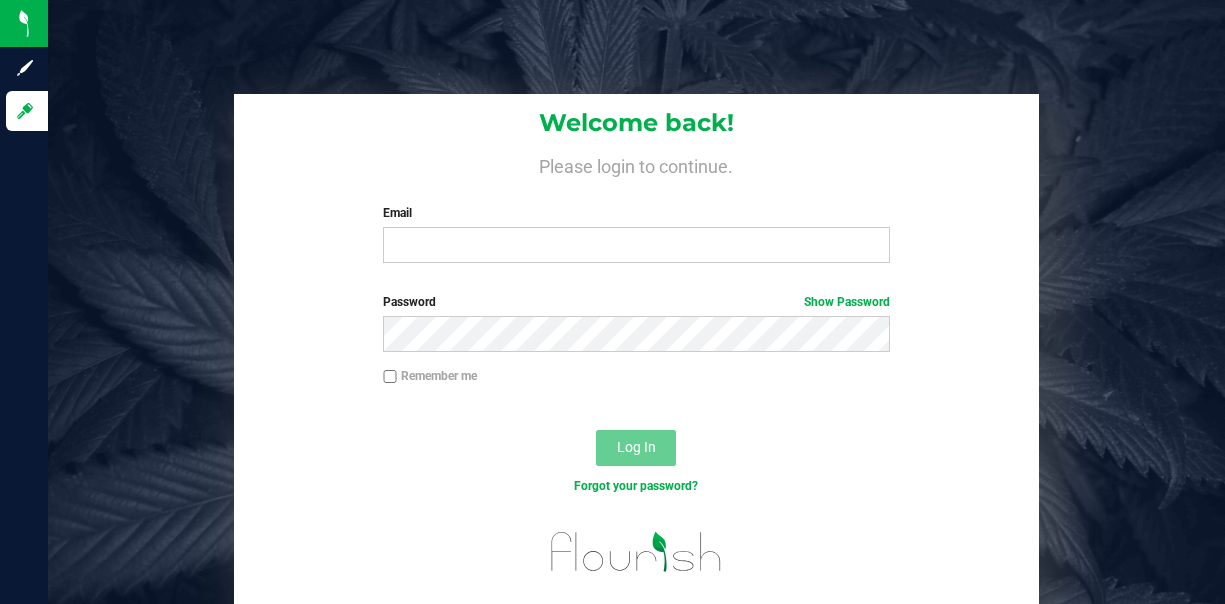scroll, scrollTop: 0, scrollLeft: 0, axis: both 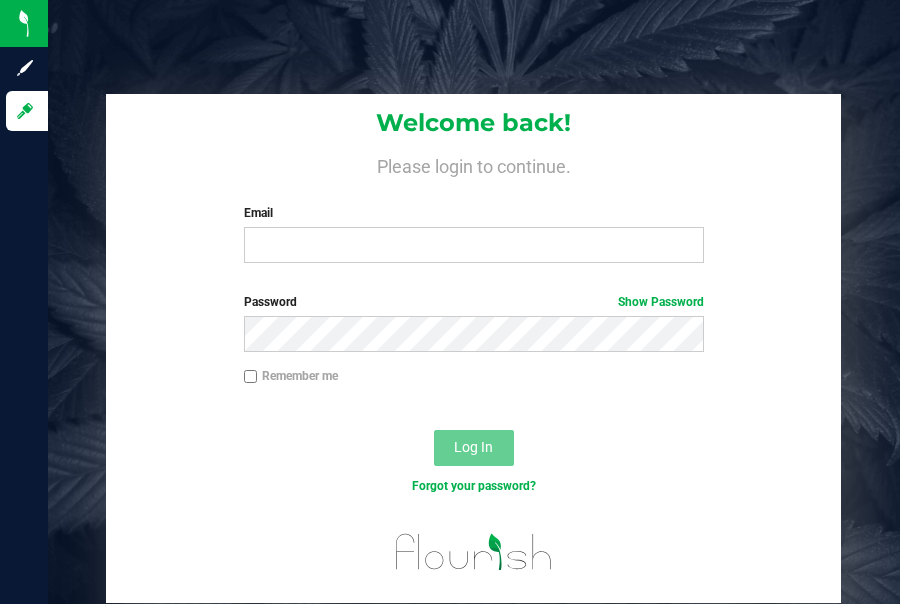 drag, startPoint x: 319, startPoint y: 51, endPoint x: 331, endPoint y: 124, distance: 73.97973 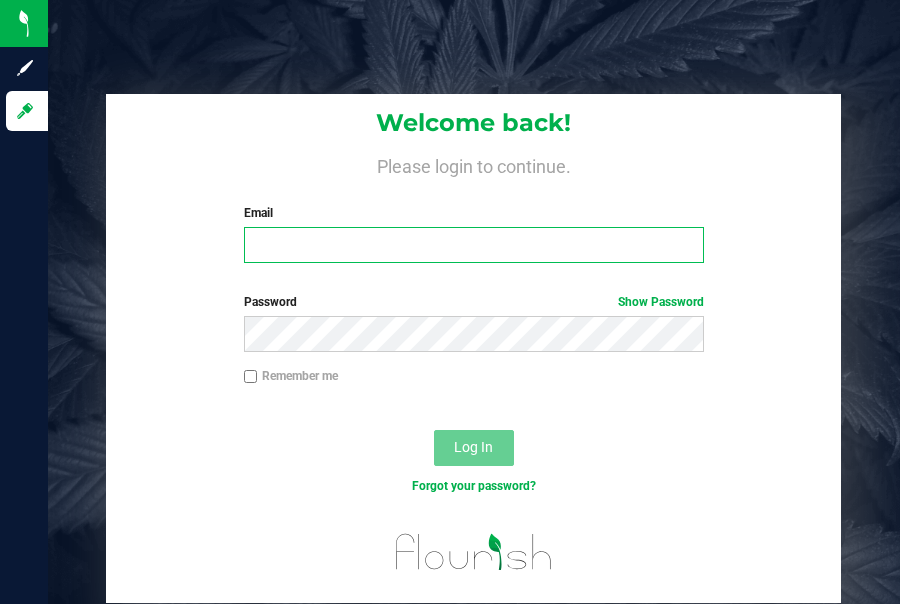 click on "Email" at bounding box center [474, 245] 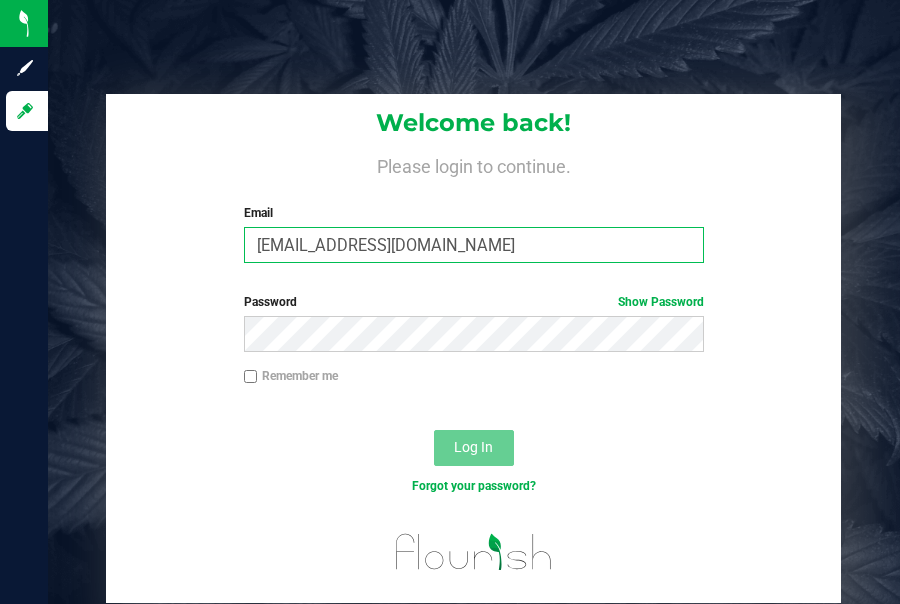 type on "[EMAIL_ADDRESS][DOMAIN_NAME]" 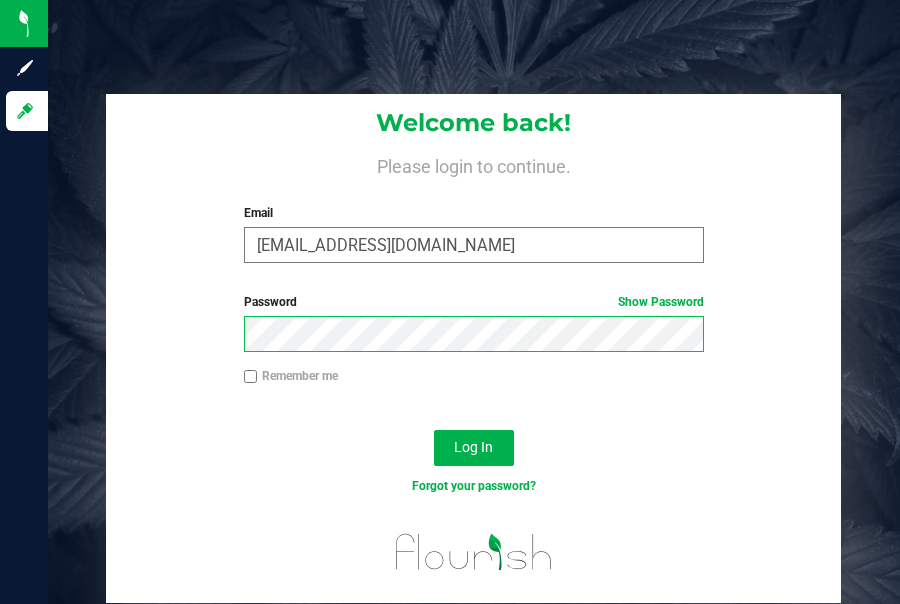 click on "Log In" at bounding box center [474, 448] 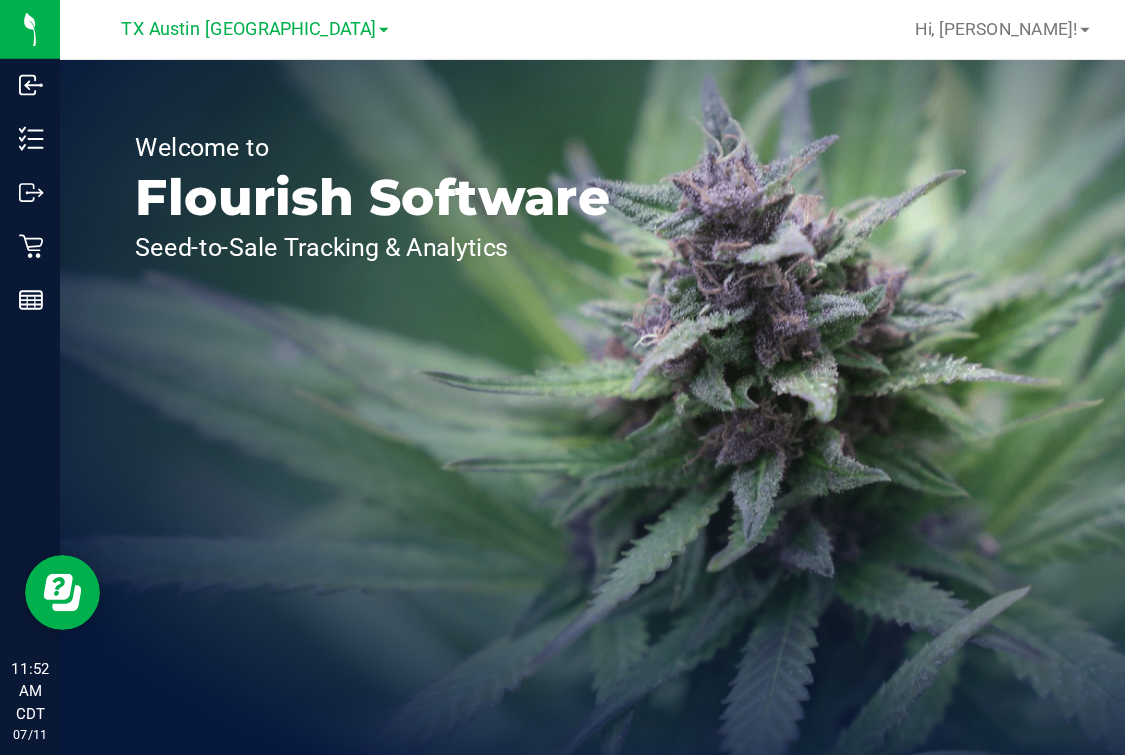 scroll, scrollTop: 0, scrollLeft: 0, axis: both 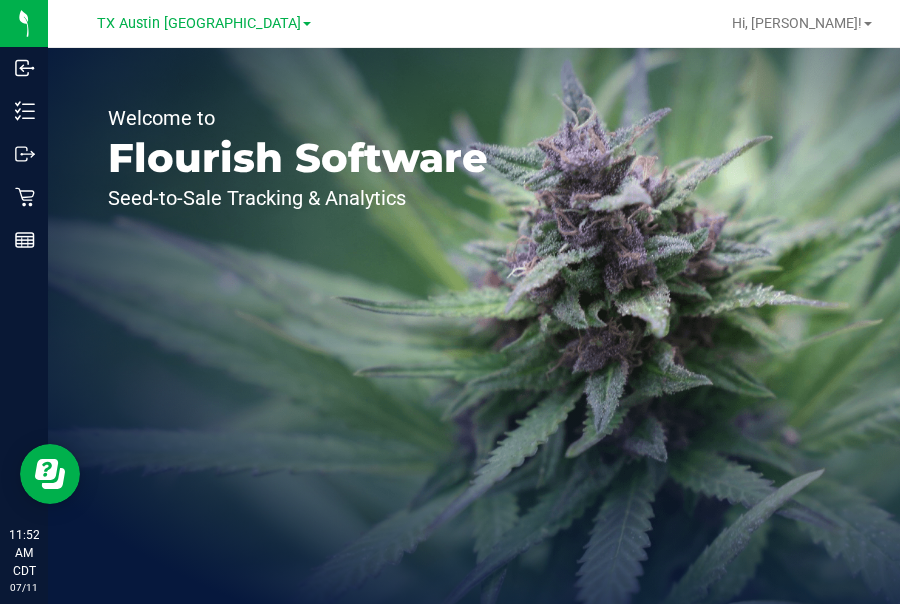 click on "Welcome to   Flourish Software   Seed-to-Sale Tracking & Analytics" at bounding box center [474, 326] 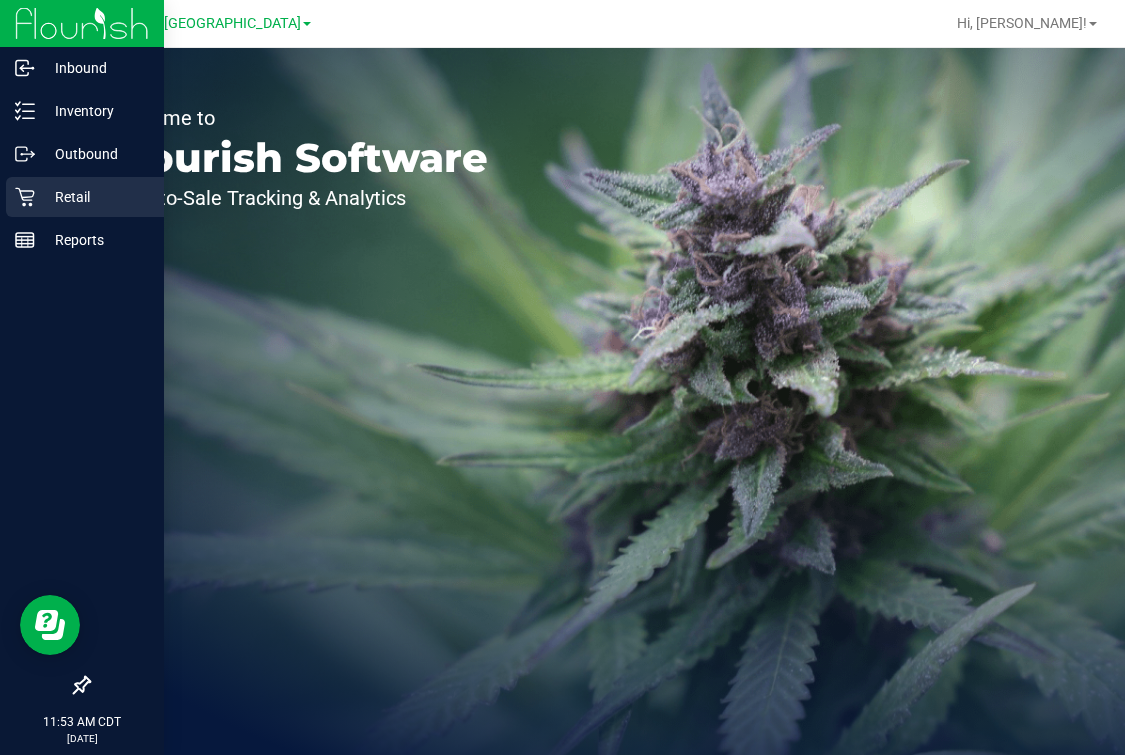 click on "Retail" at bounding box center (85, 197) 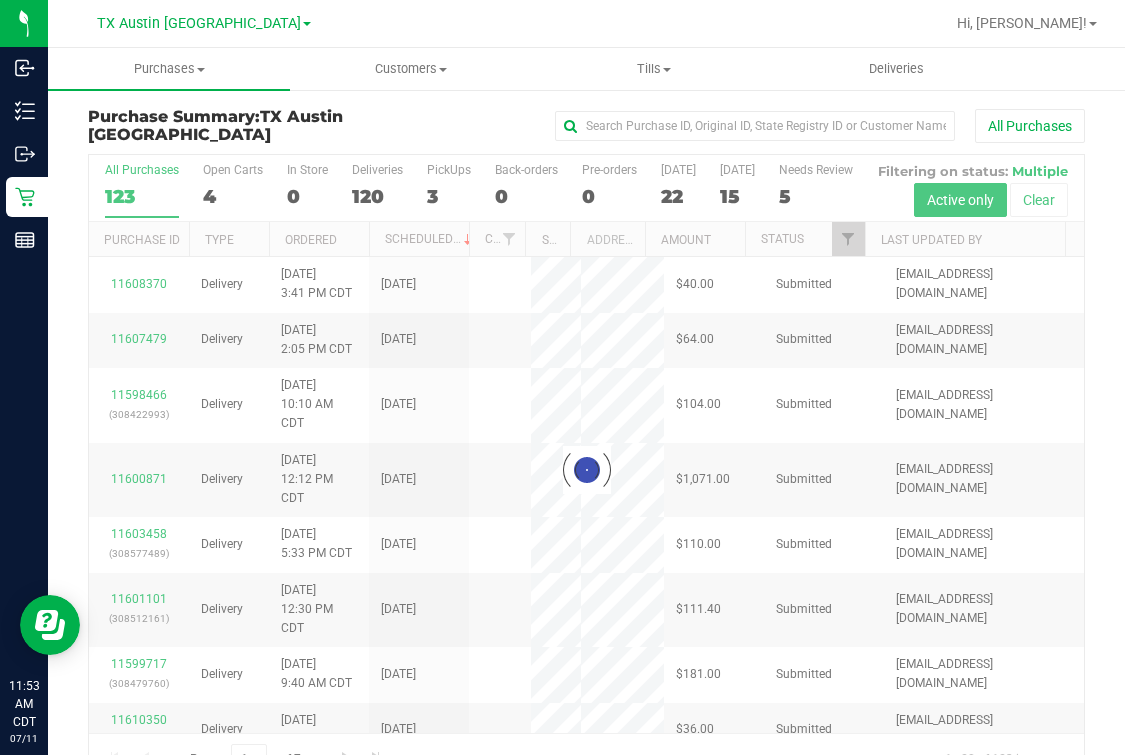 drag, startPoint x: 560, startPoint y: 78, endPoint x: 369, endPoint y: 207, distance: 230.4821 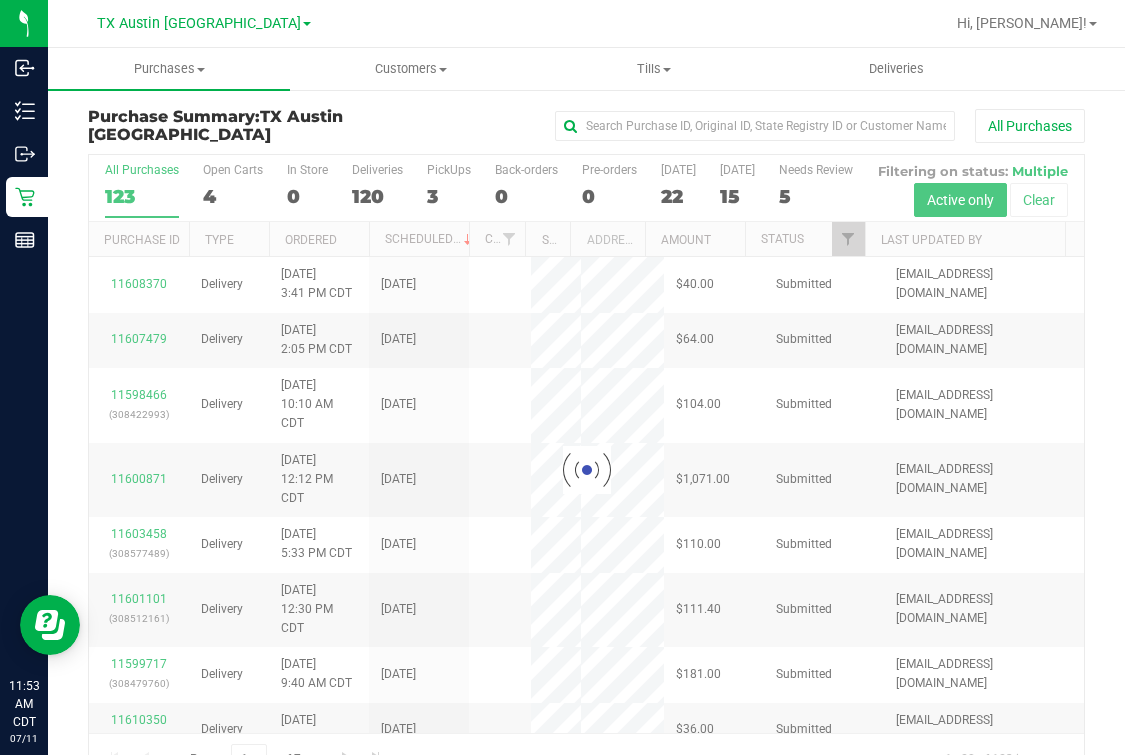 click at bounding box center (586, 470) 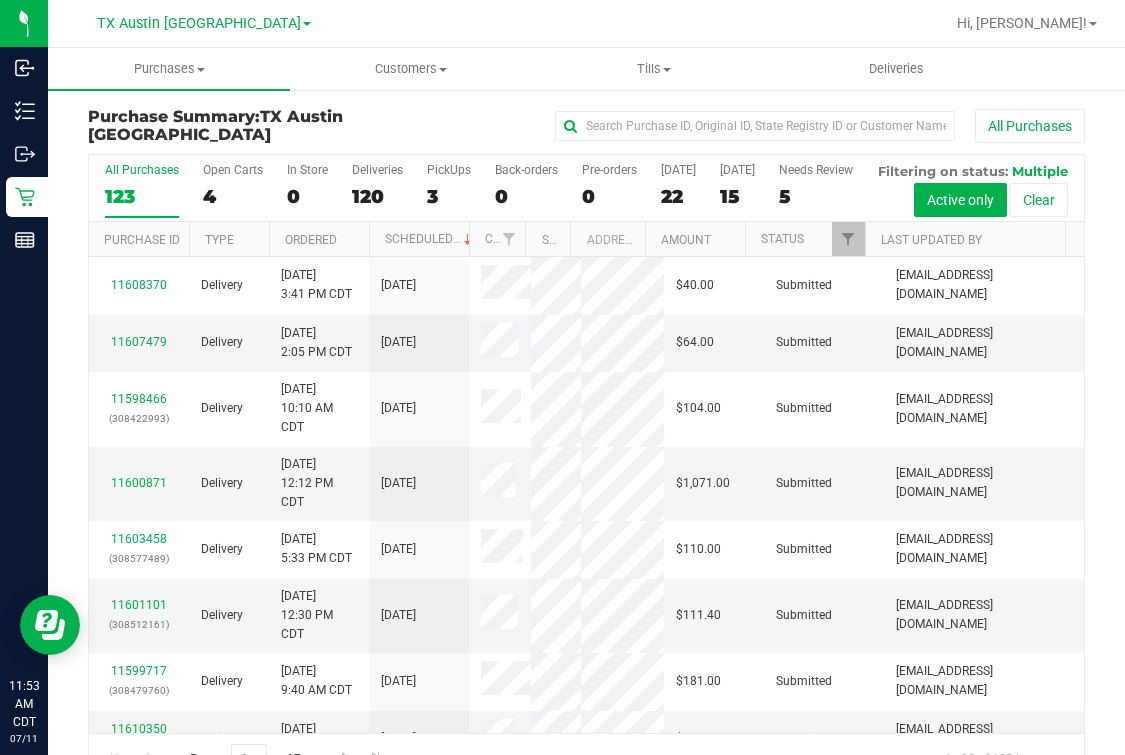 click on "Open Carts" at bounding box center (233, 170) 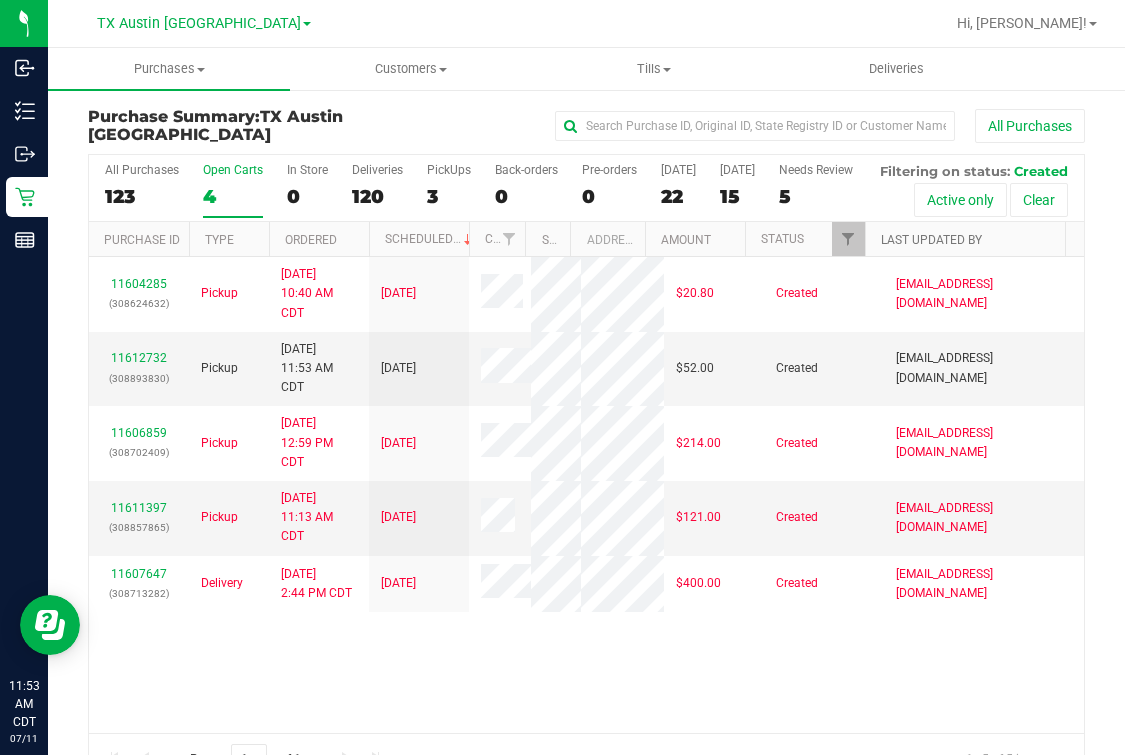 click on "Last Updated By" at bounding box center (931, 240) 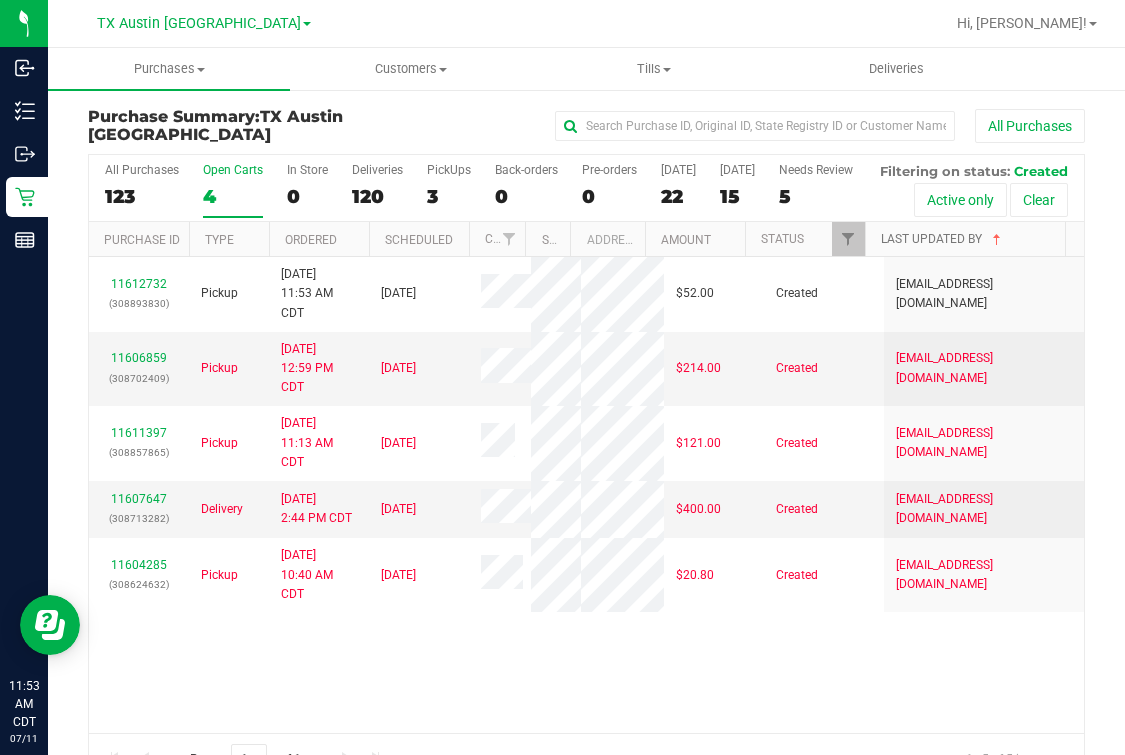 scroll, scrollTop: 20, scrollLeft: 0, axis: vertical 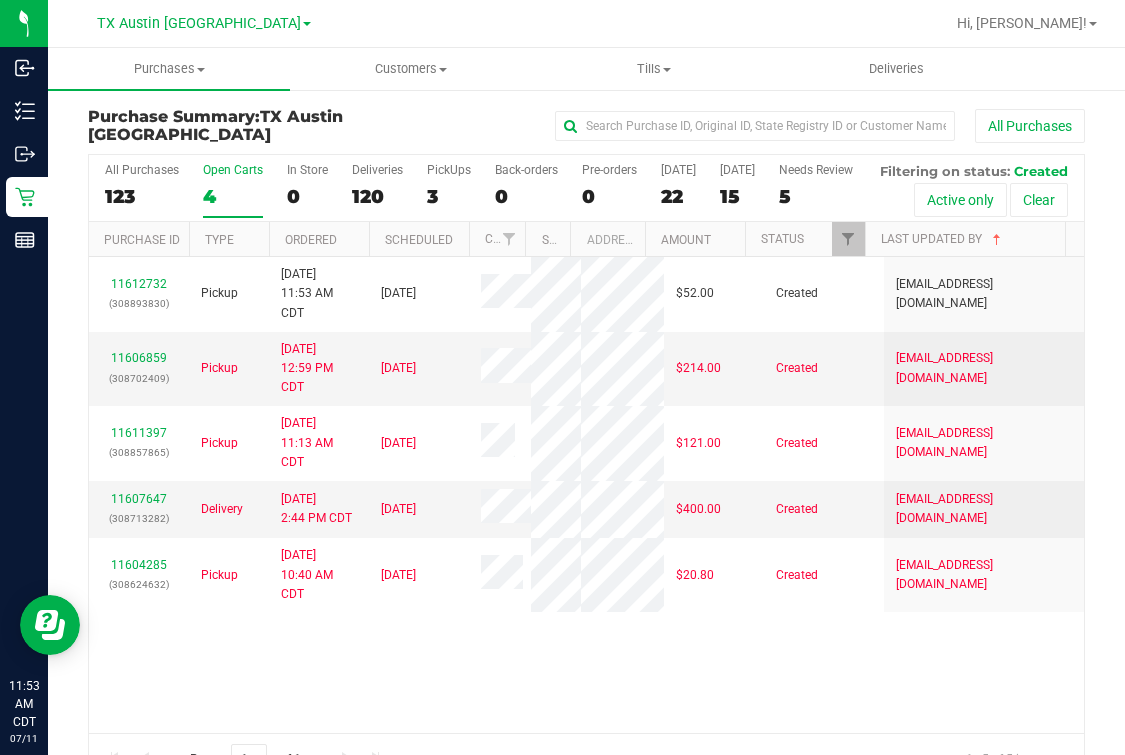 click on "TX Austin [GEOGRAPHIC_DATA]" at bounding box center [204, 23] 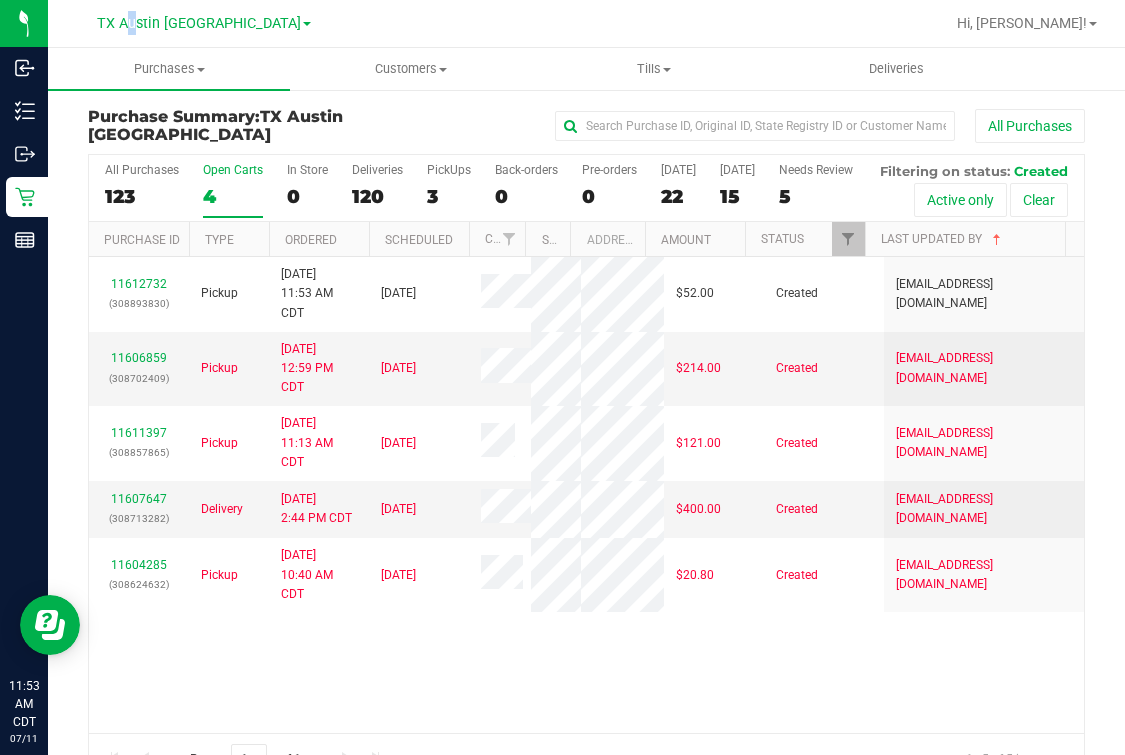 drag, startPoint x: 185, startPoint y: 35, endPoint x: 177, endPoint y: 13, distance: 23.409399 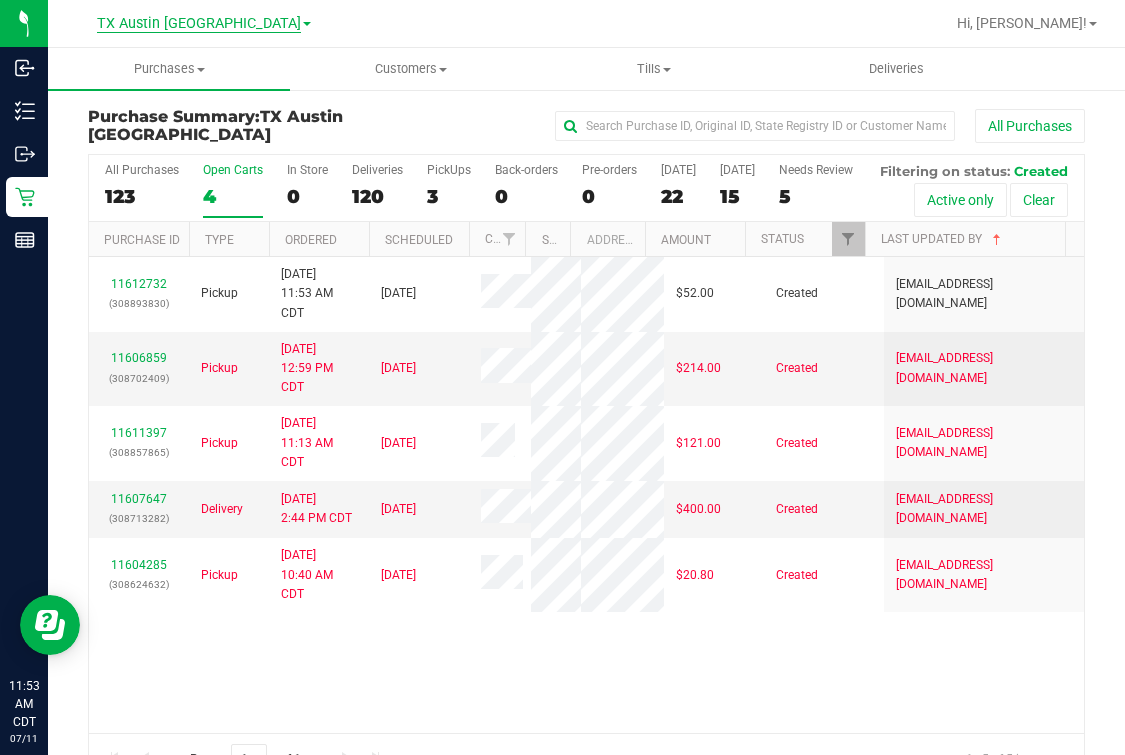 click on "TX Austin [GEOGRAPHIC_DATA]" at bounding box center [199, 24] 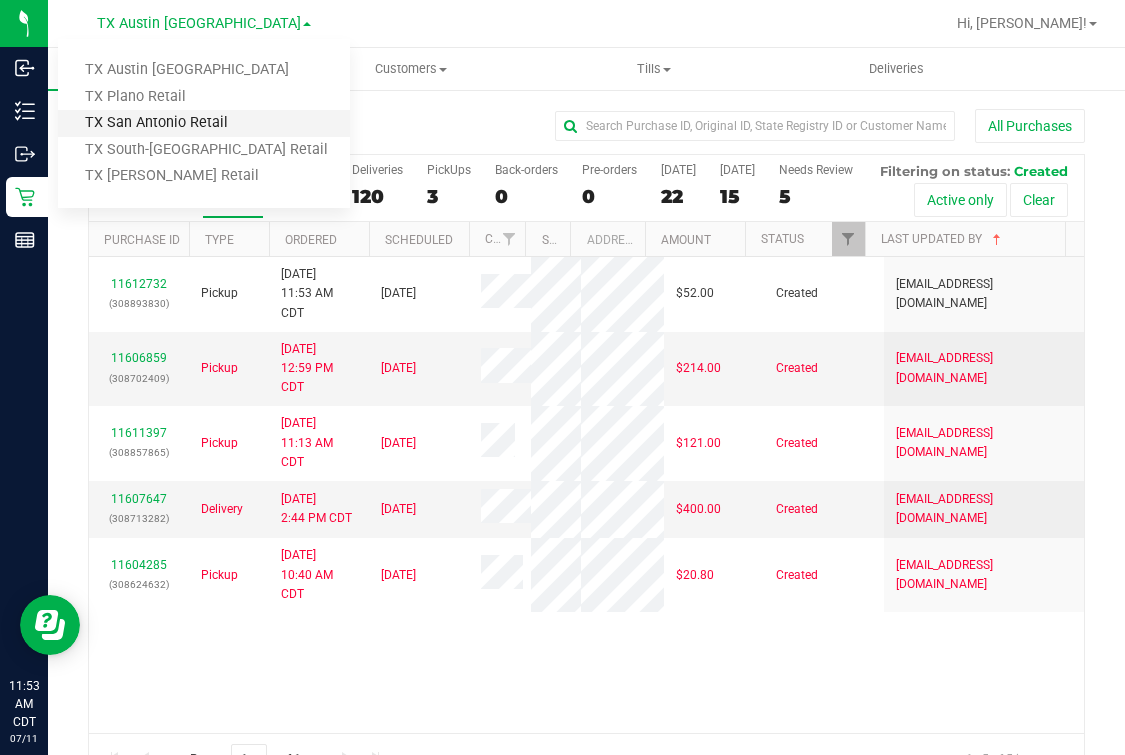 click on "TX San Antonio Retail" at bounding box center [204, 123] 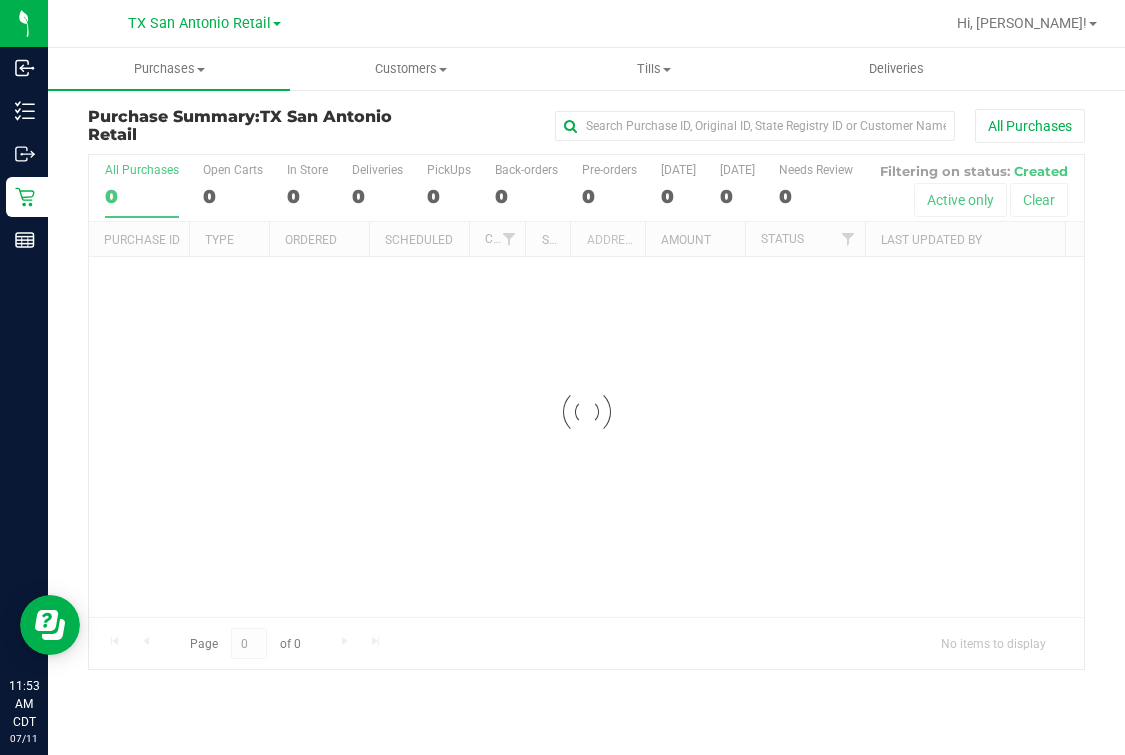 click at bounding box center (651, 23) 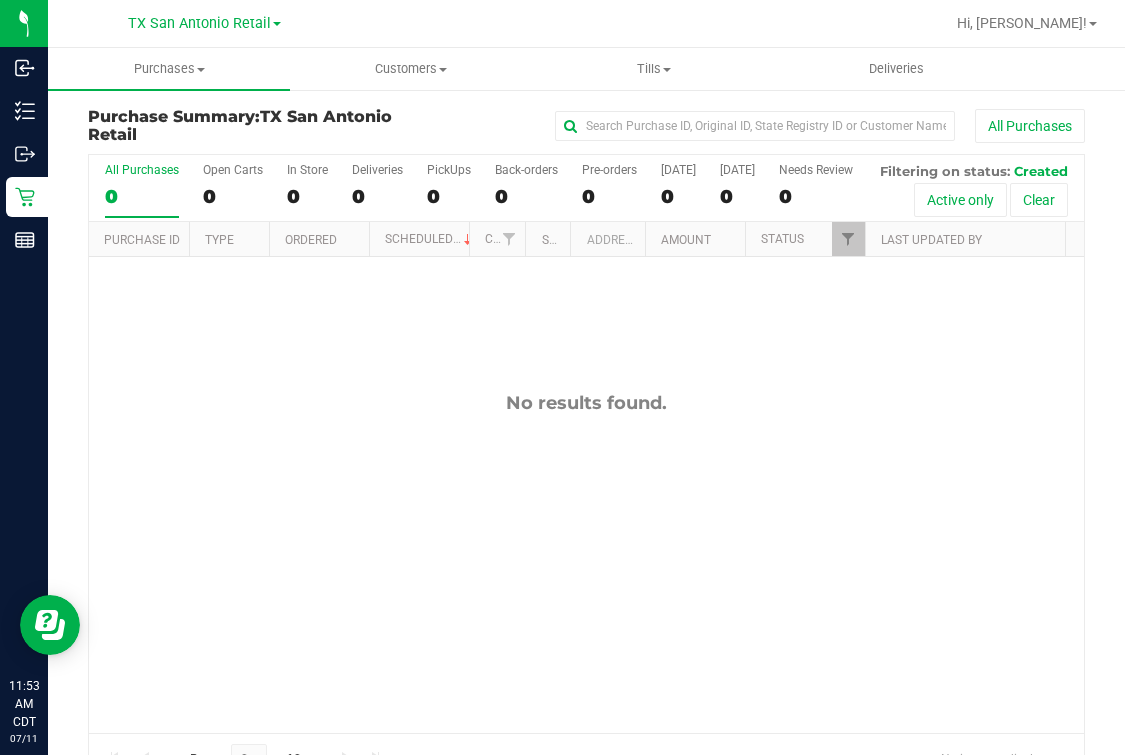 click on "All Purchases
0
Open Carts
0
In Store
0
Deliveries
0
PickUps
0
Back-orders
0
Pre-orders
0
[DATE]
0
[DATE]
0" at bounding box center (586, 163) 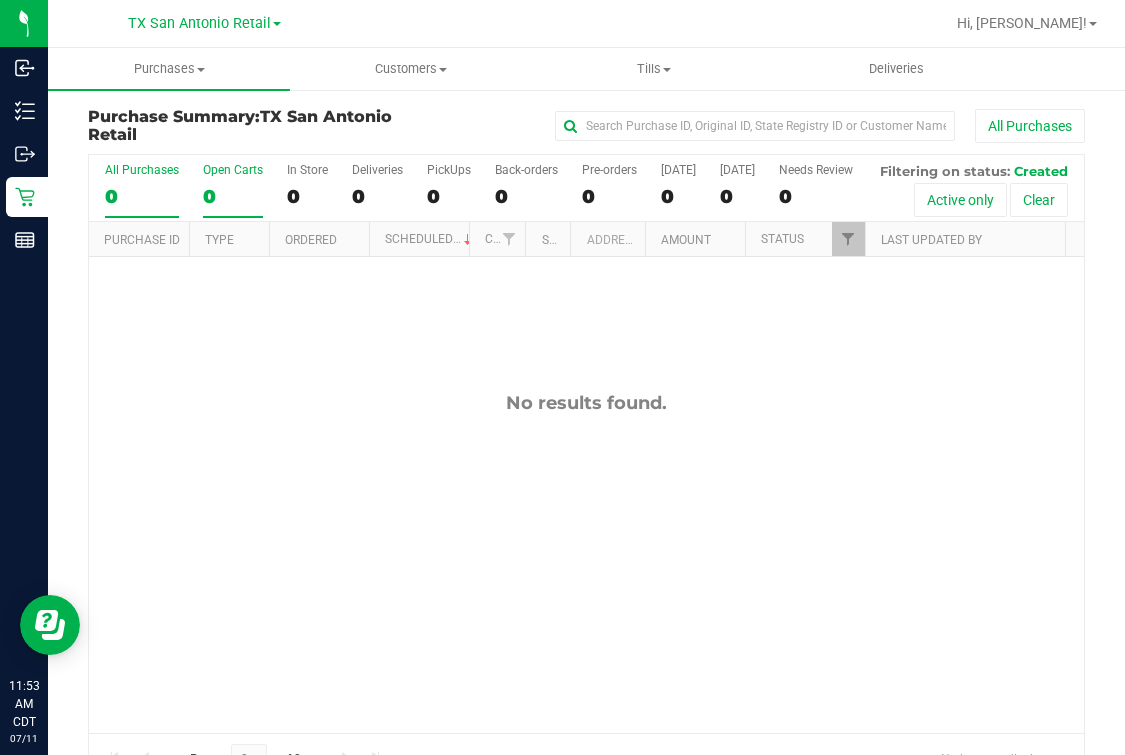 click on "Open Carts" at bounding box center (233, 170) 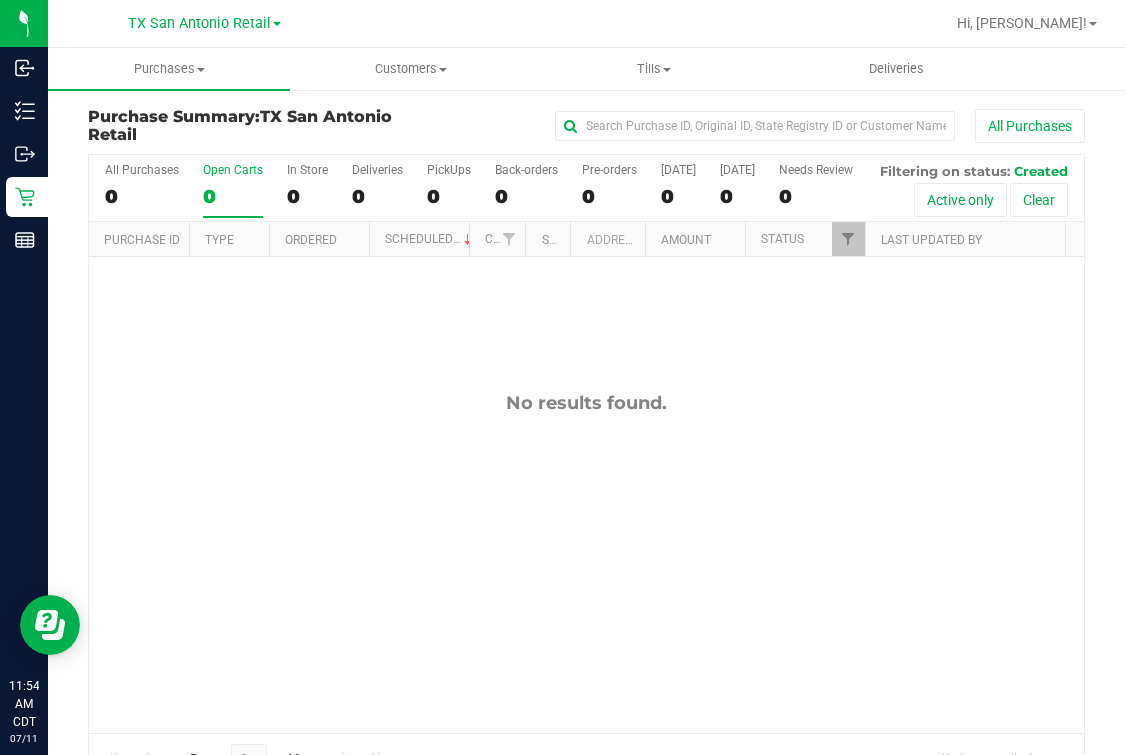 click on "[GEOGRAPHIC_DATA] [GEOGRAPHIC_DATA] Retail    [GEOGRAPHIC_DATA] [GEOGRAPHIC_DATA] [GEOGRAPHIC_DATA]   [GEOGRAPHIC_DATA] Plano Retail   [GEOGRAPHIC_DATA] [GEOGRAPHIC_DATA] [GEOGRAPHIC_DATA]    [GEOGRAPHIC_DATA] [GEOGRAPHIC_DATA] [GEOGRAPHIC_DATA]   [GEOGRAPHIC_DATA] [GEOGRAPHIC_DATA] Retail" at bounding box center [204, 23] 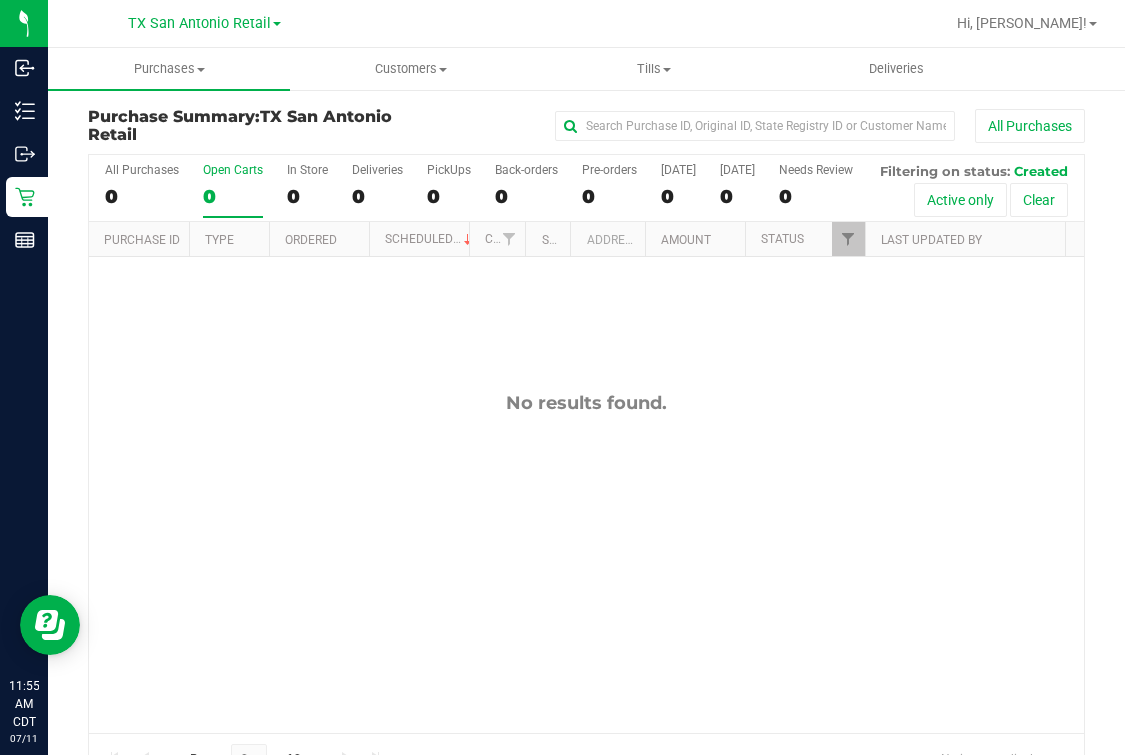 click on "No results found." at bounding box center (586, 562) 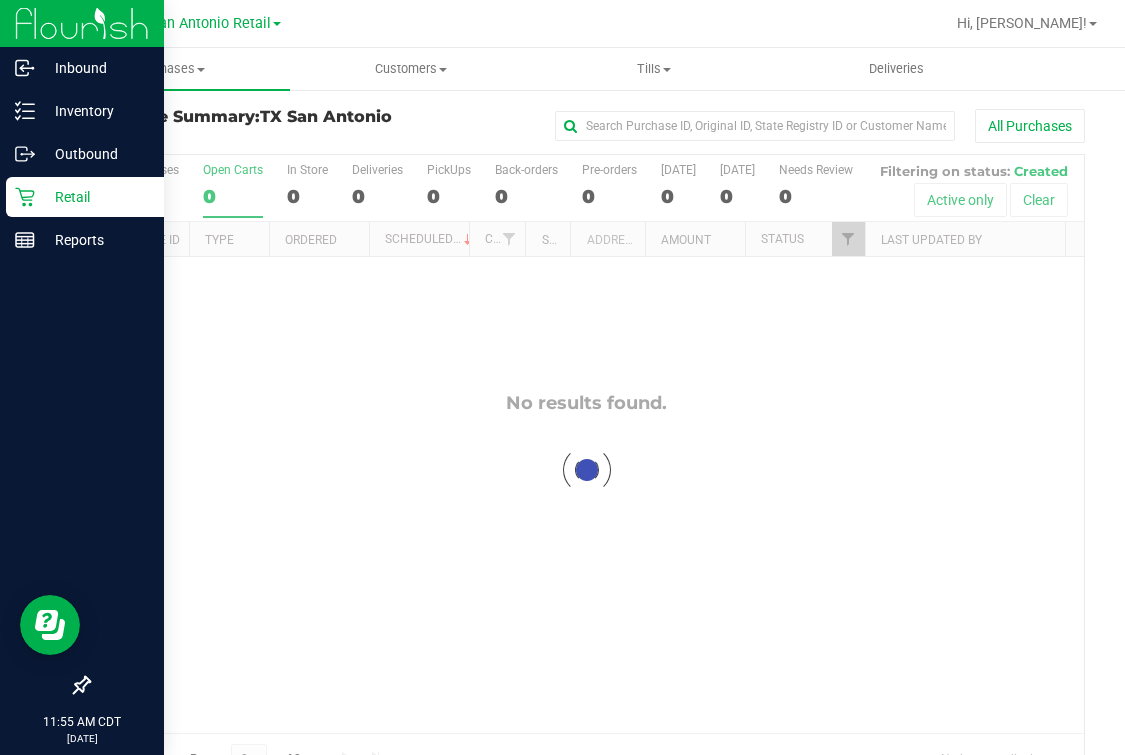 click 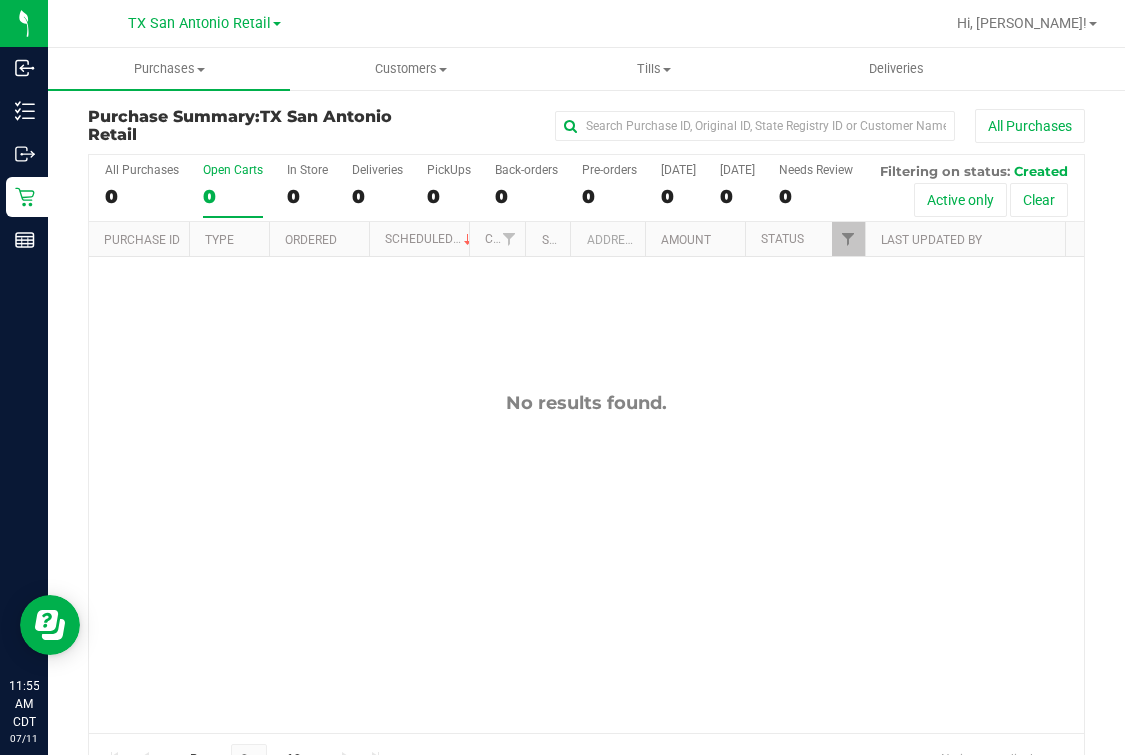 click on "[GEOGRAPHIC_DATA] [GEOGRAPHIC_DATA] Retail    [GEOGRAPHIC_DATA] [GEOGRAPHIC_DATA] [GEOGRAPHIC_DATA]   [GEOGRAPHIC_DATA] Plano Retail   [GEOGRAPHIC_DATA] [GEOGRAPHIC_DATA] [GEOGRAPHIC_DATA]    [GEOGRAPHIC_DATA] [GEOGRAPHIC_DATA] [GEOGRAPHIC_DATA]   [GEOGRAPHIC_DATA] [GEOGRAPHIC_DATA] Retail   Hi, [PERSON_NAME]!" at bounding box center [586, 24] 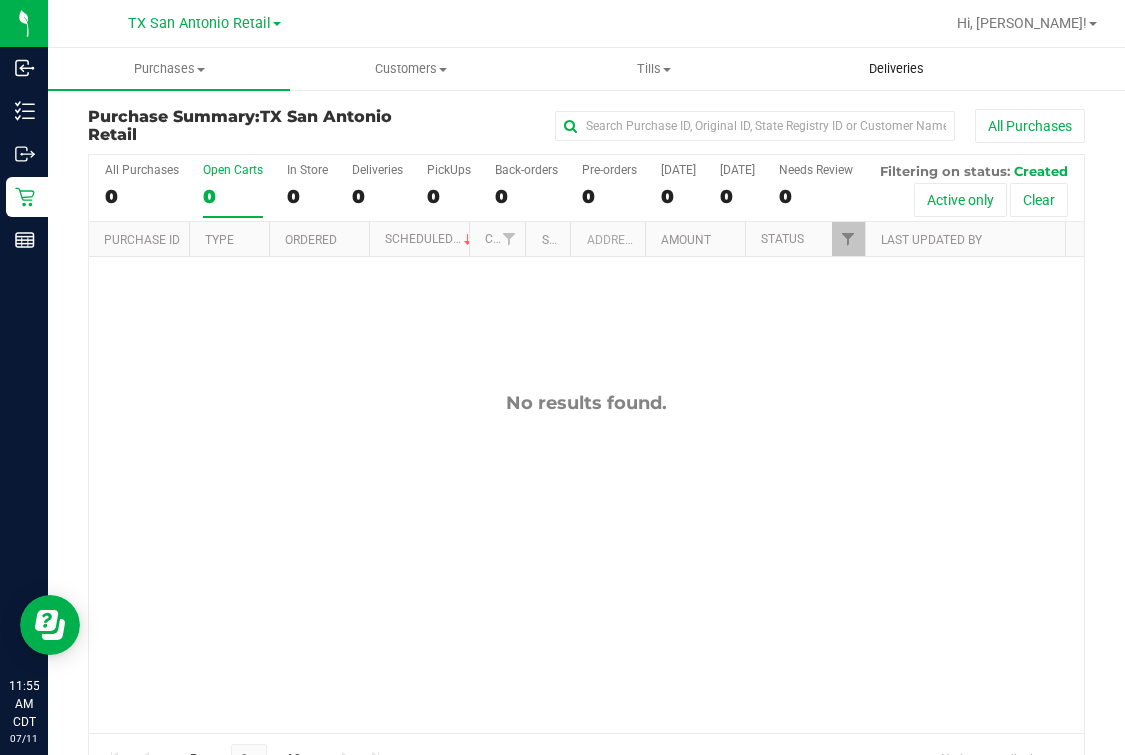 click on "Deliveries" at bounding box center (896, 69) 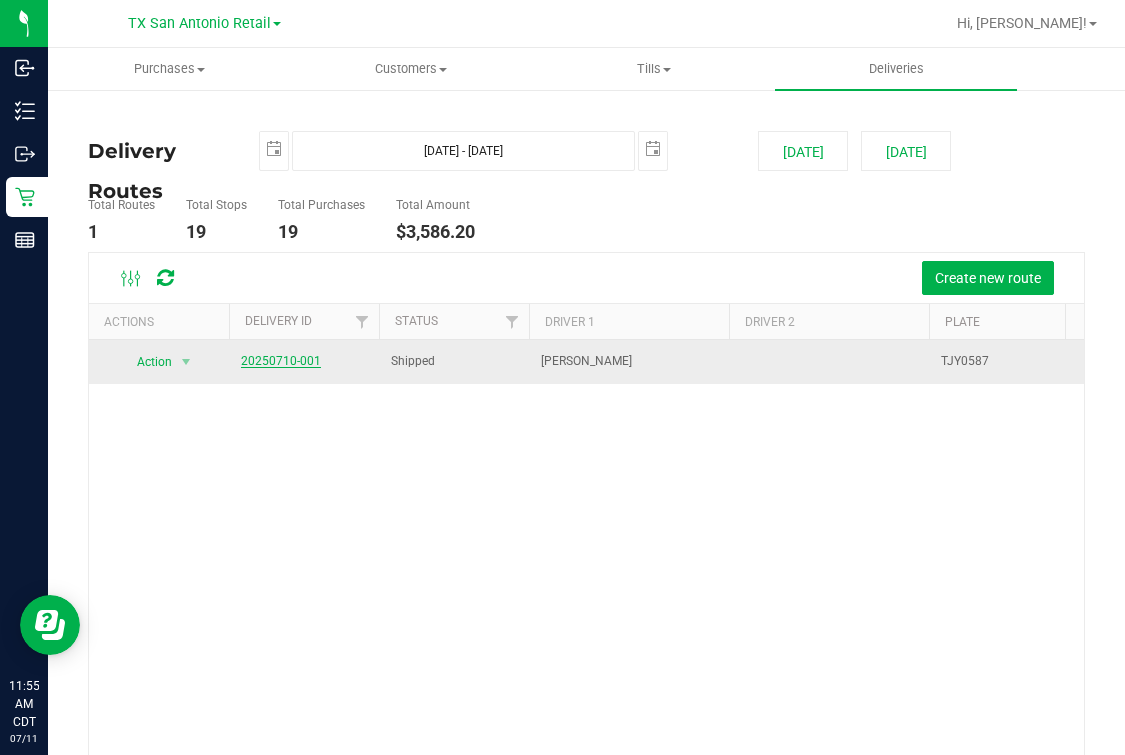 click on "20250710-001" at bounding box center (281, 361) 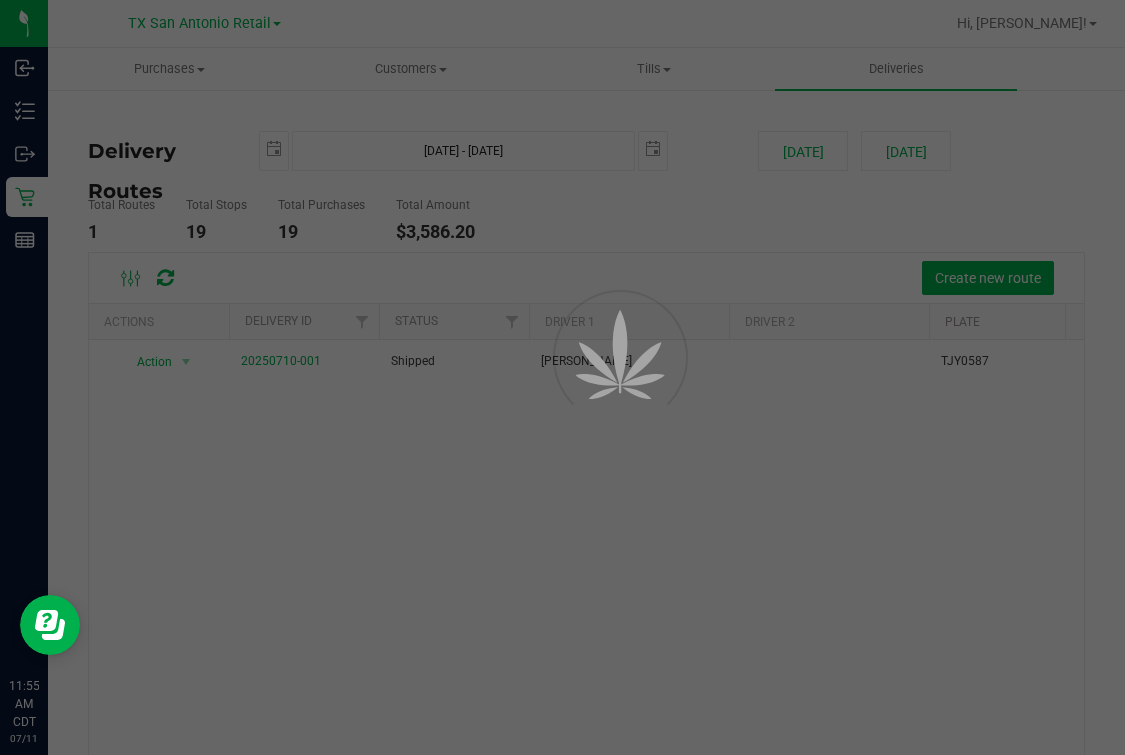 click at bounding box center (562, 377) 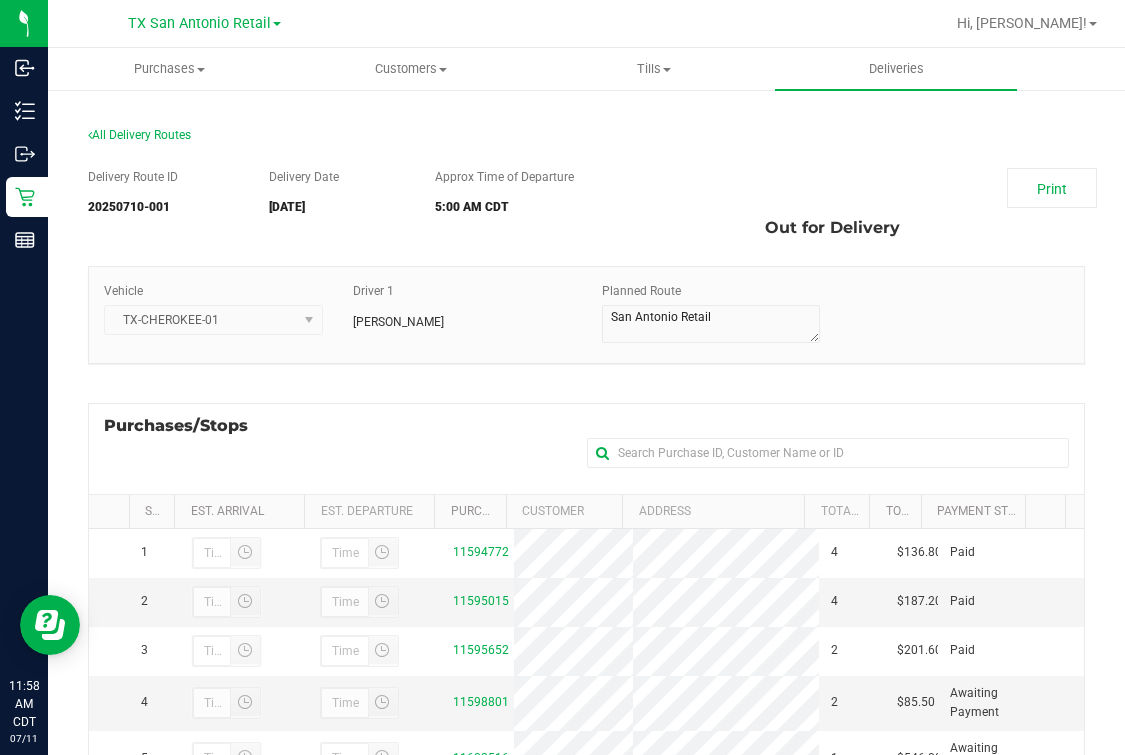 click on "Delivery Route ID
20250710-001
Delivery Date
[DATE]
Approx Time of Departure
5:00 AM CDT
Print
Out for Delivery
Vehicle
TX-CHEROKEE-01" at bounding box center (586, 612) 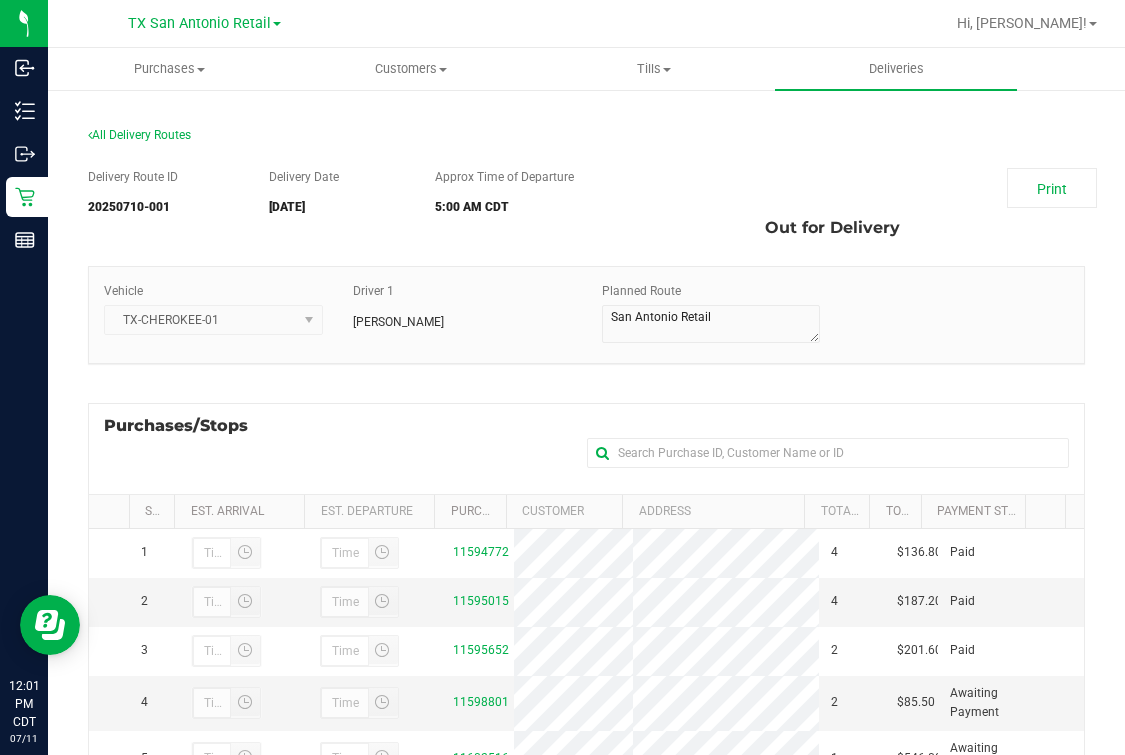 click on "All Delivery Routes" at bounding box center [586, 139] 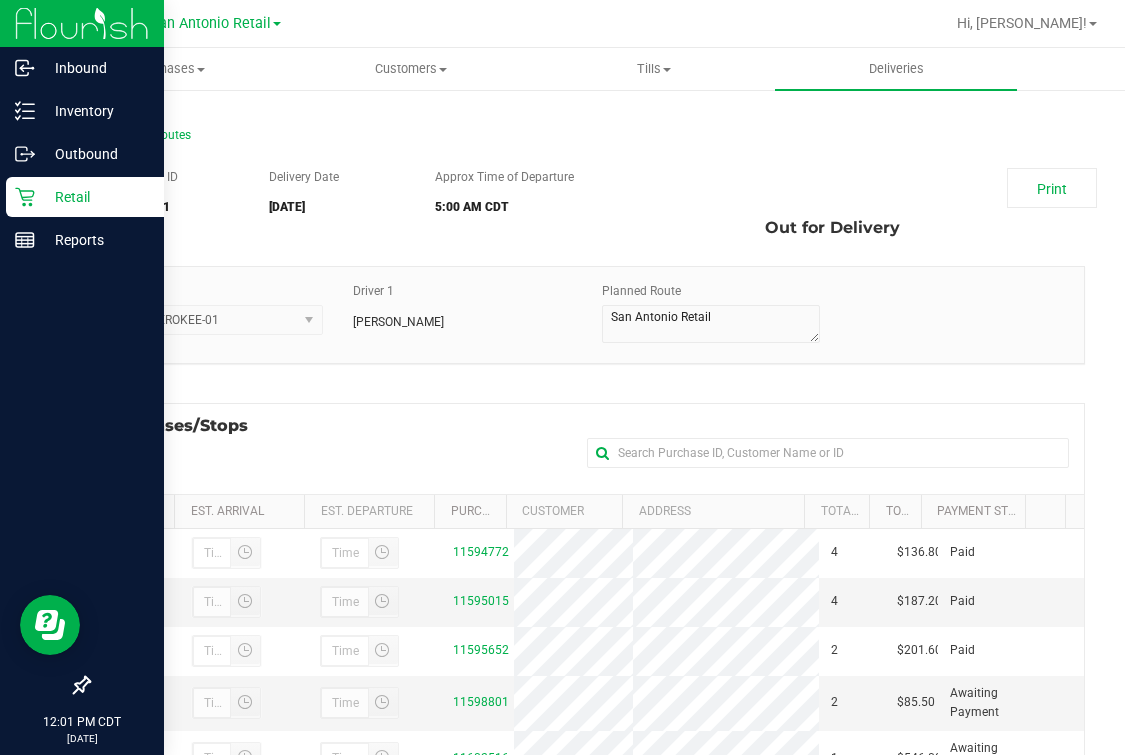 click on "Retail" at bounding box center [85, 197] 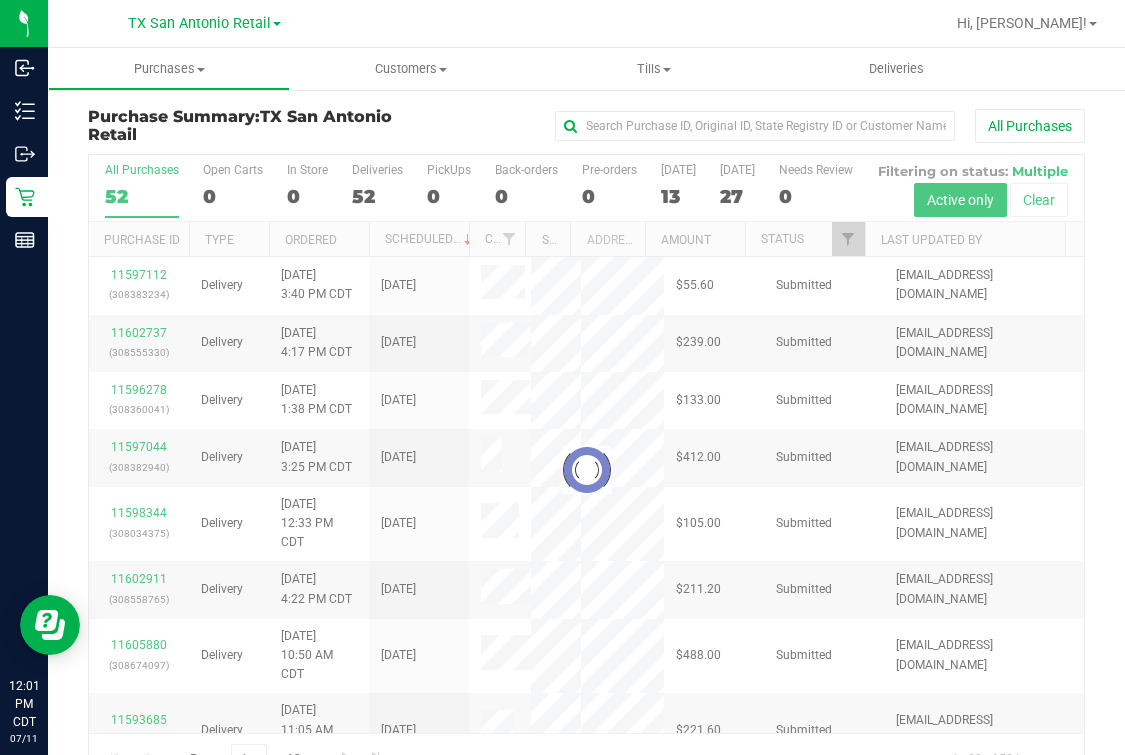 click at bounding box center [586, 470] 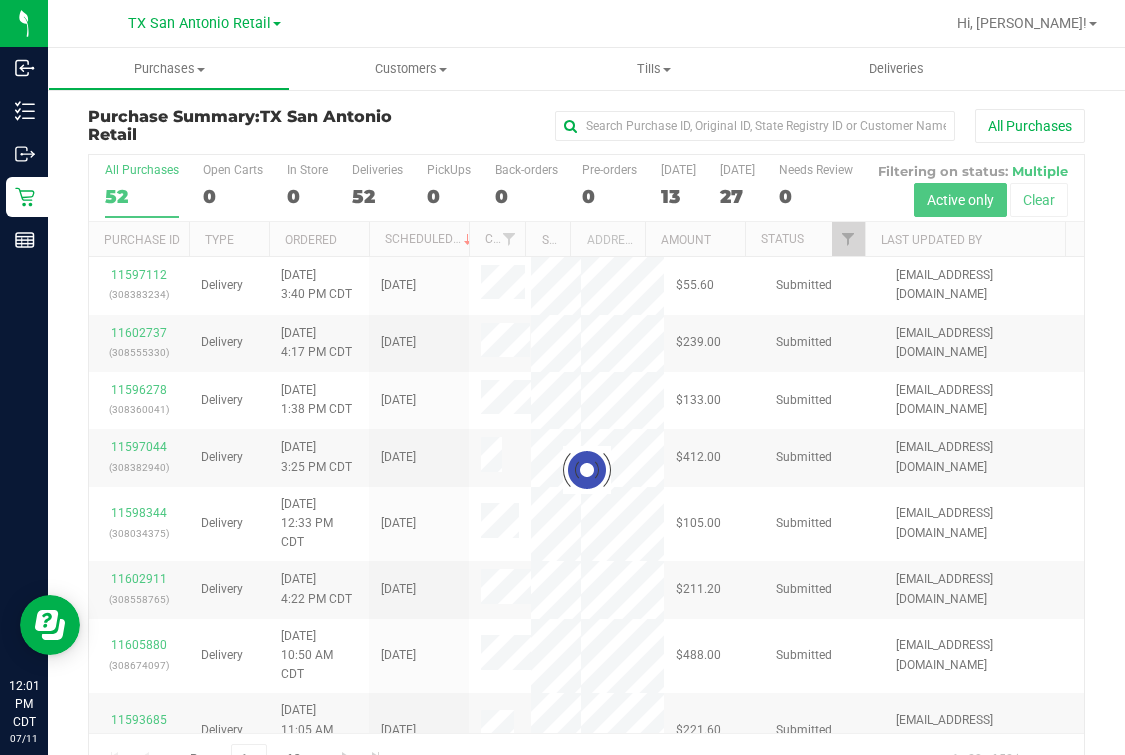 click at bounding box center [586, 470] 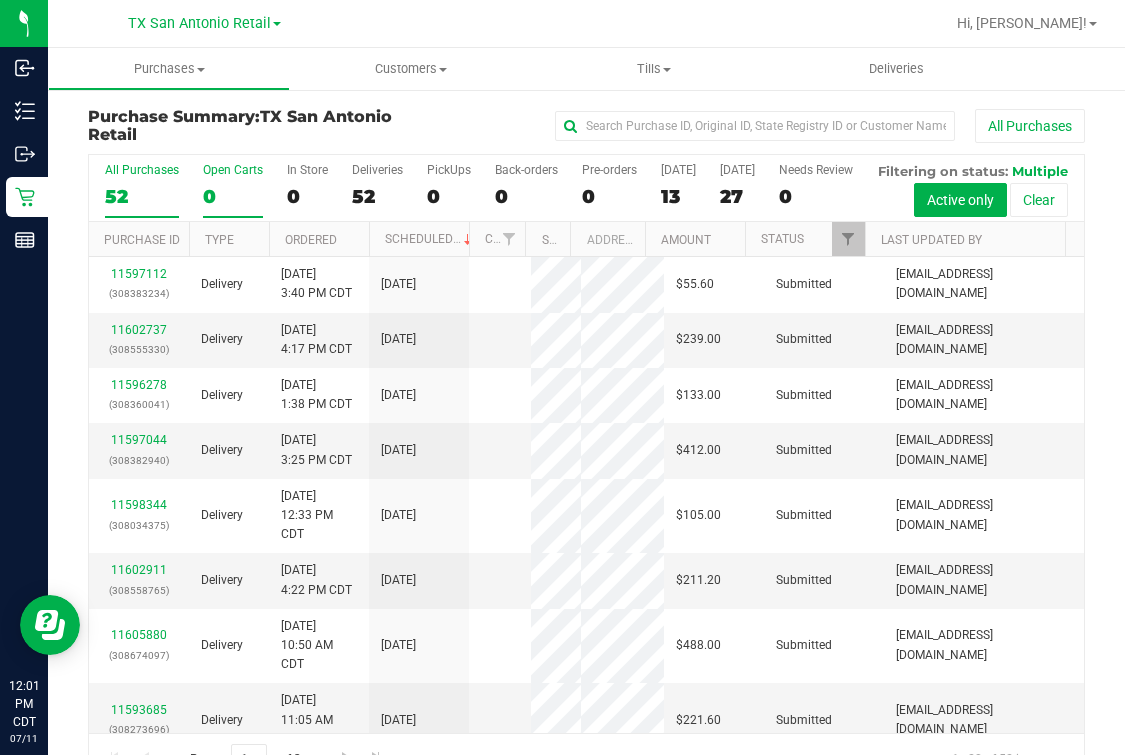 click on "Open Carts" at bounding box center [233, 170] 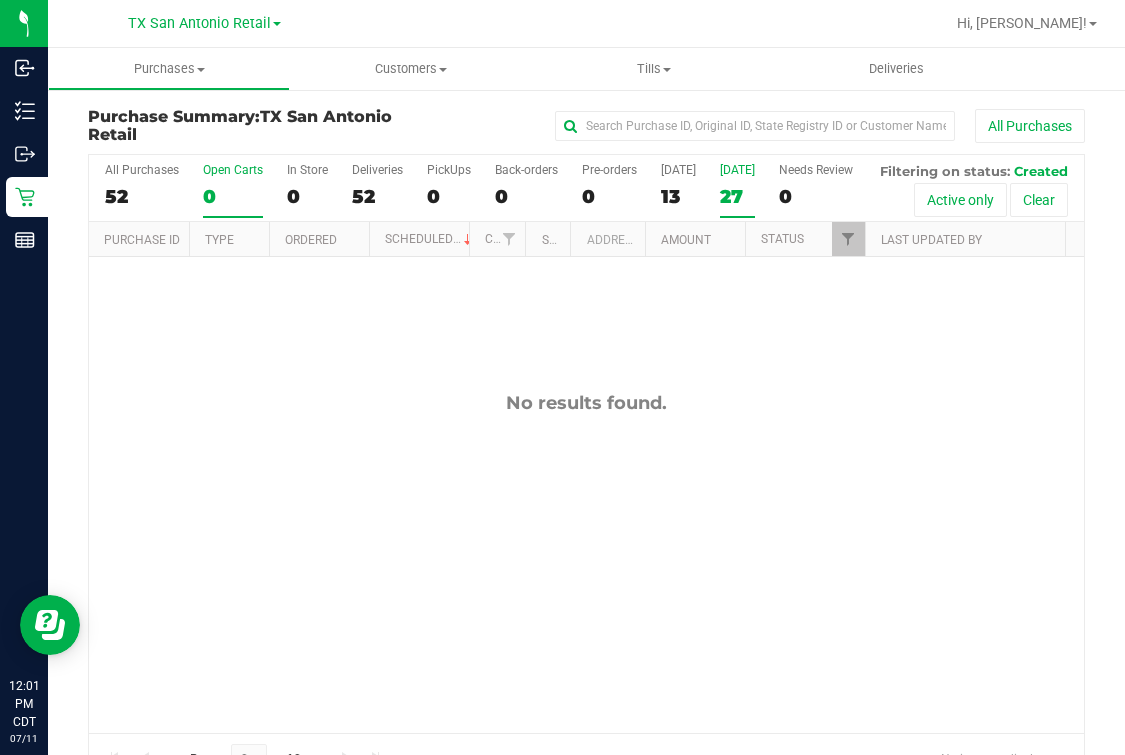click on "[DATE]" at bounding box center [737, 170] 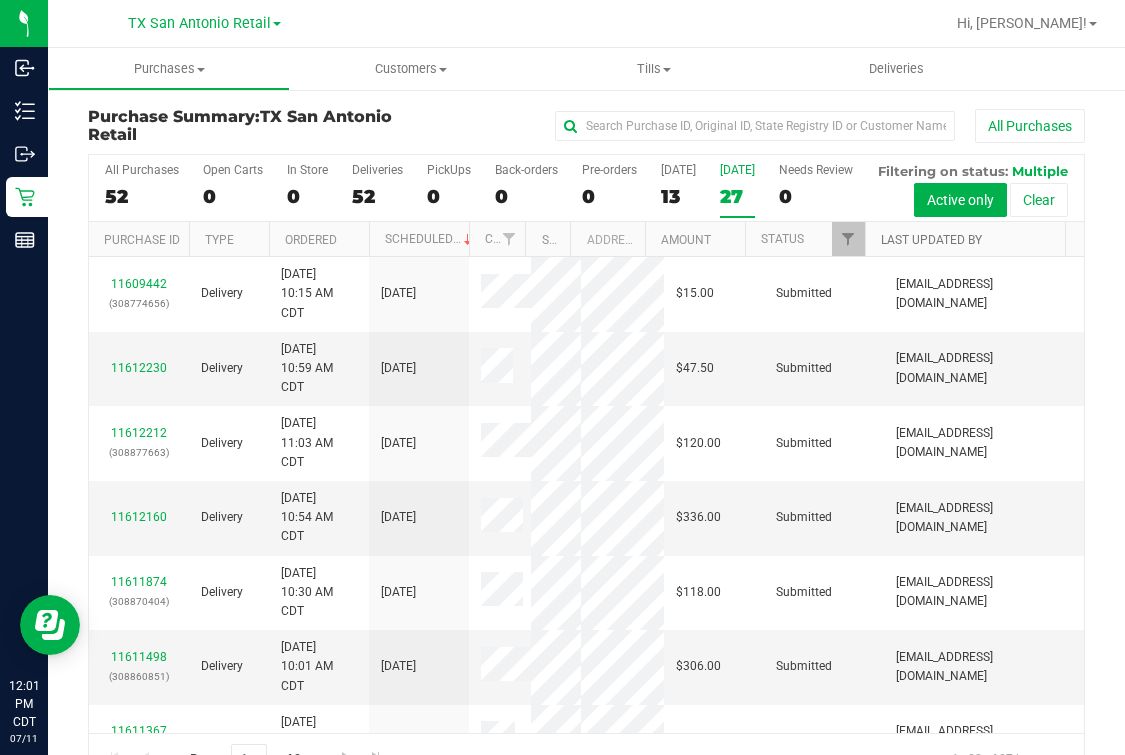 click on "Last Updated By" at bounding box center [931, 240] 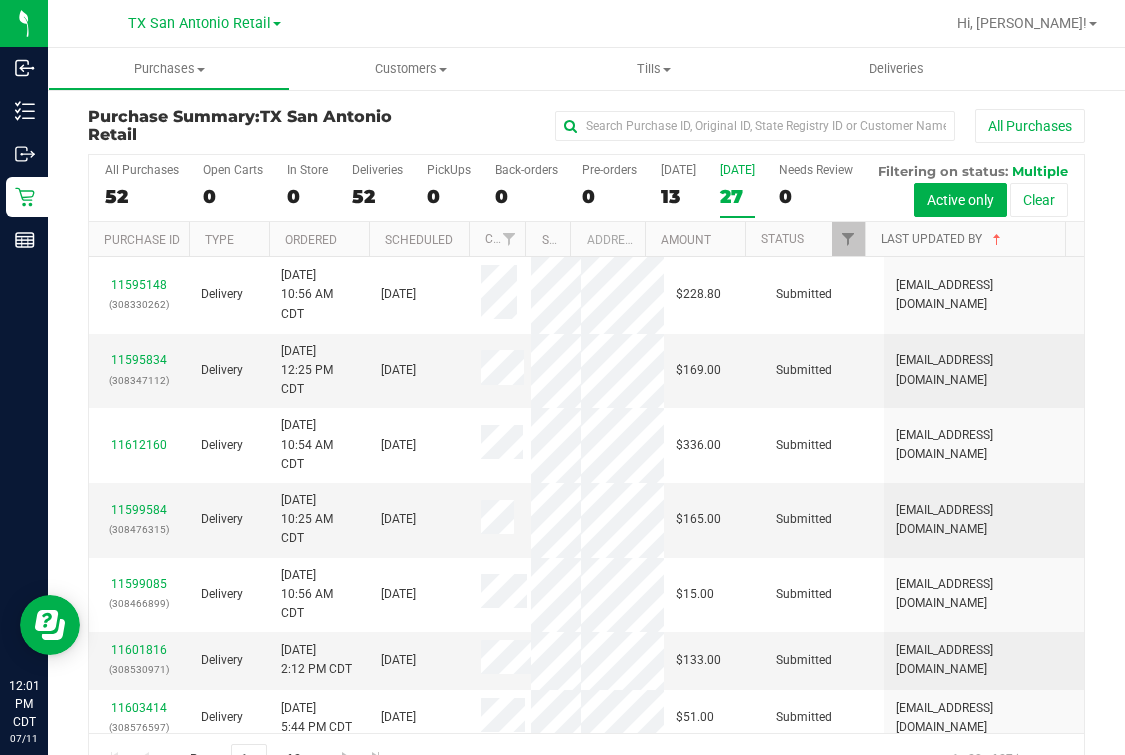 click on "Last Updated By" at bounding box center [943, 239] 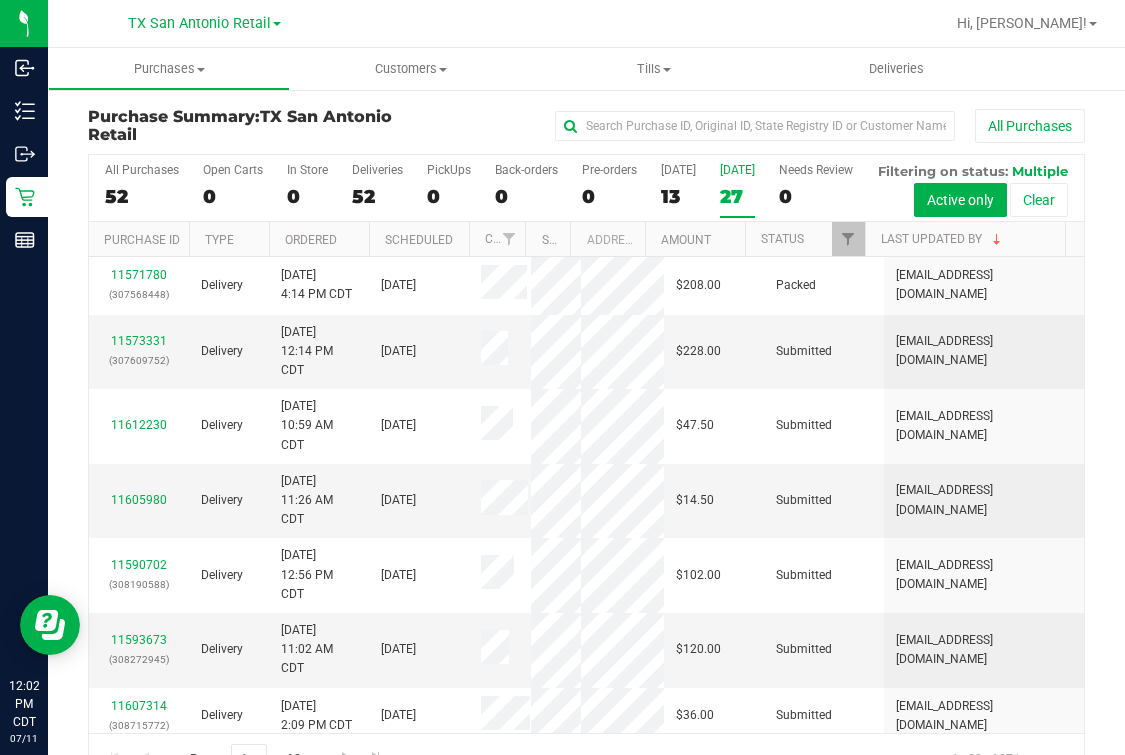 click at bounding box center [651, 23] 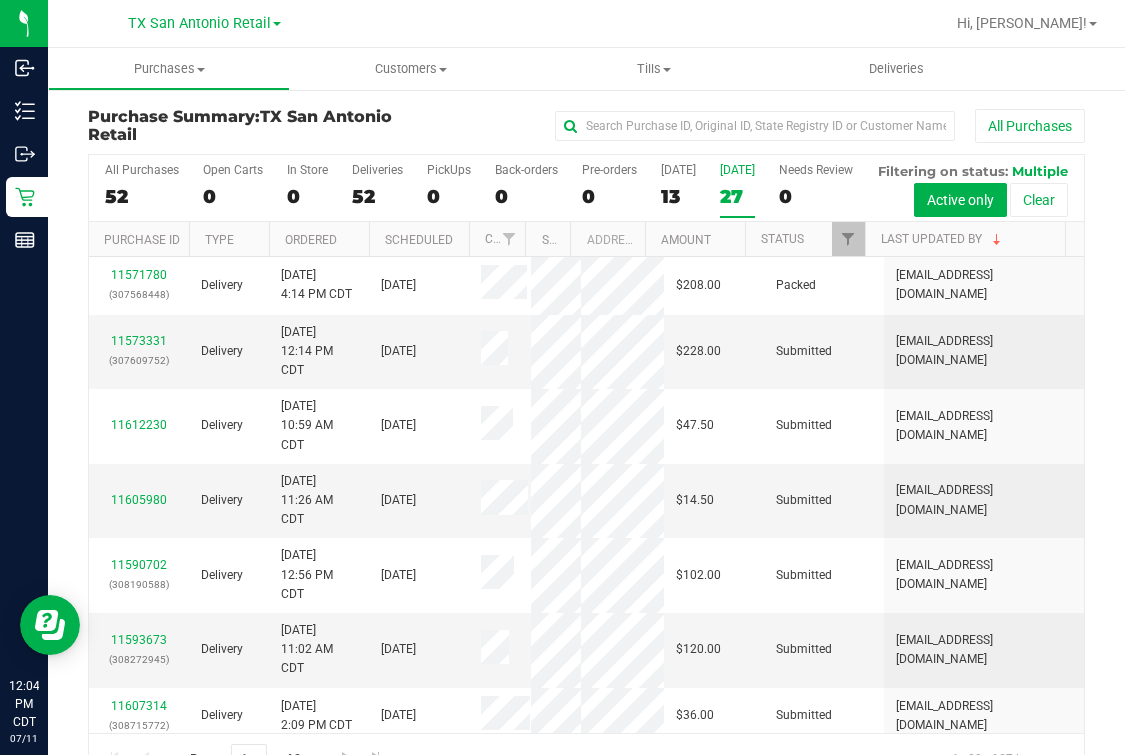 click at bounding box center [651, 23] 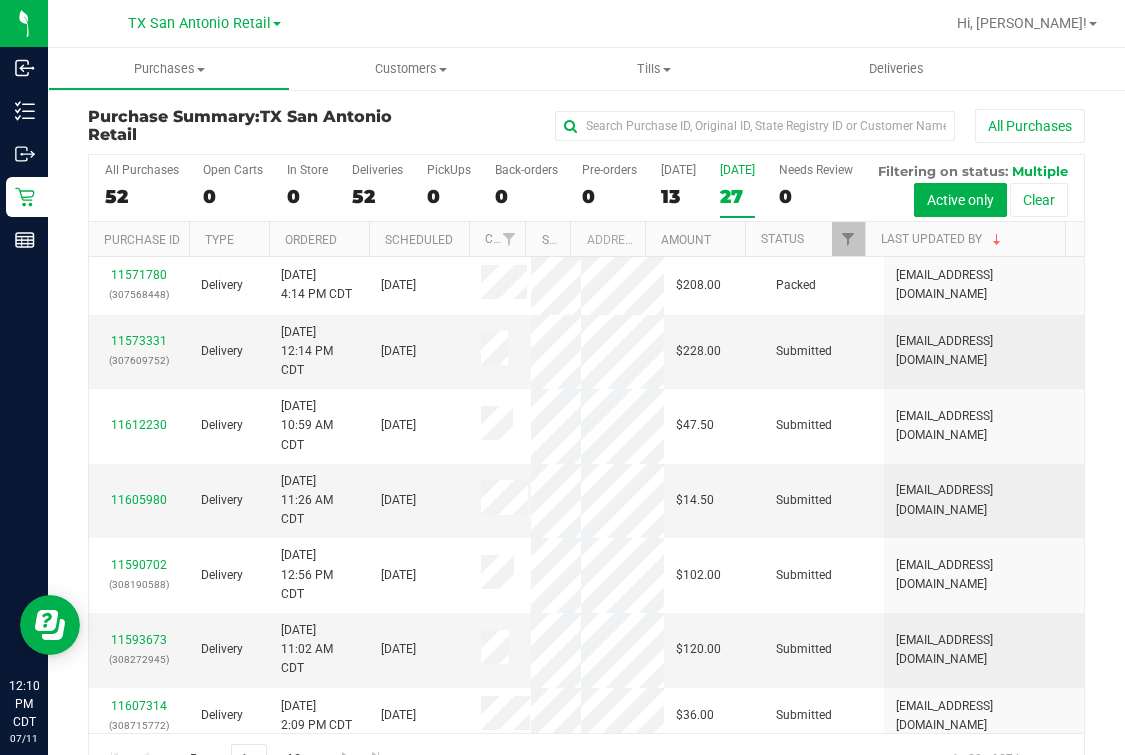 click at bounding box center (651, 23) 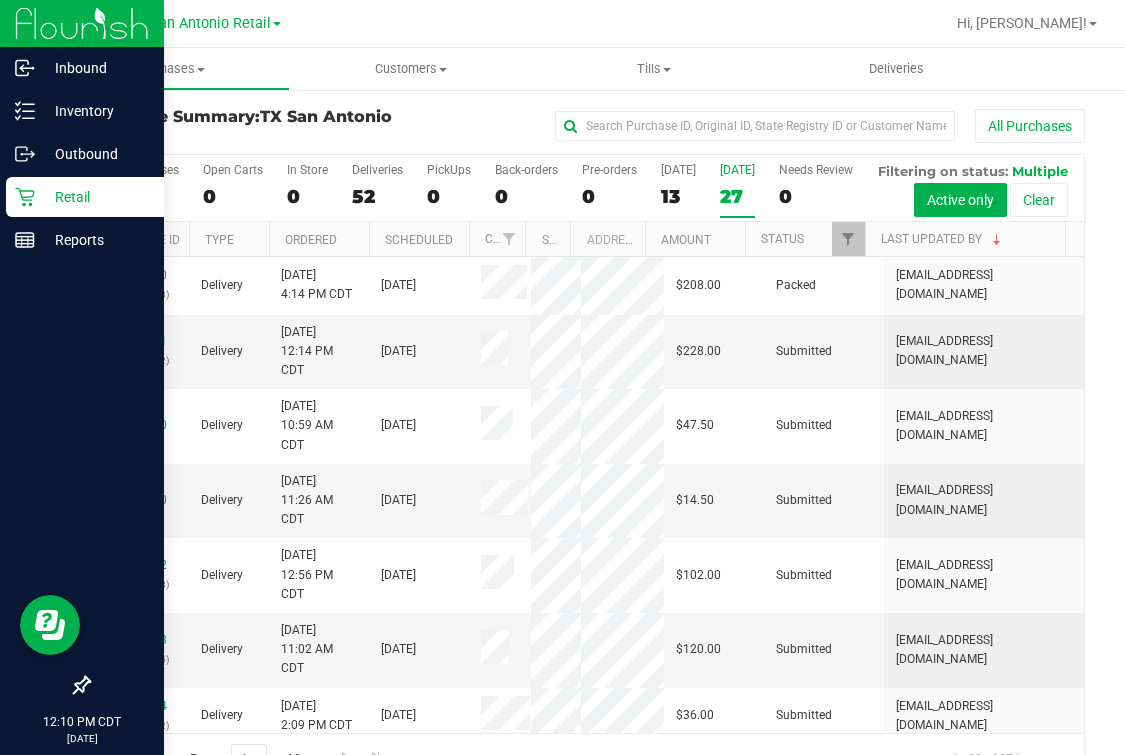 click on "Retail" at bounding box center [95, 197] 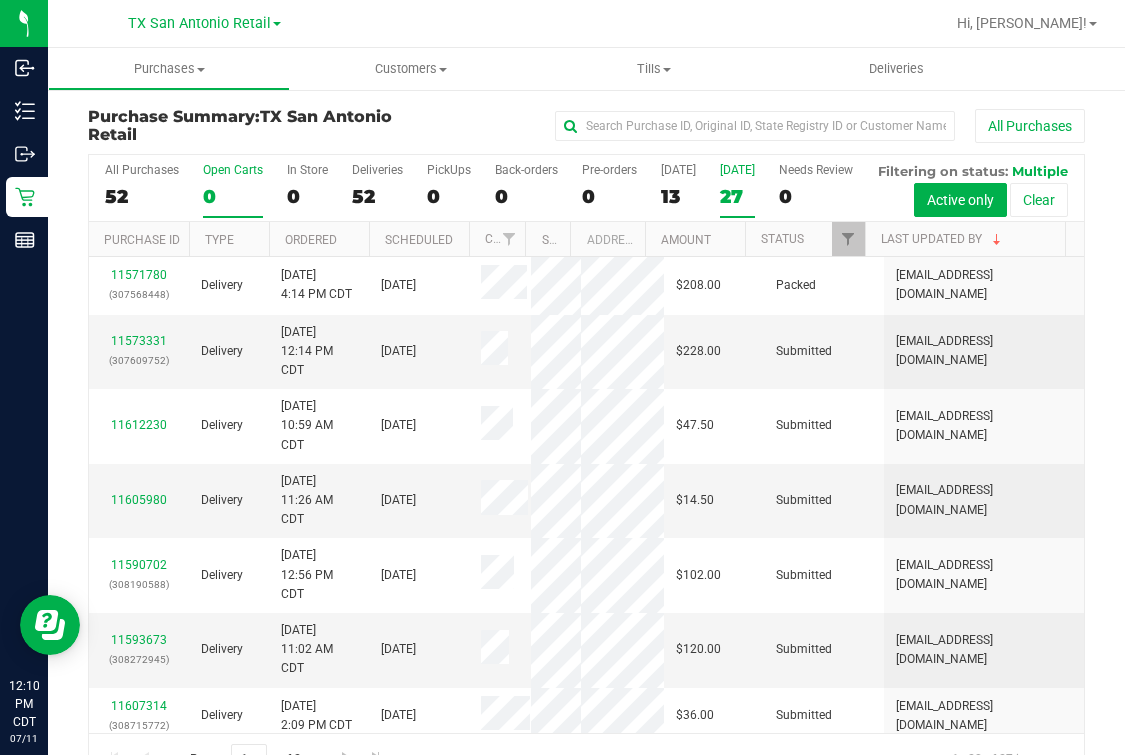 click on "Open Carts" at bounding box center [233, 170] 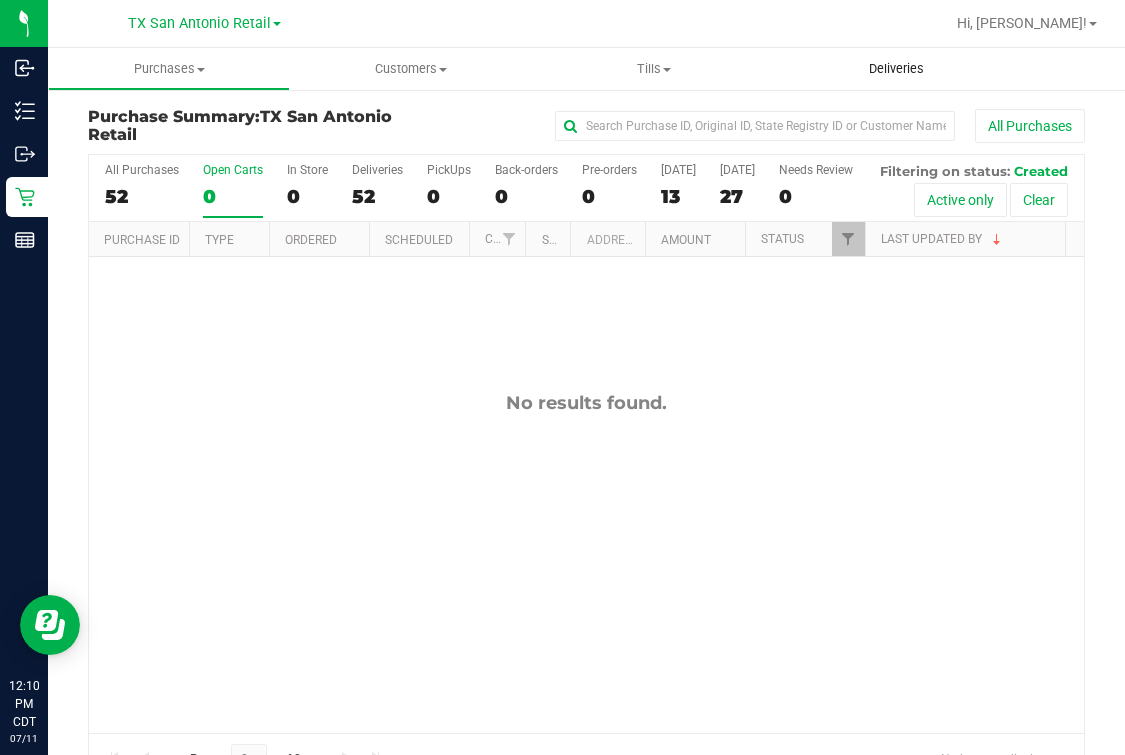 click on "Deliveries" at bounding box center [896, 69] 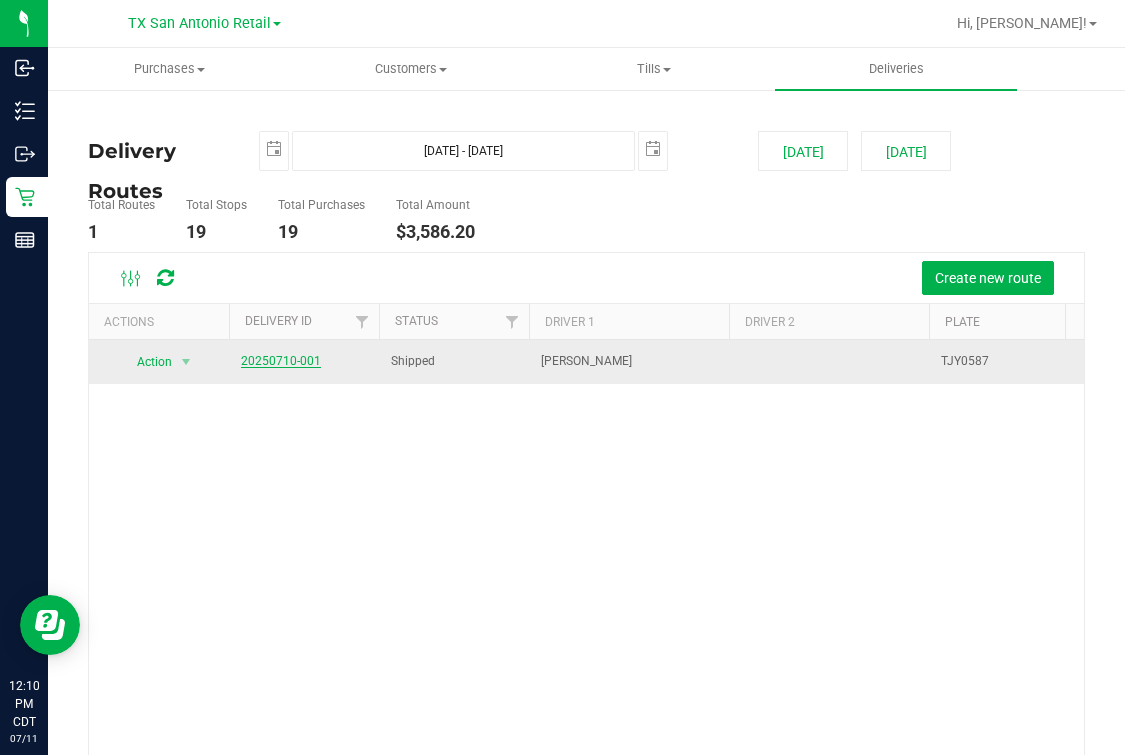 click on "20250710-001" at bounding box center [281, 361] 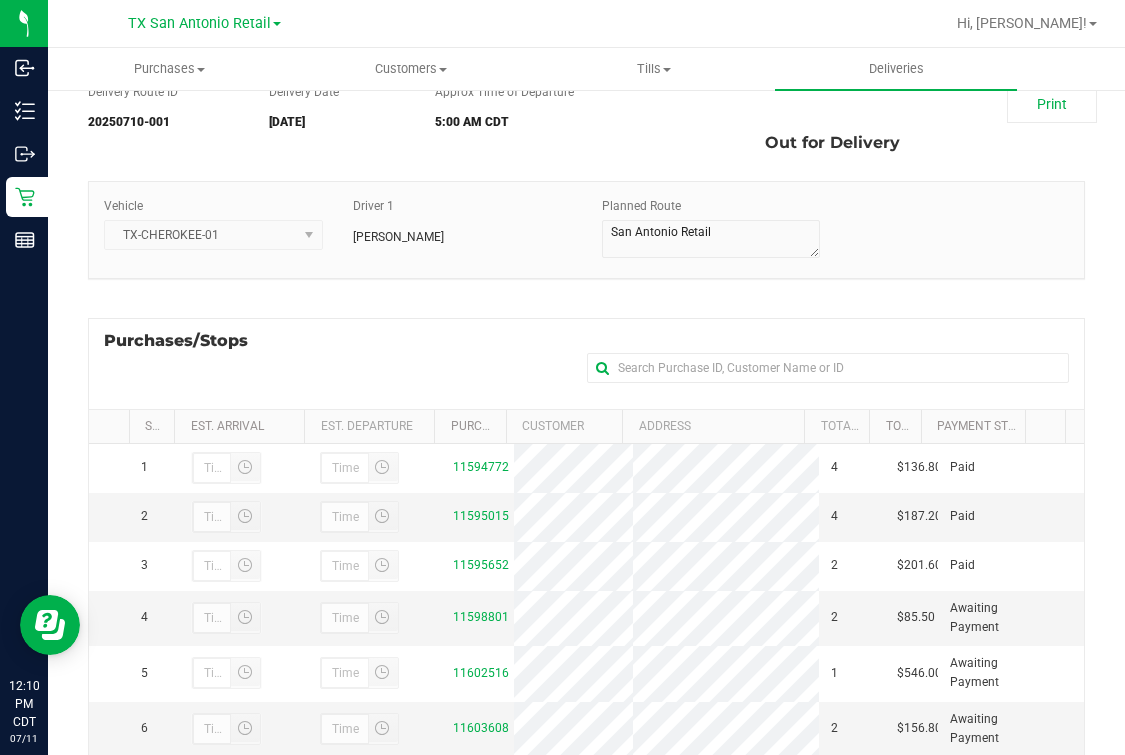 scroll, scrollTop: 124, scrollLeft: 0, axis: vertical 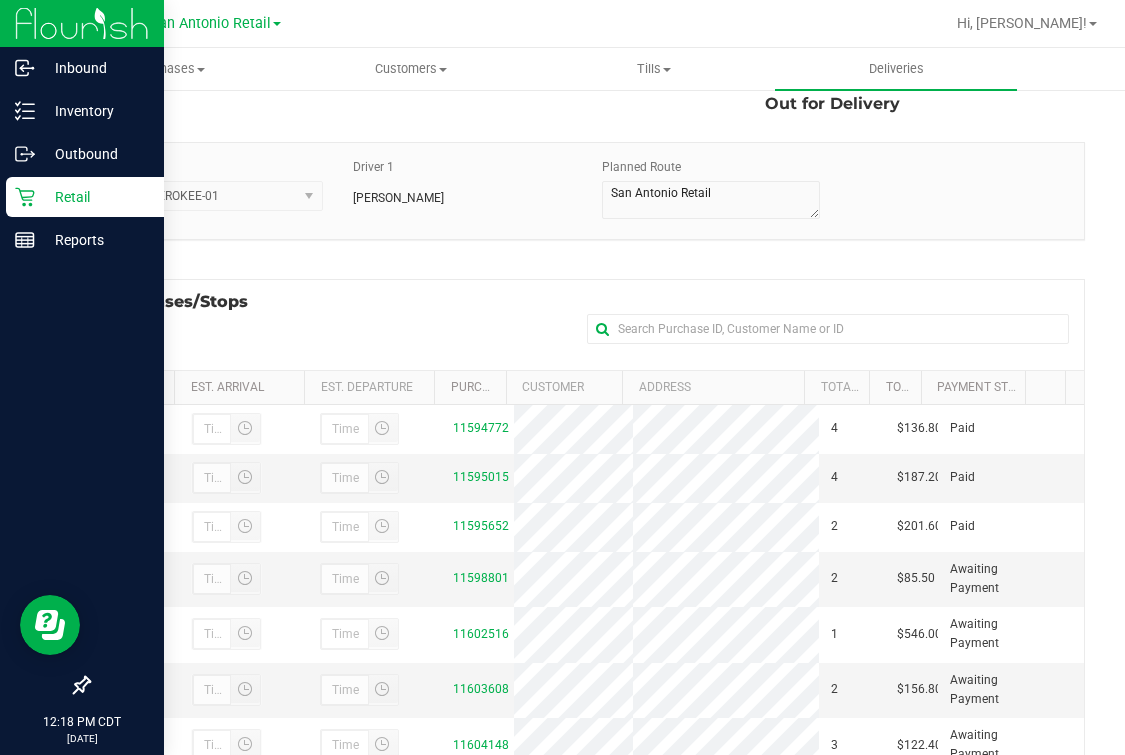 click on "Retail" at bounding box center [95, 197] 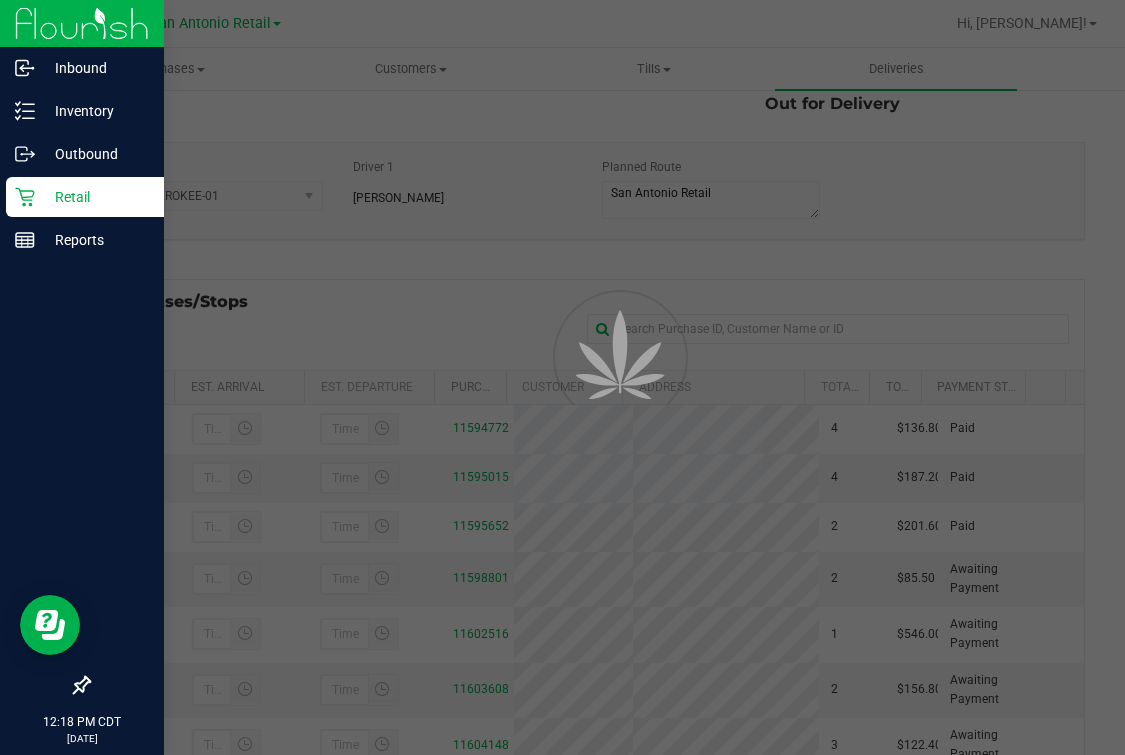 scroll, scrollTop: 0, scrollLeft: 0, axis: both 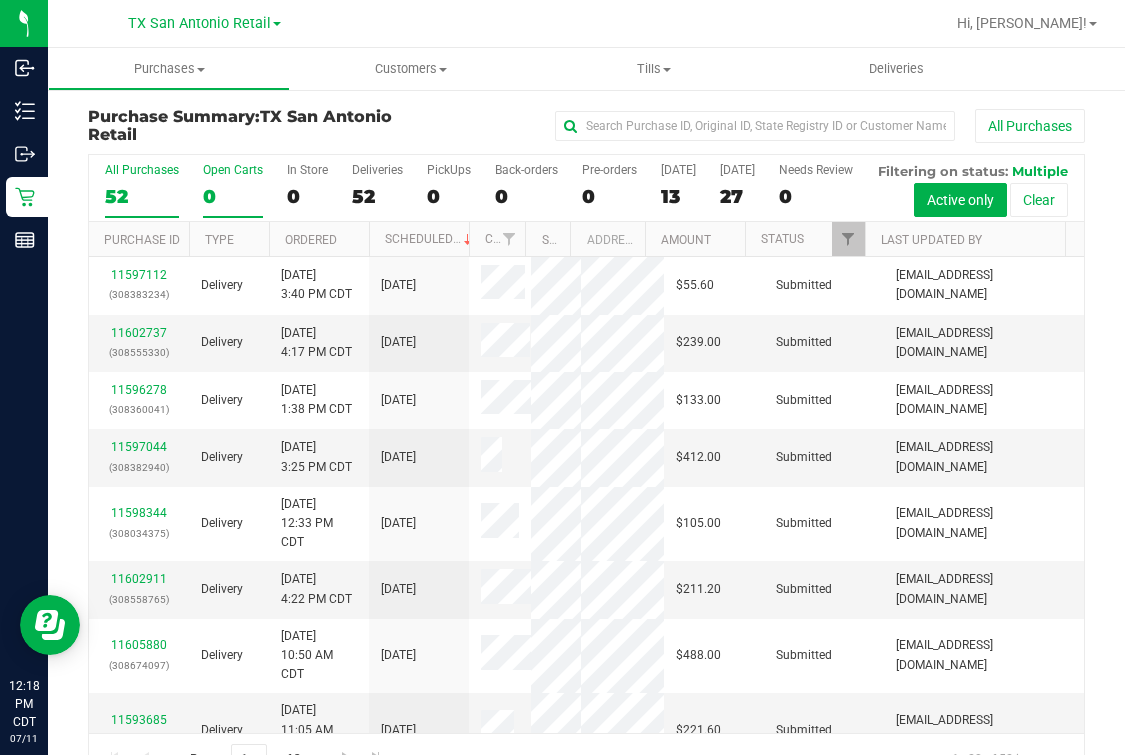 click on "0" at bounding box center (233, 196) 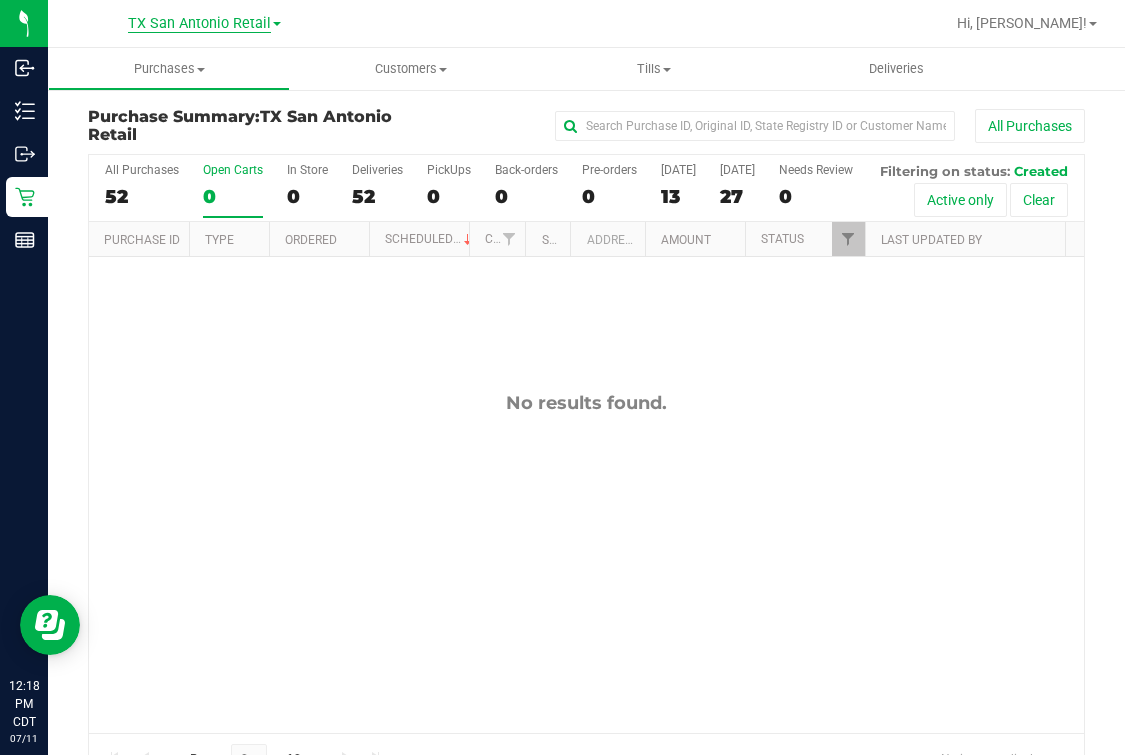 click on "TX San Antonio Retail" at bounding box center (199, 24) 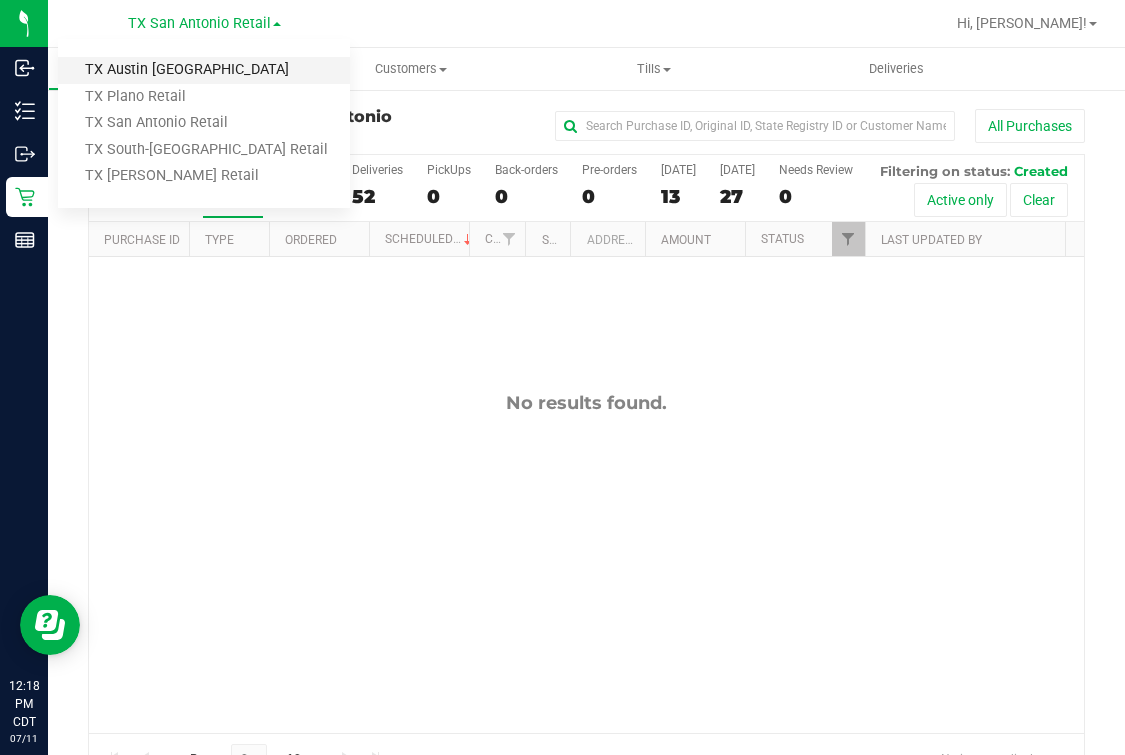 click on "TX Austin [GEOGRAPHIC_DATA]" at bounding box center (204, 70) 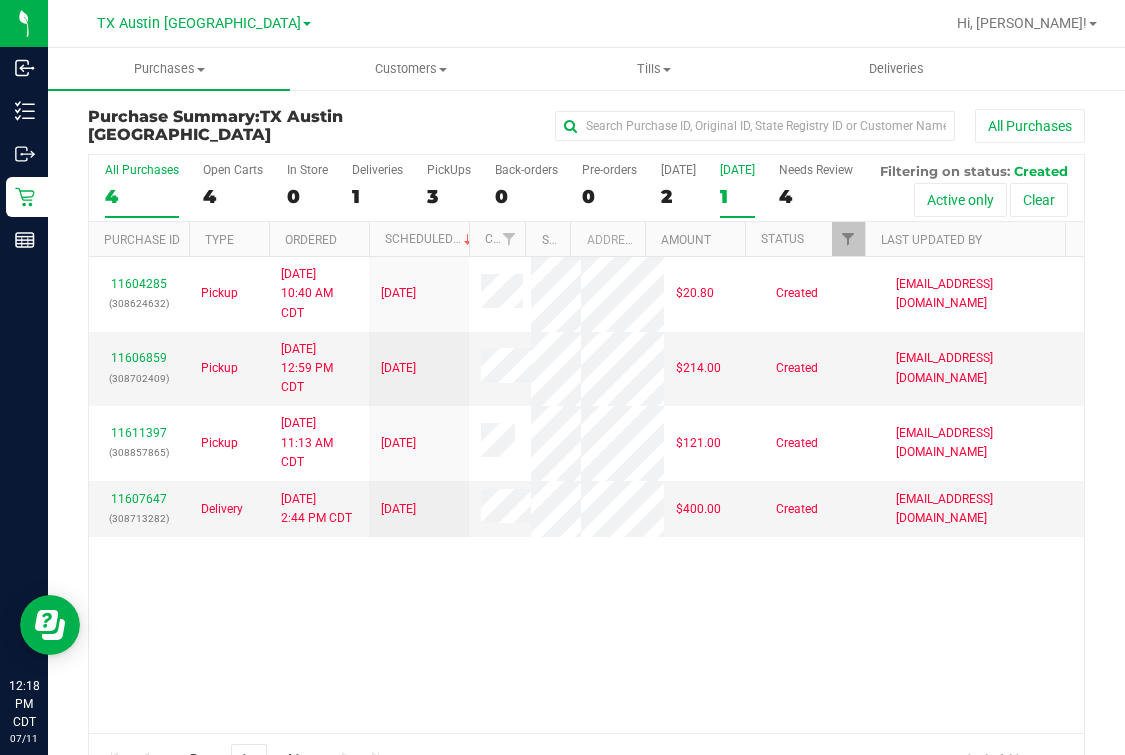 click on "[DATE]" at bounding box center [737, 170] 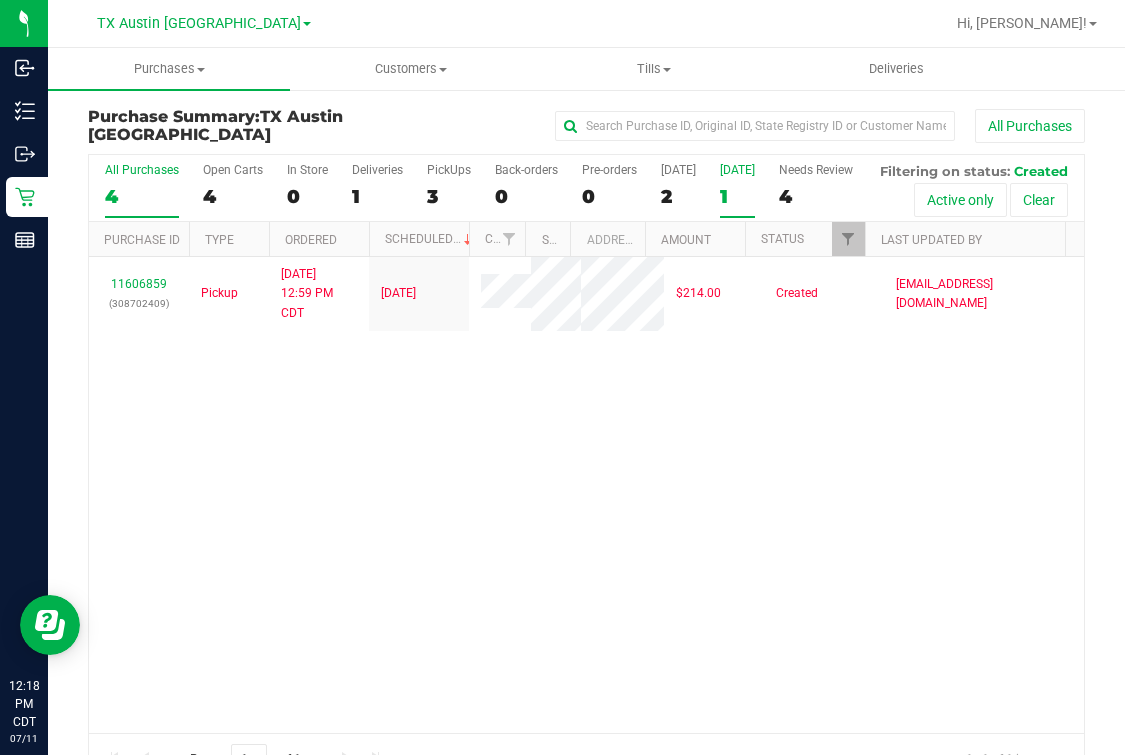 click on "4" at bounding box center [142, 196] 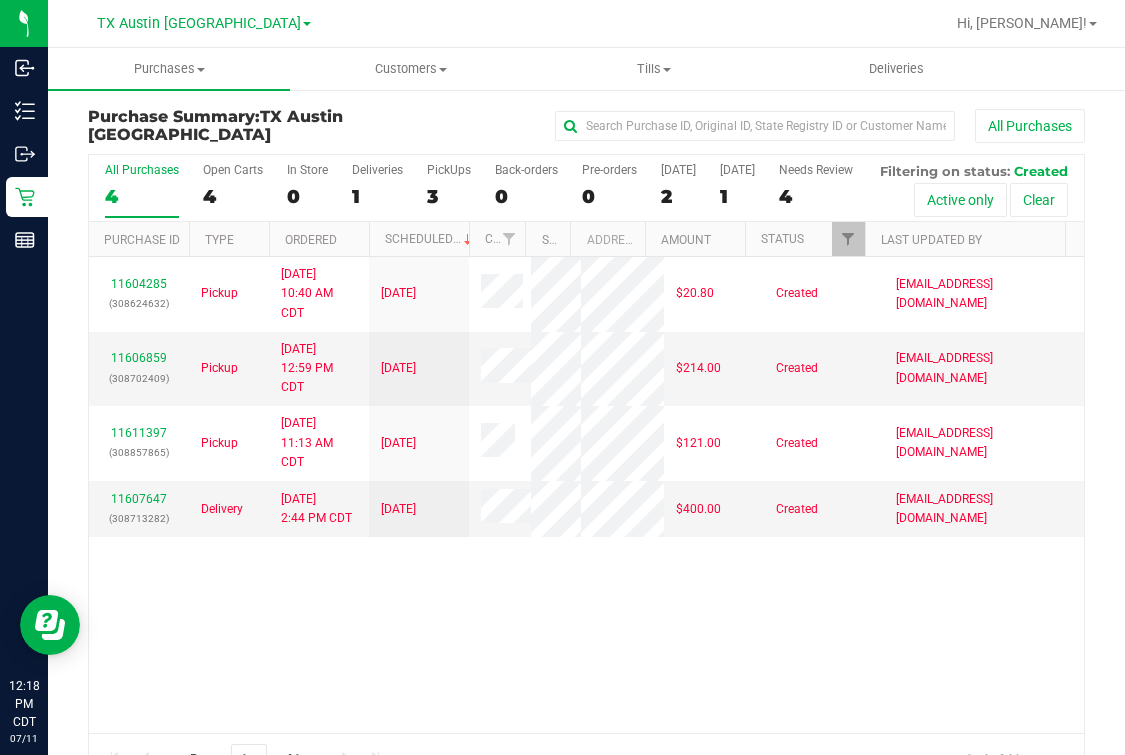 click on "All Purchases
4
Open Carts
4
In Store
0
Deliveries
1
PickUps
3
Back-orders
0
Pre-orders
0
[DATE]
2
[DATE]
1" at bounding box center (586, 163) 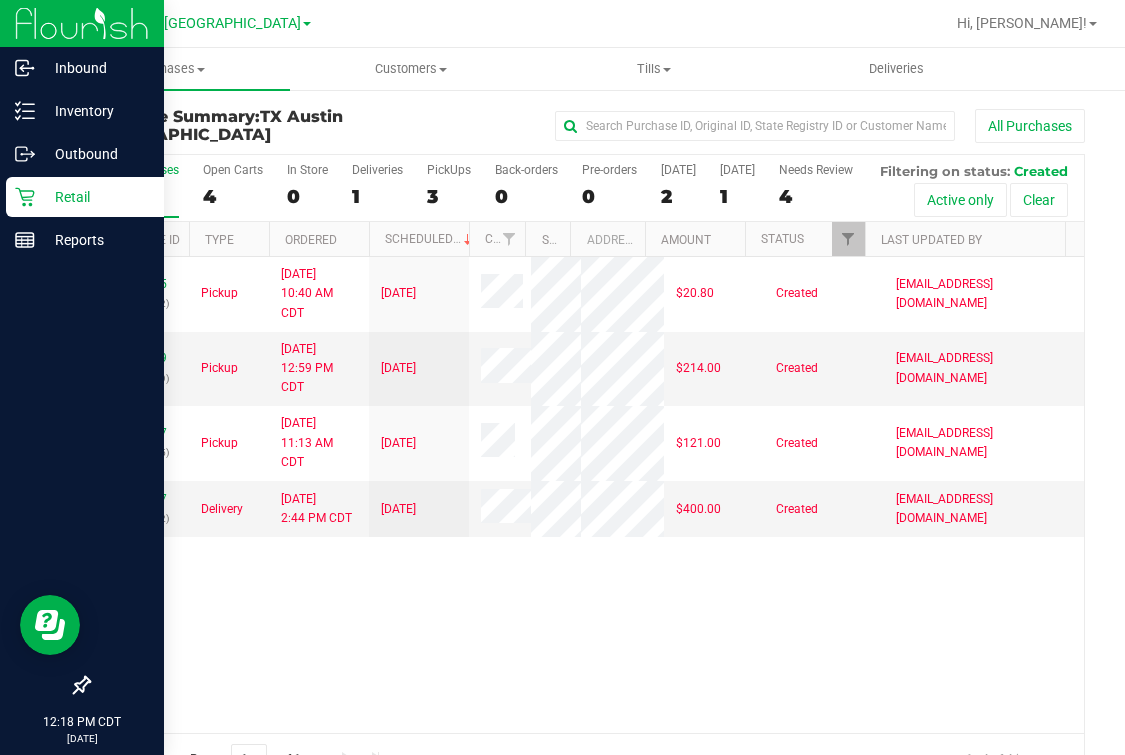 click on "Retail" at bounding box center [95, 197] 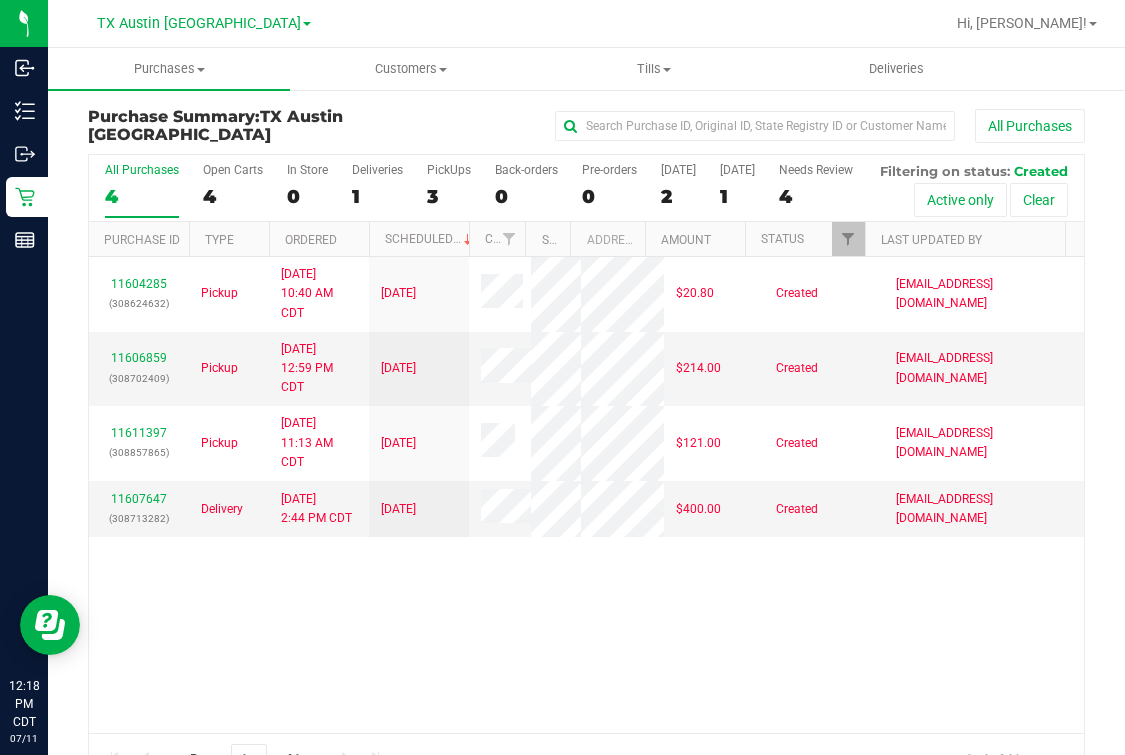 click on "All Purchases
4" at bounding box center [142, 190] 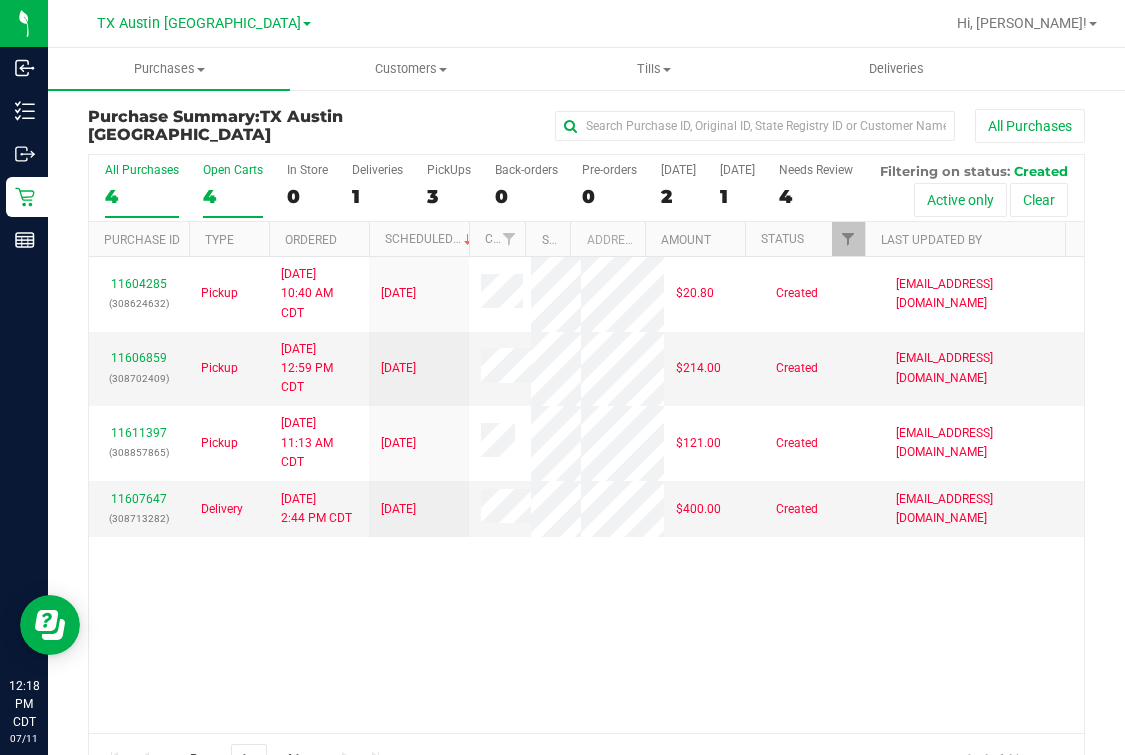 click on "4" at bounding box center (233, 196) 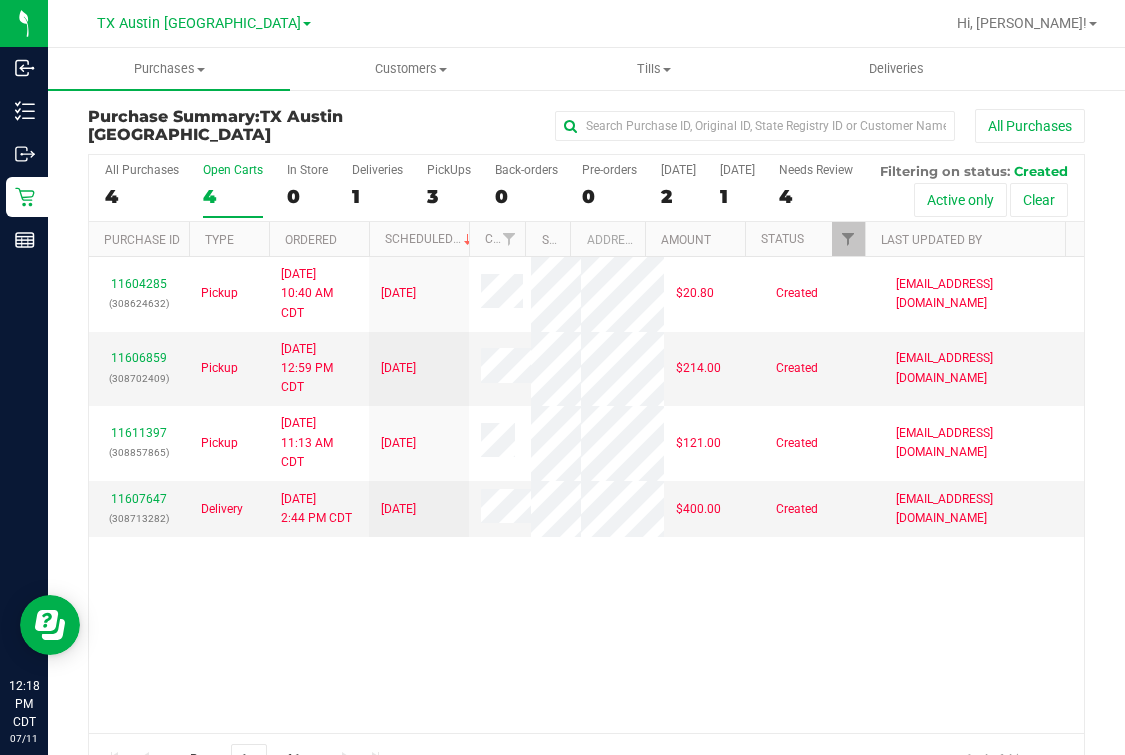 click on "All Purchases
4
Open Carts
4
In Store
0
Deliveries
1
PickUps
3
Back-orders
0
Pre-orders
0
[DATE]
2
[DATE]
1" at bounding box center [586, 188] 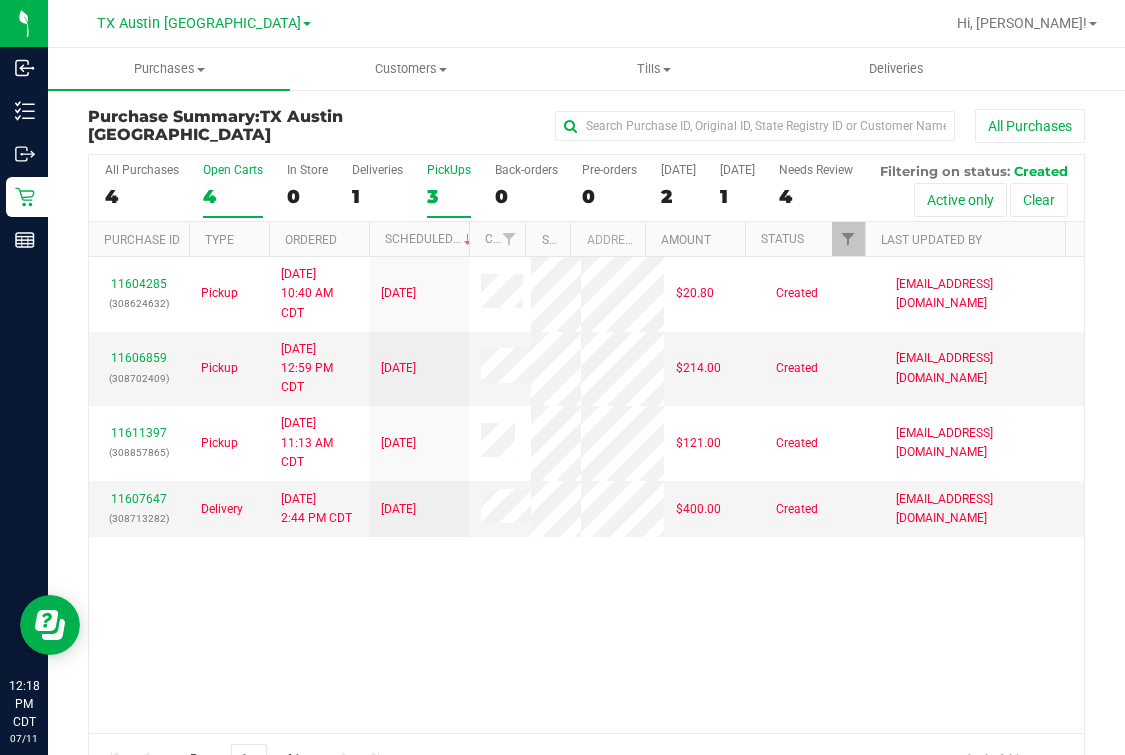 click on "3" at bounding box center (449, 196) 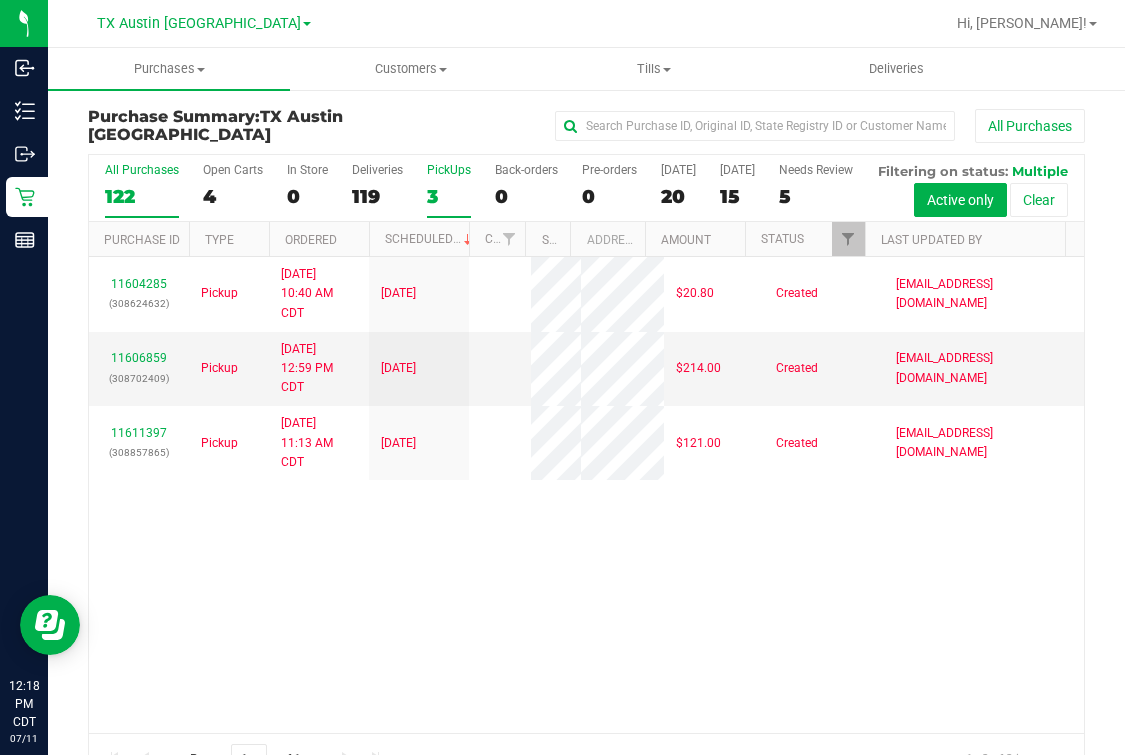 click on "122" at bounding box center [142, 196] 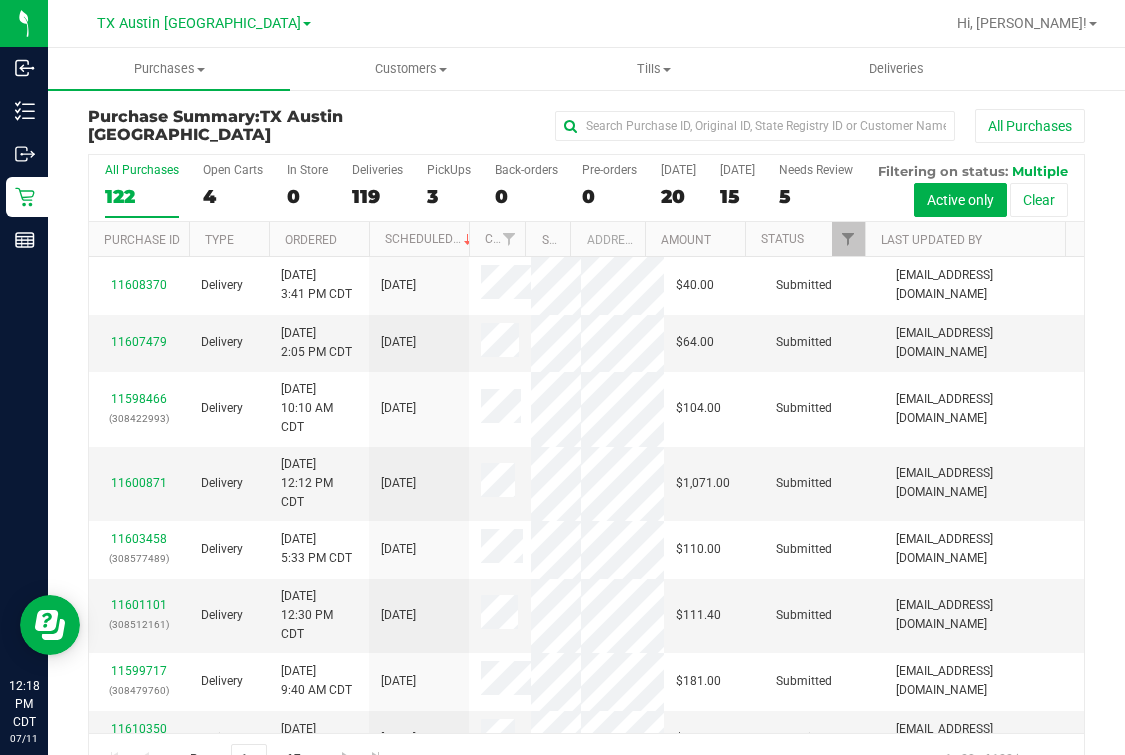 click on "Last Updated By" at bounding box center [965, 239] 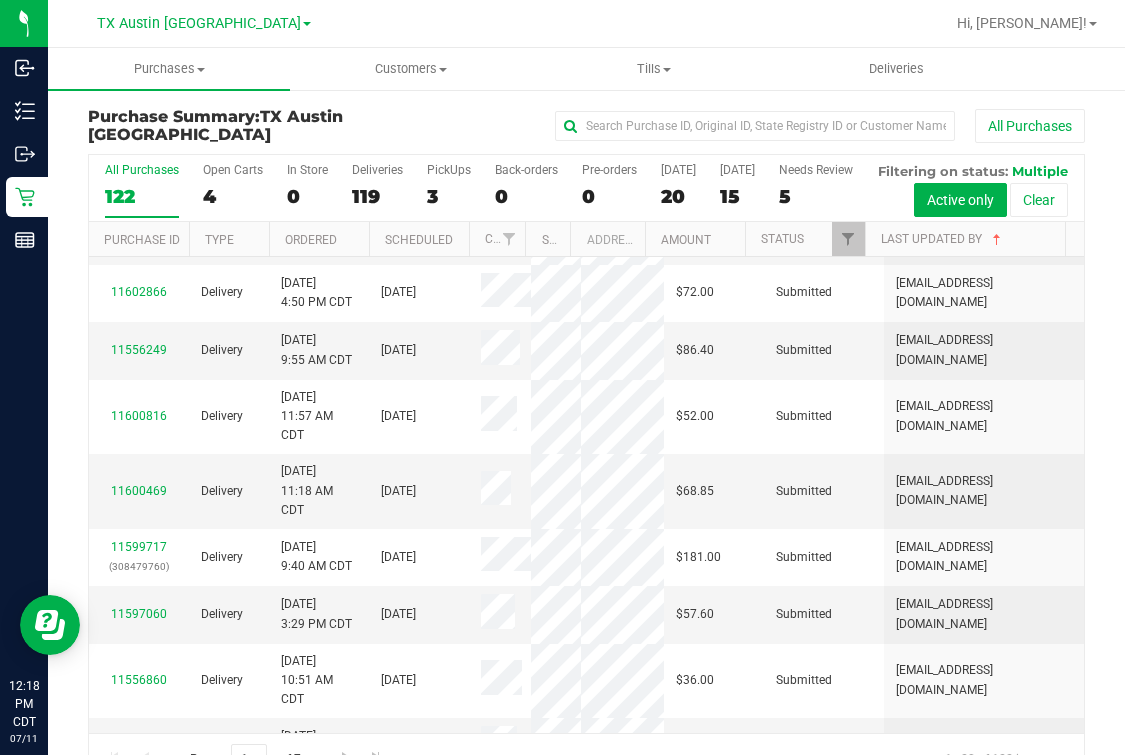 scroll, scrollTop: 0, scrollLeft: 0, axis: both 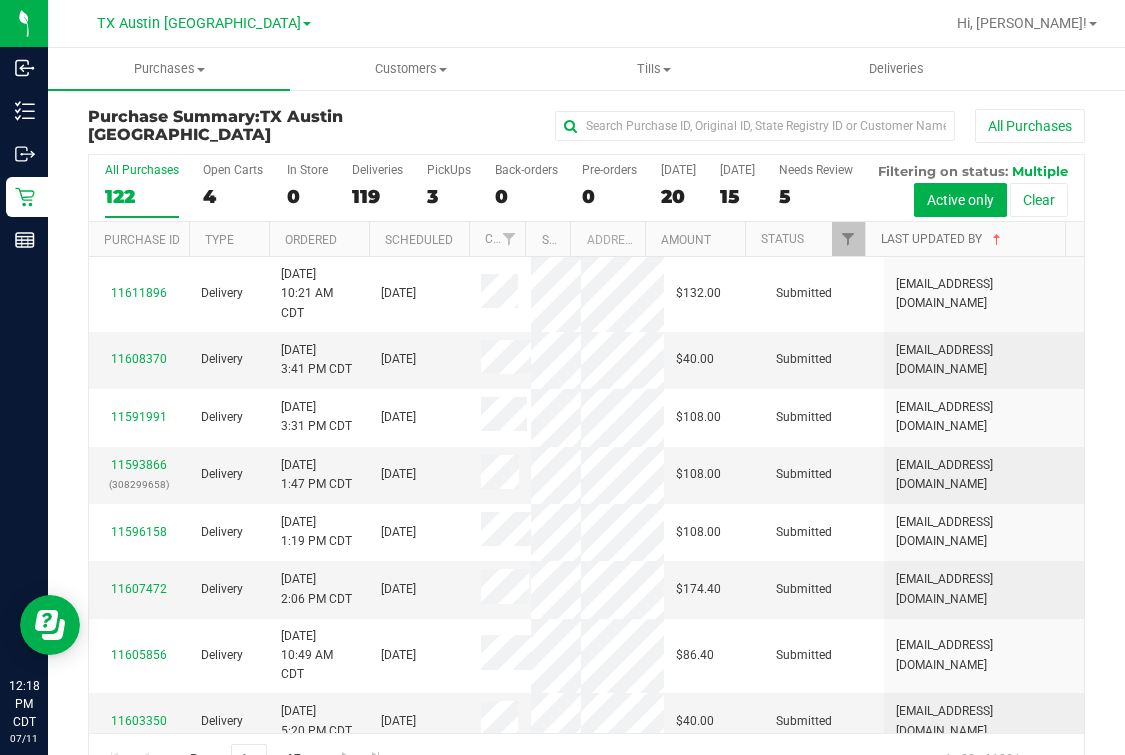 click on "Last Updated By" at bounding box center [943, 239] 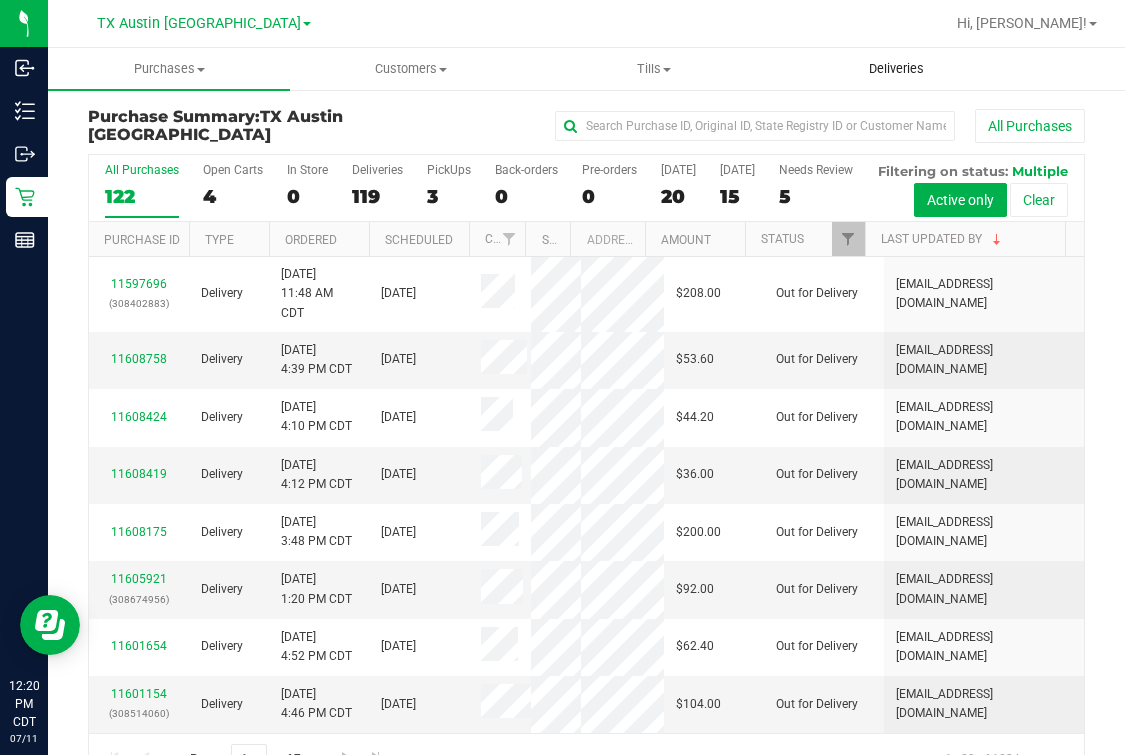 click on "Deliveries" at bounding box center (896, 69) 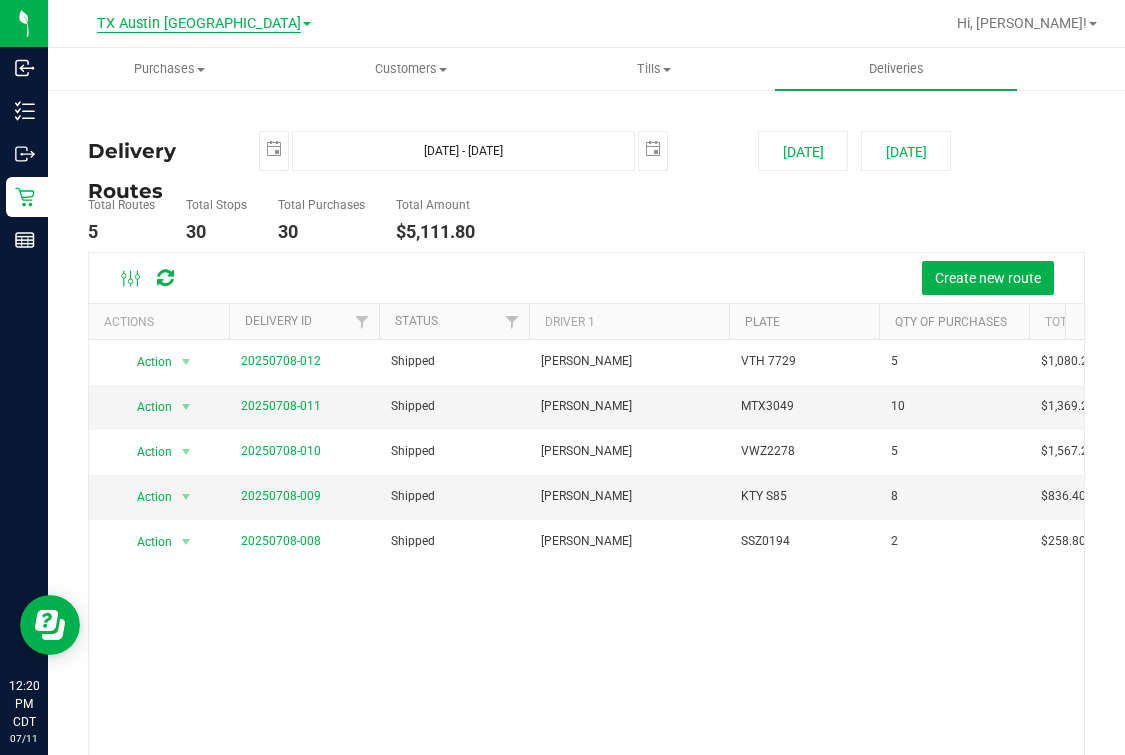 click on "TX Austin [GEOGRAPHIC_DATA]" at bounding box center [199, 24] 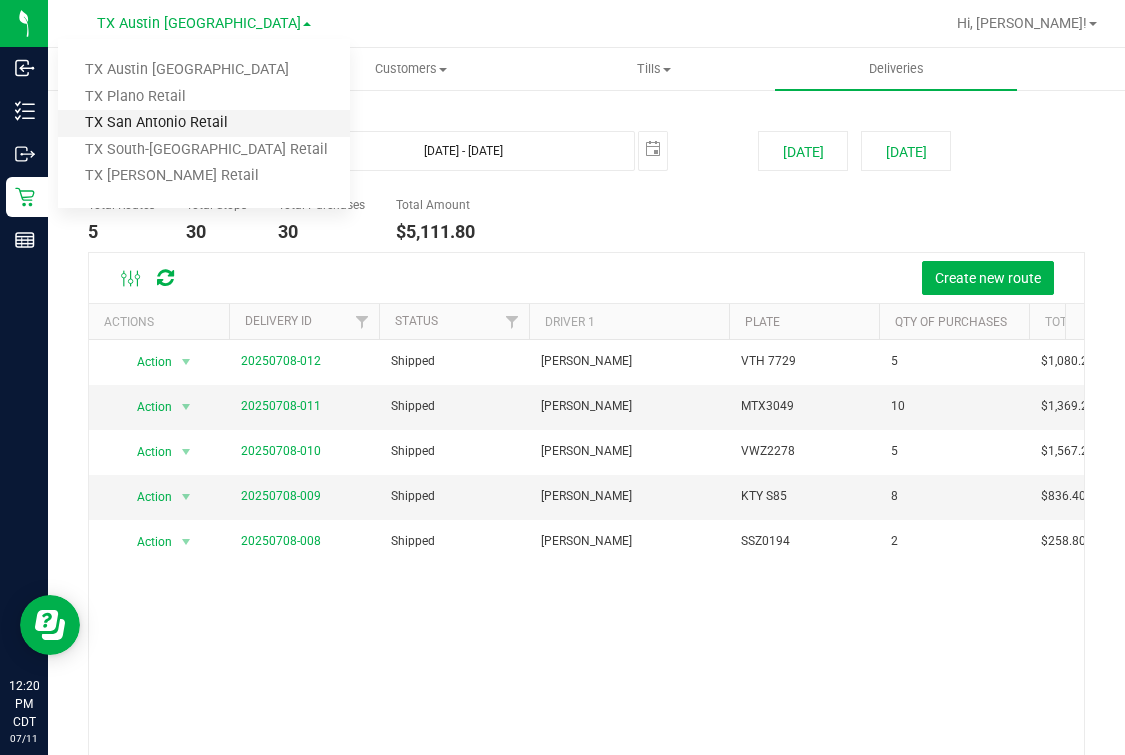click on "TX San Antonio Retail" at bounding box center [204, 123] 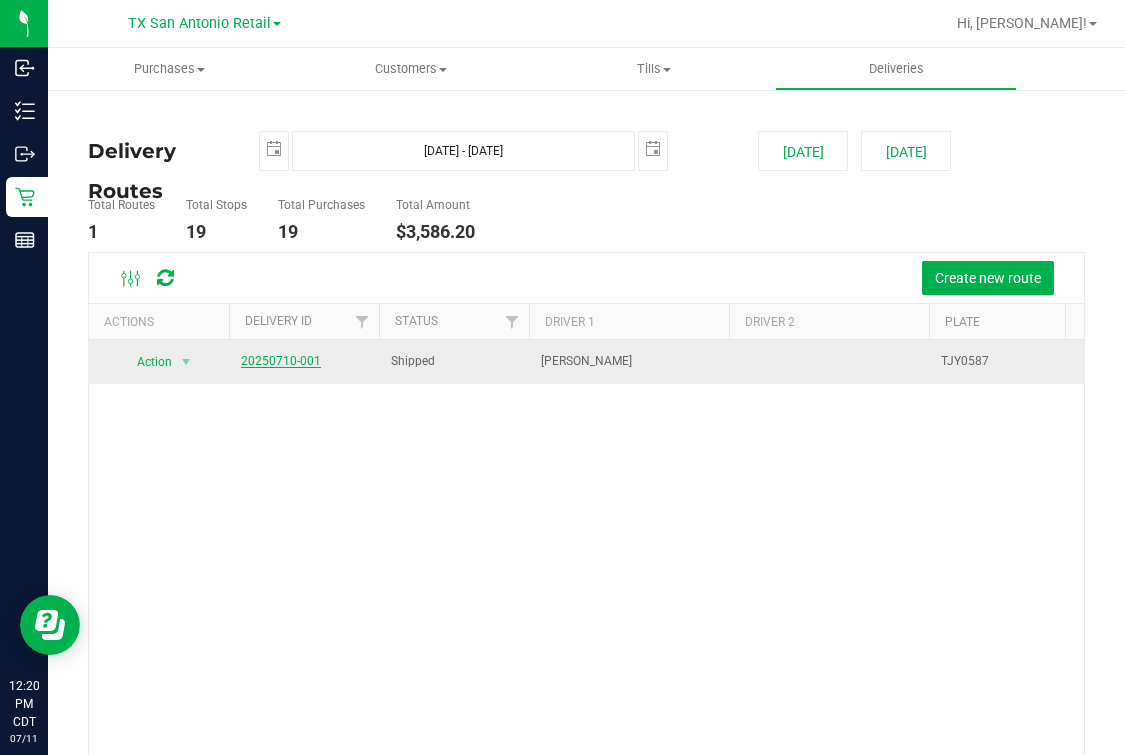 click on "20250710-001" at bounding box center (281, 361) 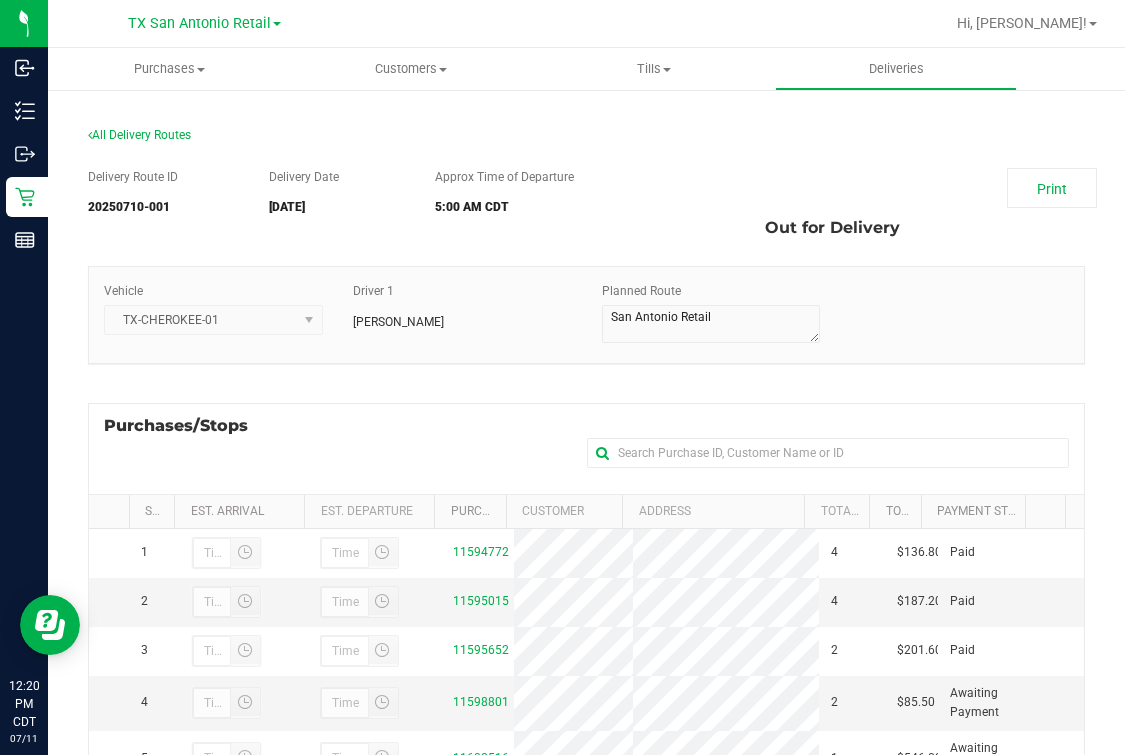 scroll, scrollTop: 124, scrollLeft: 0, axis: vertical 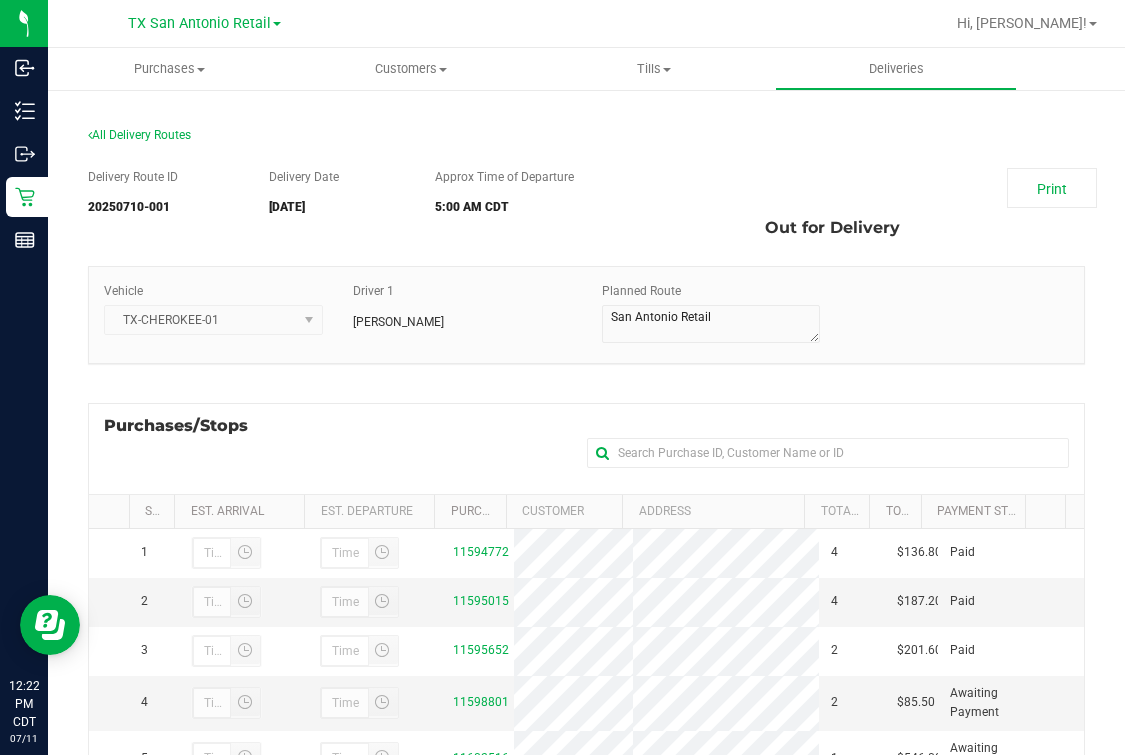 click on "[GEOGRAPHIC_DATA] [GEOGRAPHIC_DATA] Retail    [GEOGRAPHIC_DATA] [GEOGRAPHIC_DATA] [GEOGRAPHIC_DATA]   [GEOGRAPHIC_DATA] Plano Retail   [GEOGRAPHIC_DATA] [GEOGRAPHIC_DATA] [GEOGRAPHIC_DATA]    [GEOGRAPHIC_DATA] [GEOGRAPHIC_DATA] [GEOGRAPHIC_DATA]   [GEOGRAPHIC_DATA] [GEOGRAPHIC_DATA] Retail   Hi, [PERSON_NAME]!" at bounding box center [586, 24] 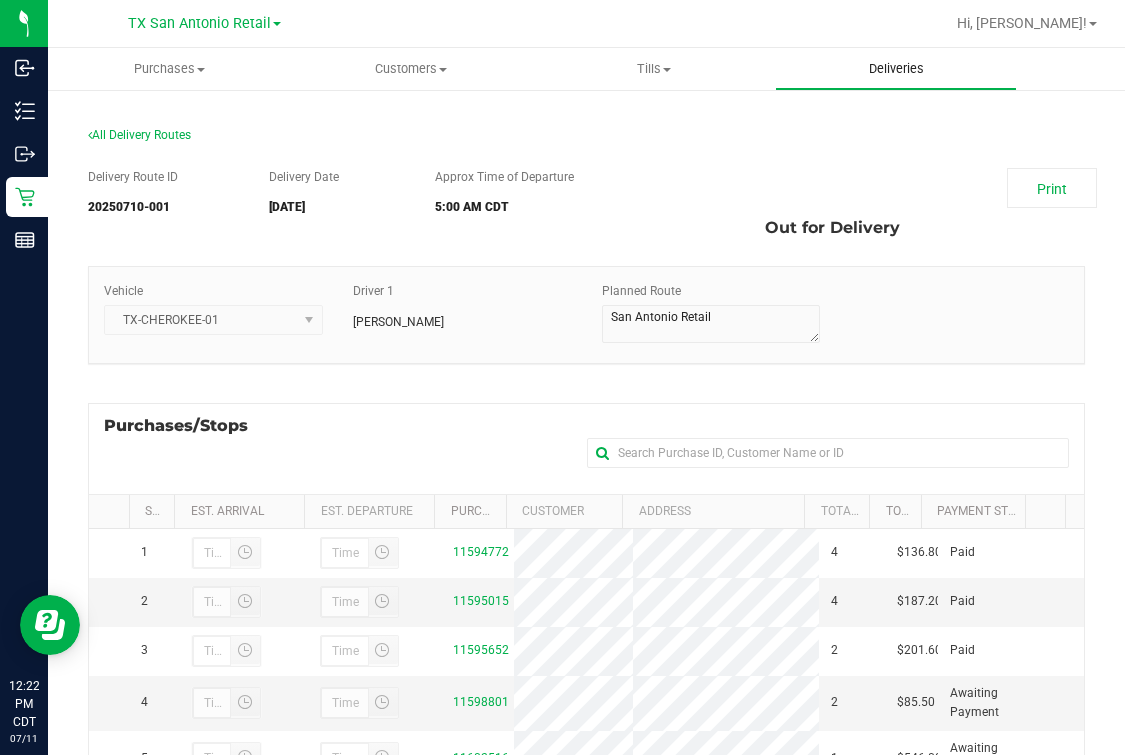 click on "Deliveries" at bounding box center (896, 69) 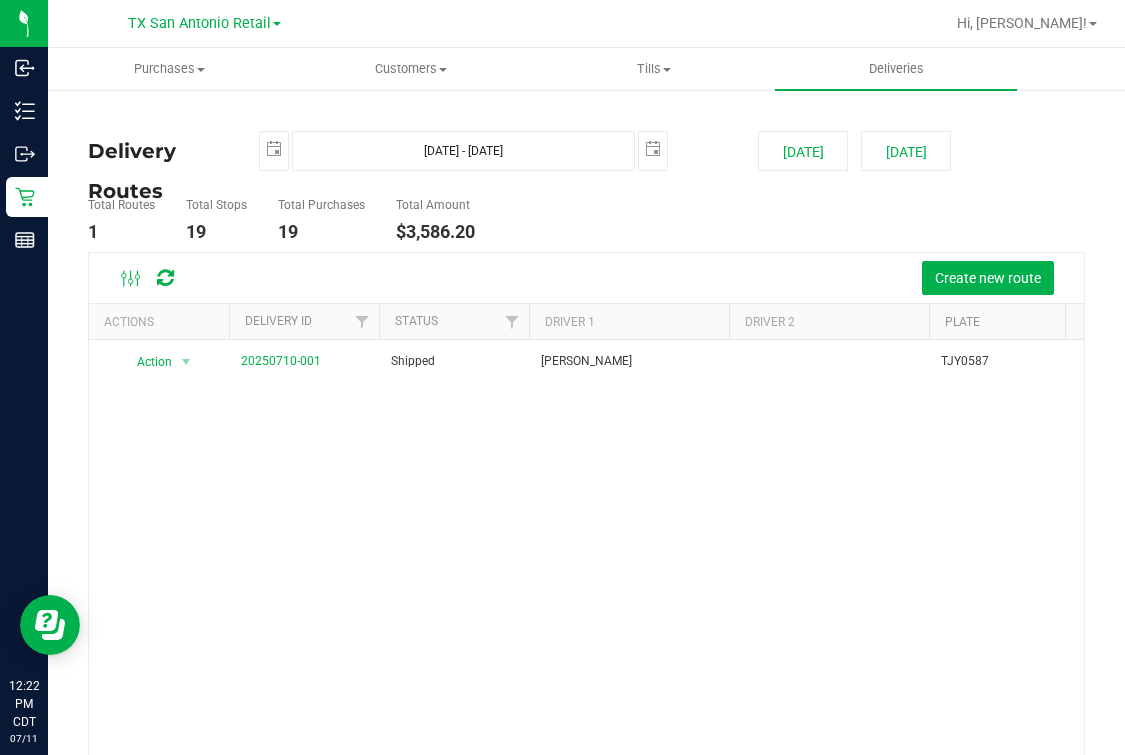 click on "Action Action View Delivery
20250710-001
Shipped [PERSON_NAME] TJY0587 19 $3,586.20" at bounding box center (586, 578) 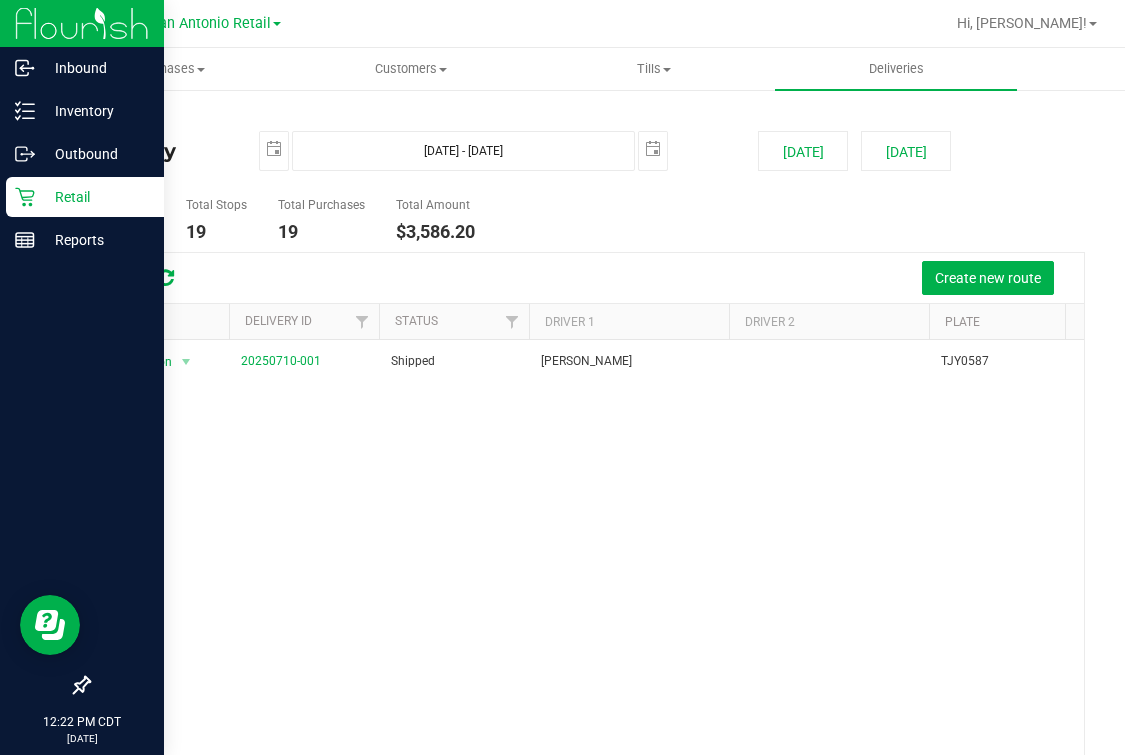 click 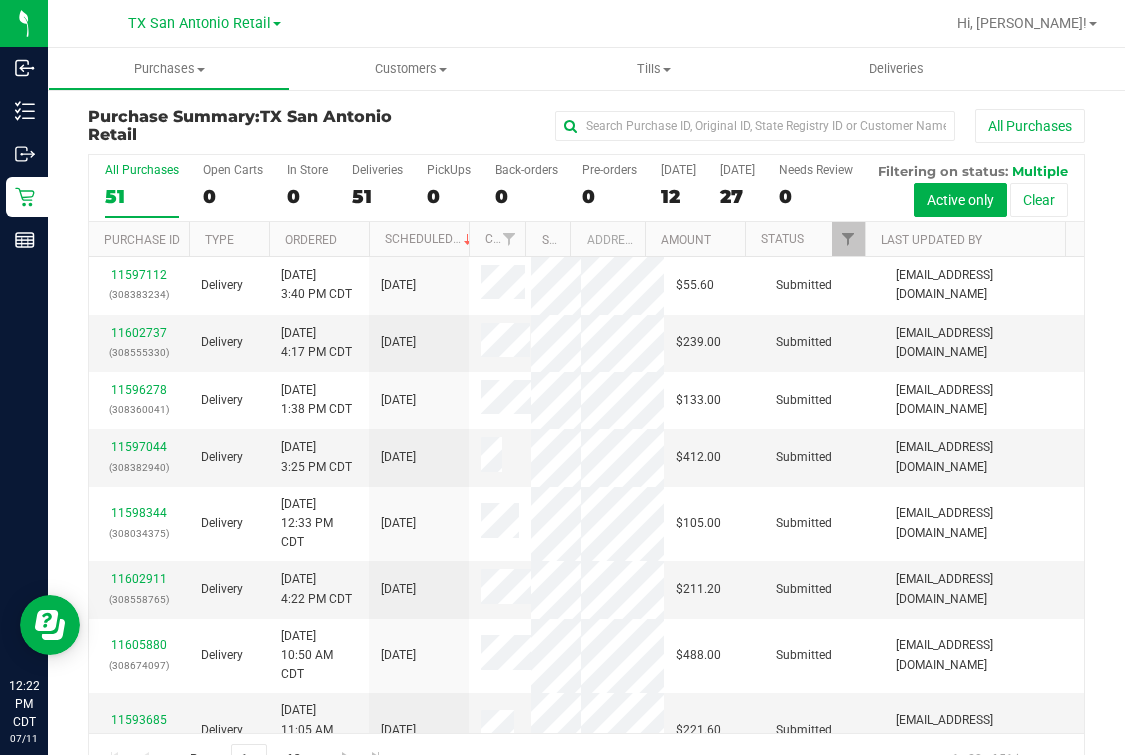 click on "All Purchases
51
Open Carts
0
In Store
0
Deliveries
51
PickUps
0
Back-orders
0
Pre-orders
0
[DATE]
12
[DATE]
27" at bounding box center (586, 188) 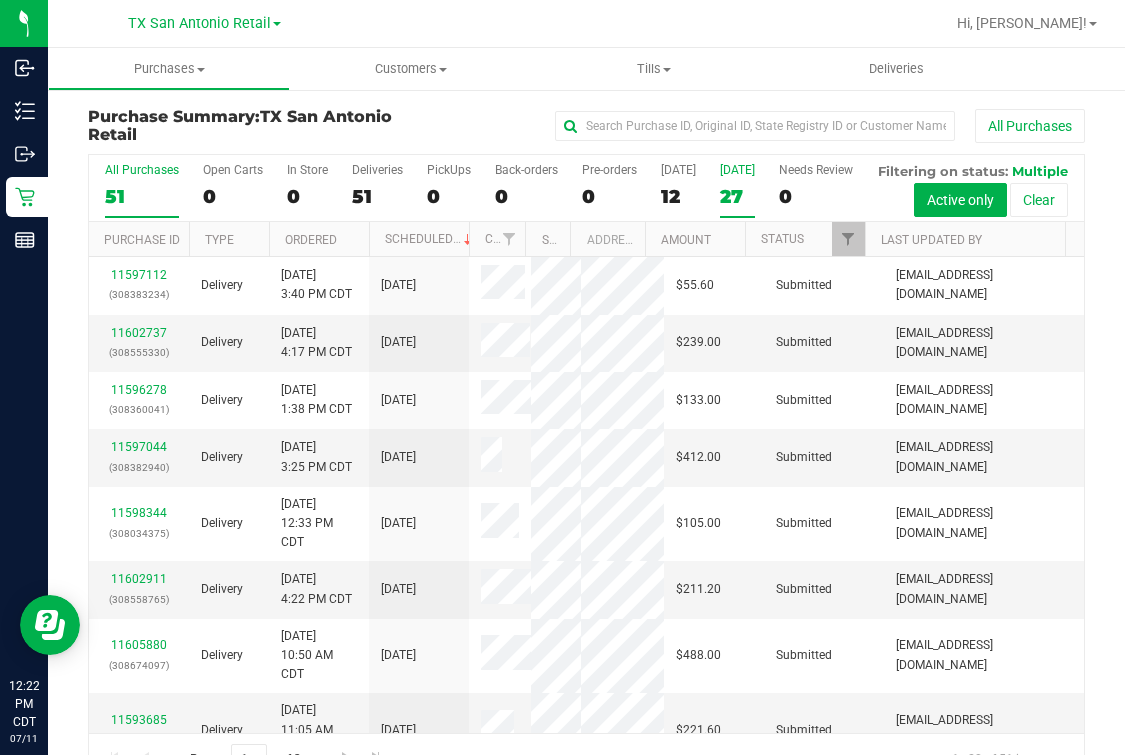 click on "27" at bounding box center (737, 196) 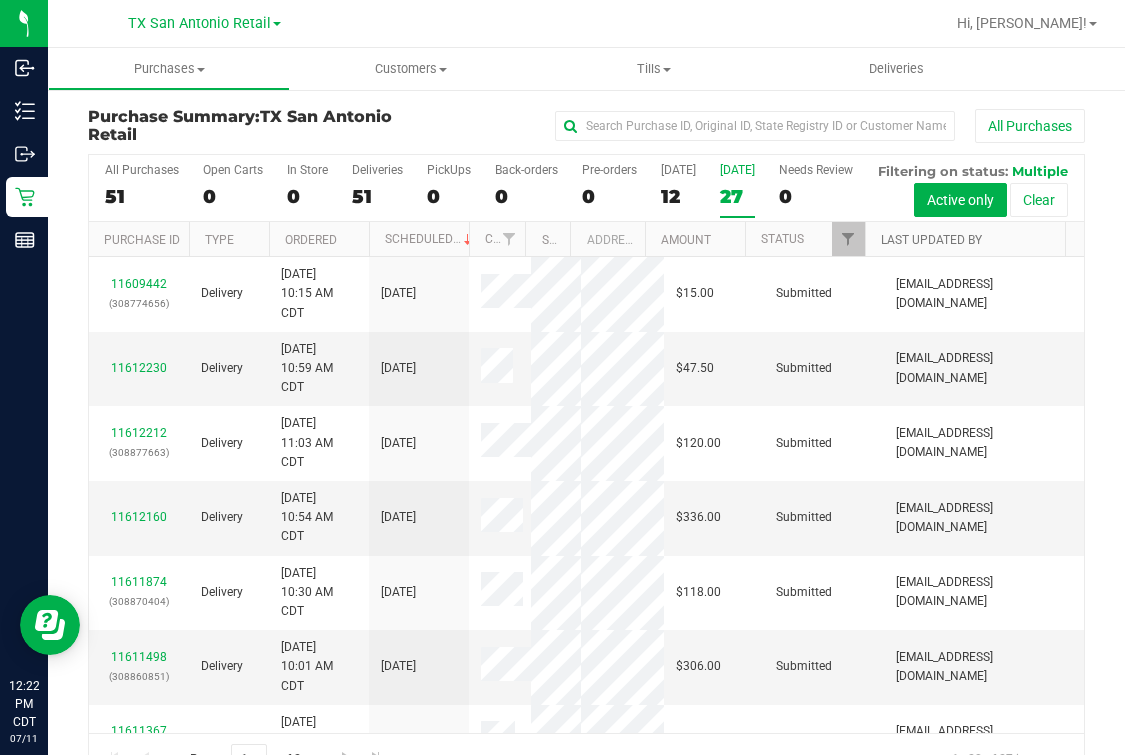 click on "Last Updated By" at bounding box center [931, 240] 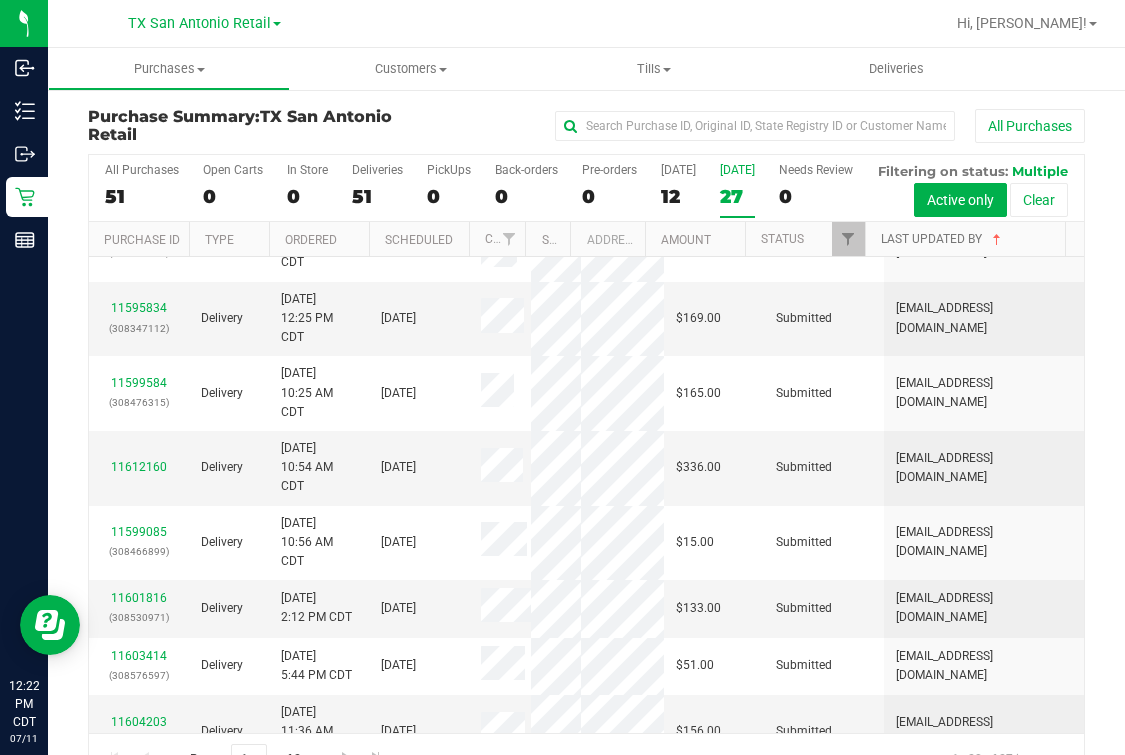 scroll, scrollTop: 0, scrollLeft: 0, axis: both 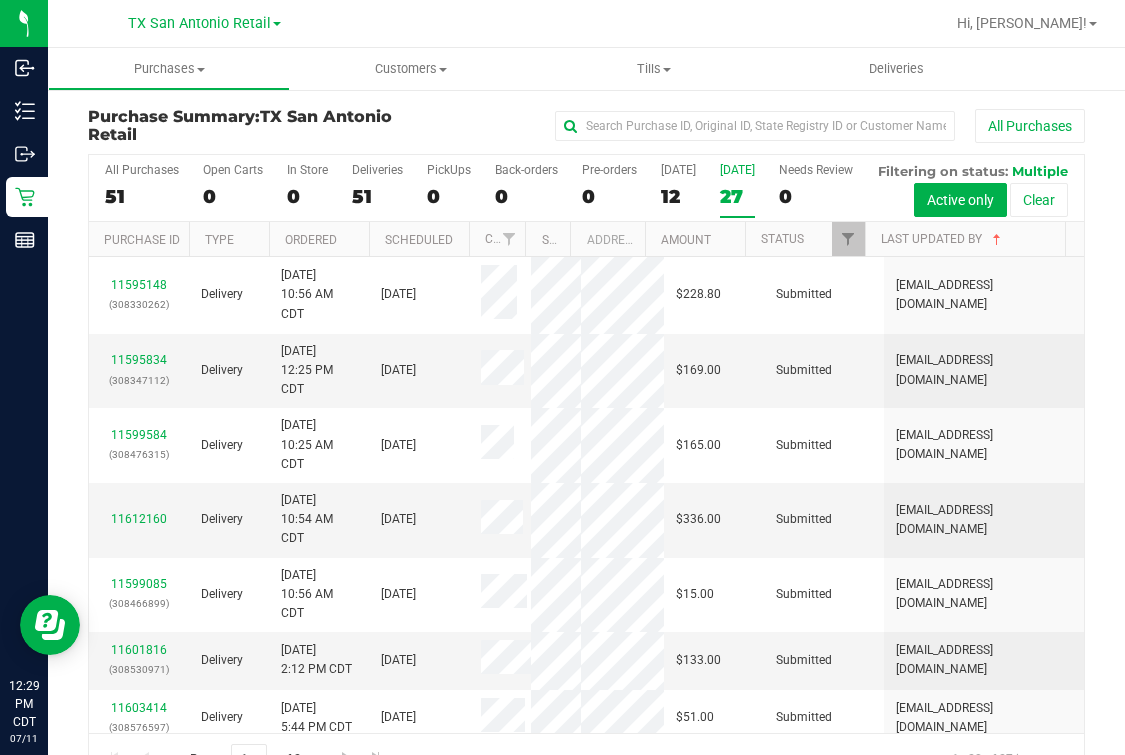 click on "All Purchases
51
Open Carts
0
In Store
0
Deliveries
51
PickUps
0
Back-orders
0
Pre-orders
0
[DATE]
12
[DATE]
27" at bounding box center [586, 188] 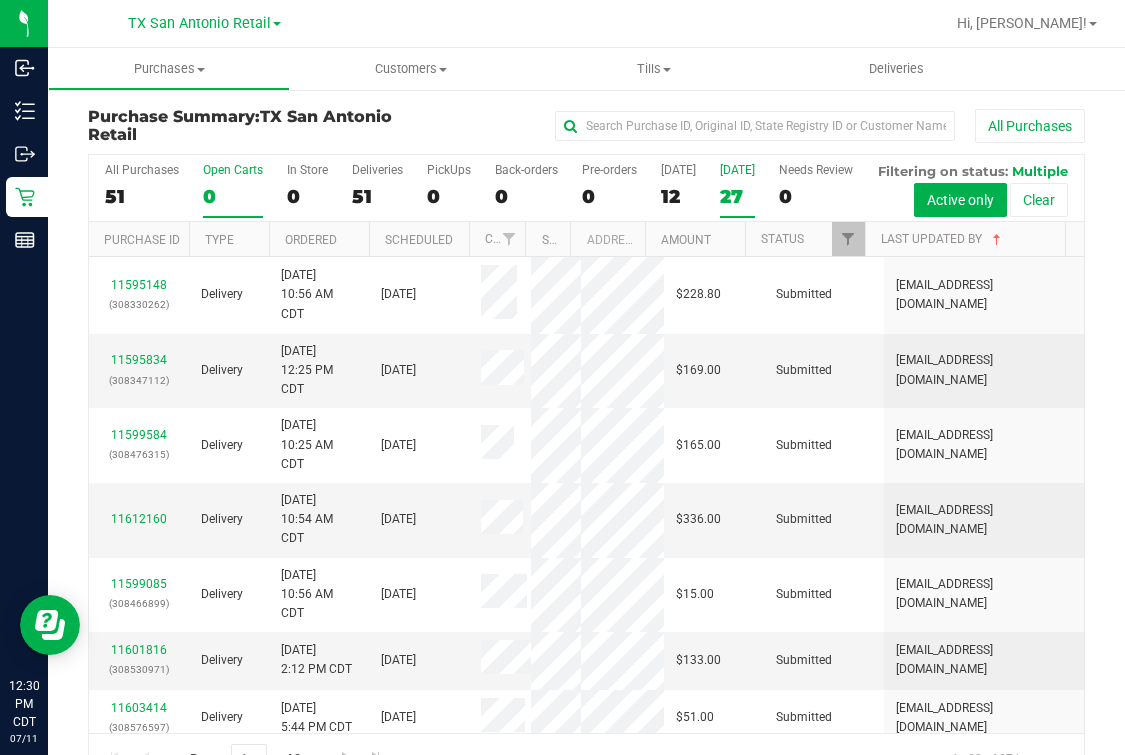 click on "Open Carts
0" at bounding box center [233, 190] 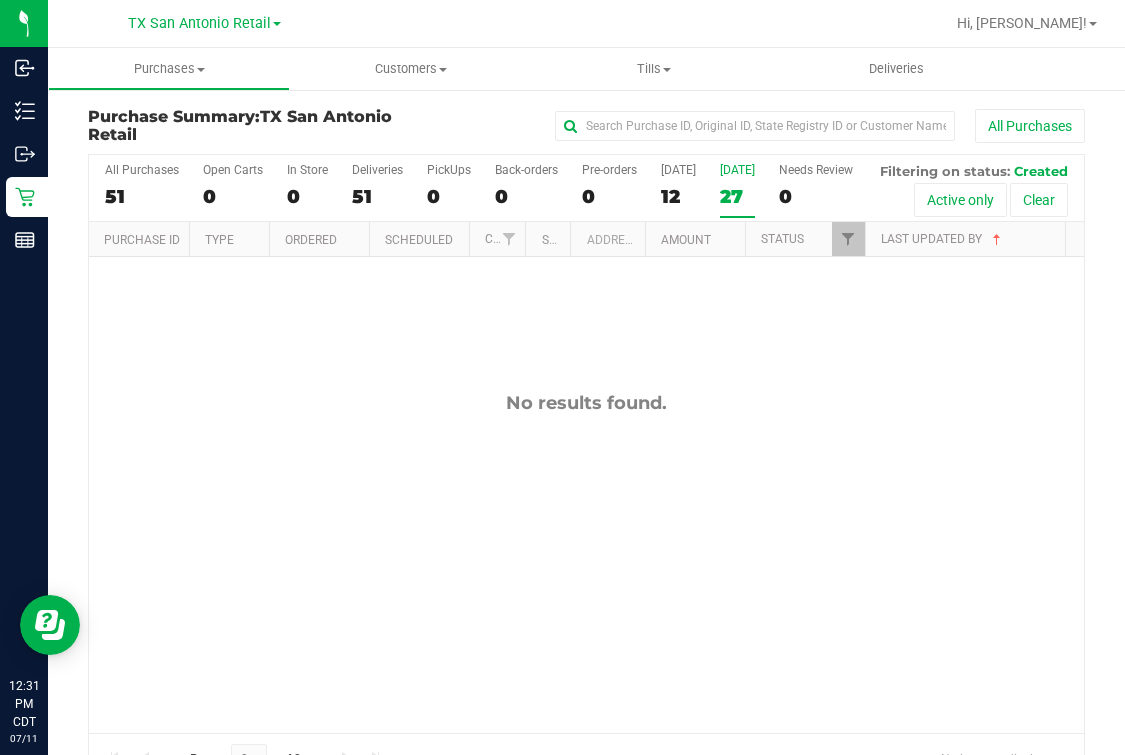 click on "No results found." at bounding box center [586, 562] 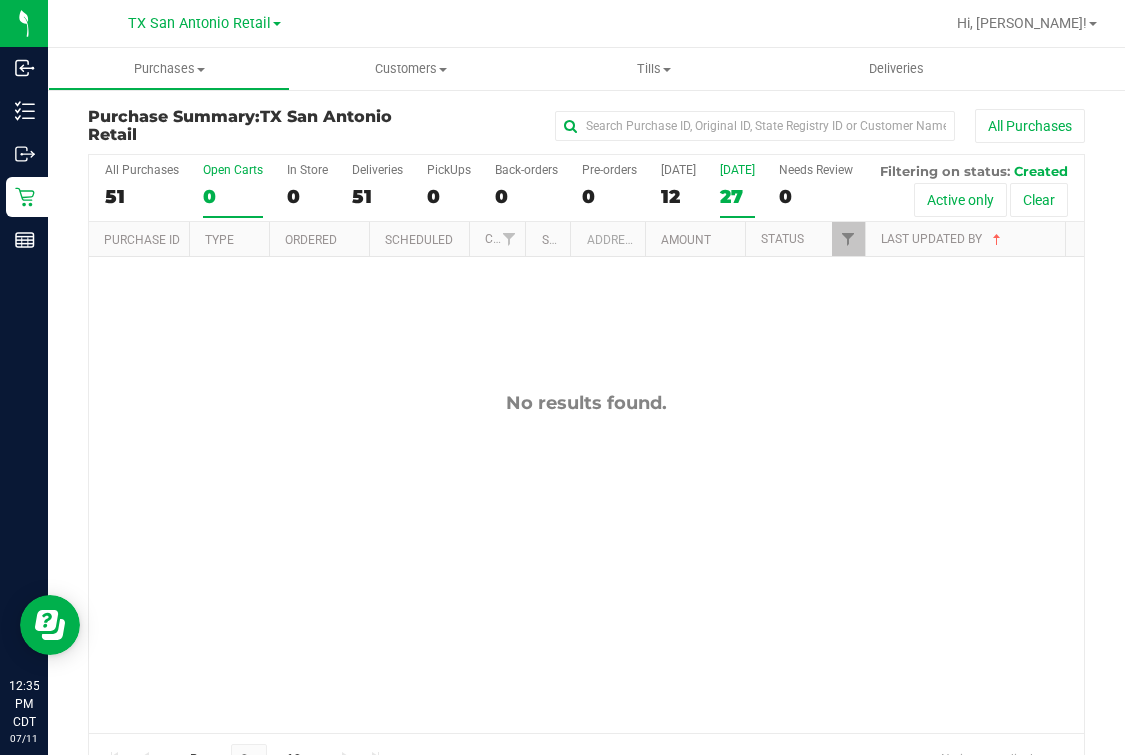 click on "0" at bounding box center (233, 196) 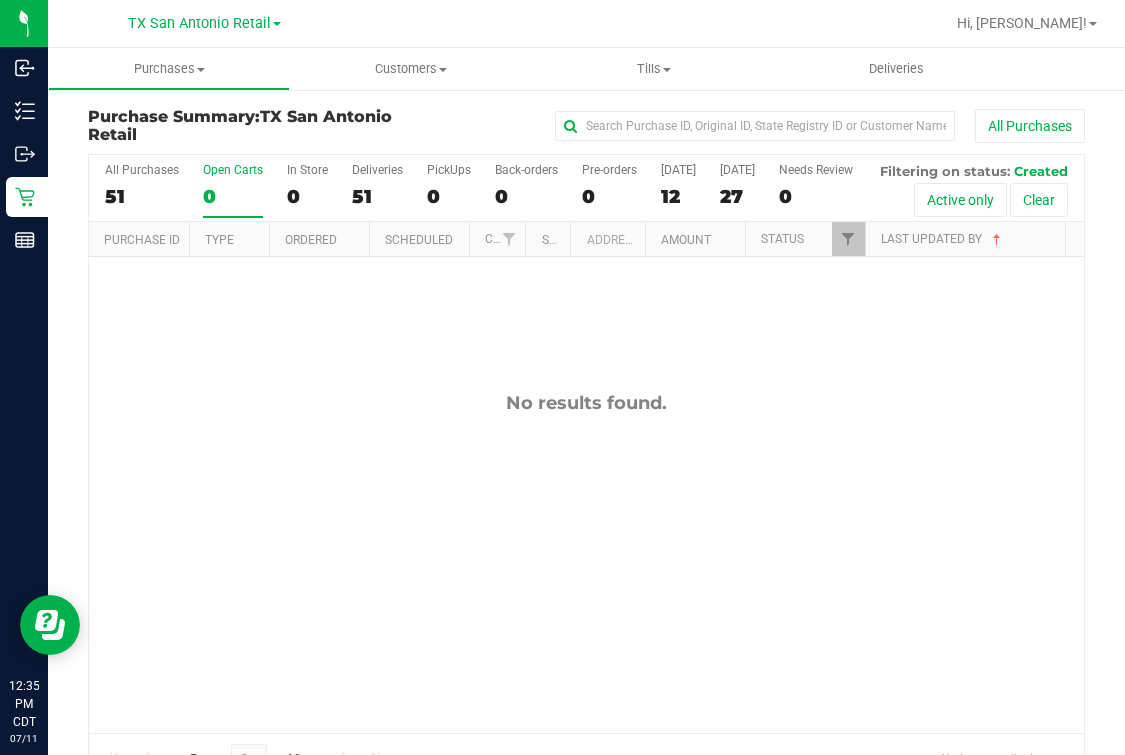 click on "All Purchases
51
Open Carts
0
In Store
0
Deliveries
51
PickUps
0
Back-orders
0
Pre-orders
0
[DATE]
12
[DATE]
27" at bounding box center (586, 188) 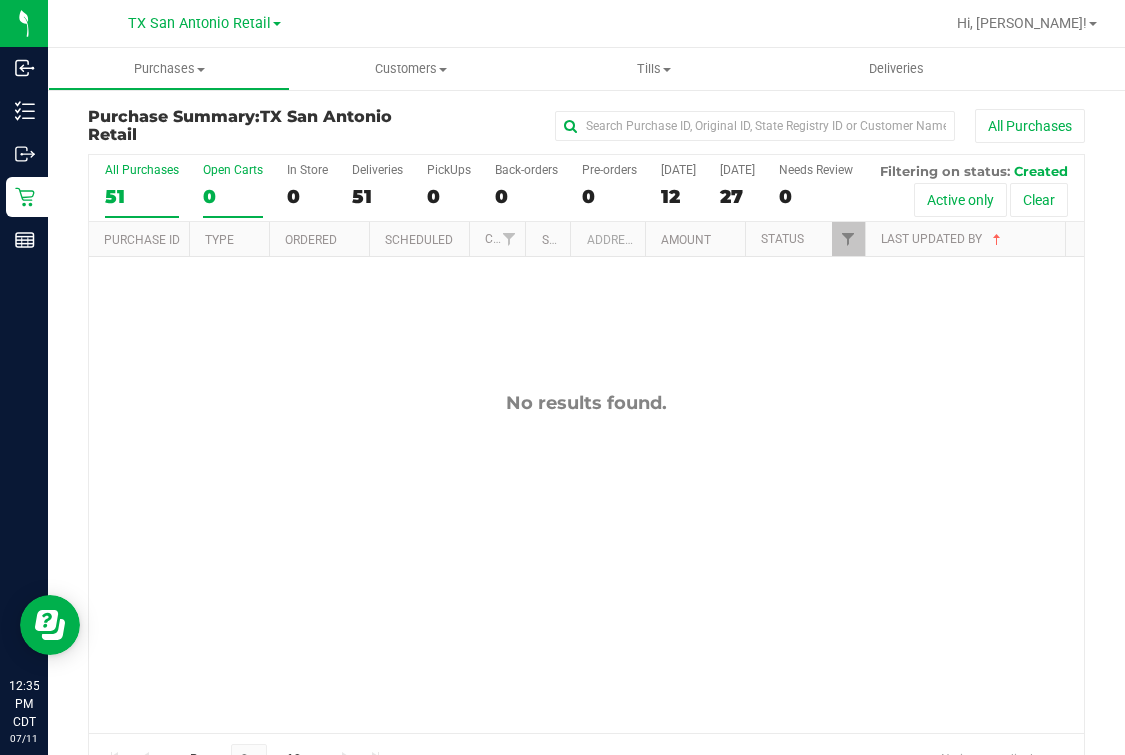 click on "51" at bounding box center (142, 196) 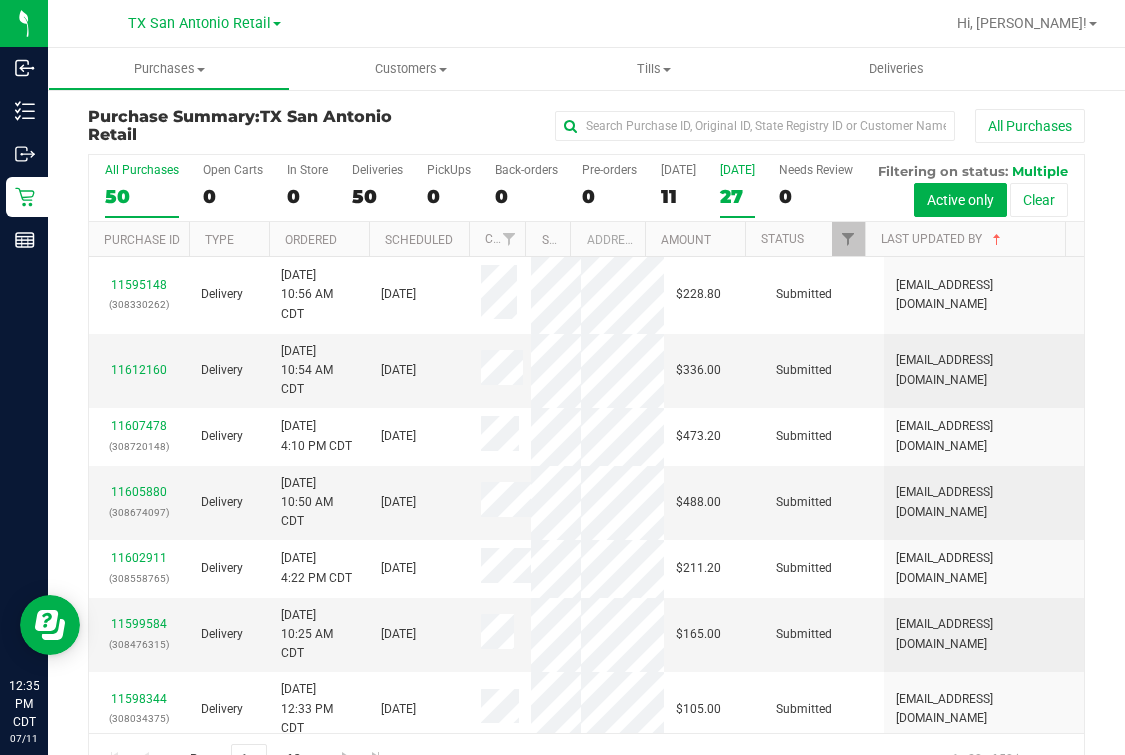 click on "[DATE]
27" at bounding box center [737, 190] 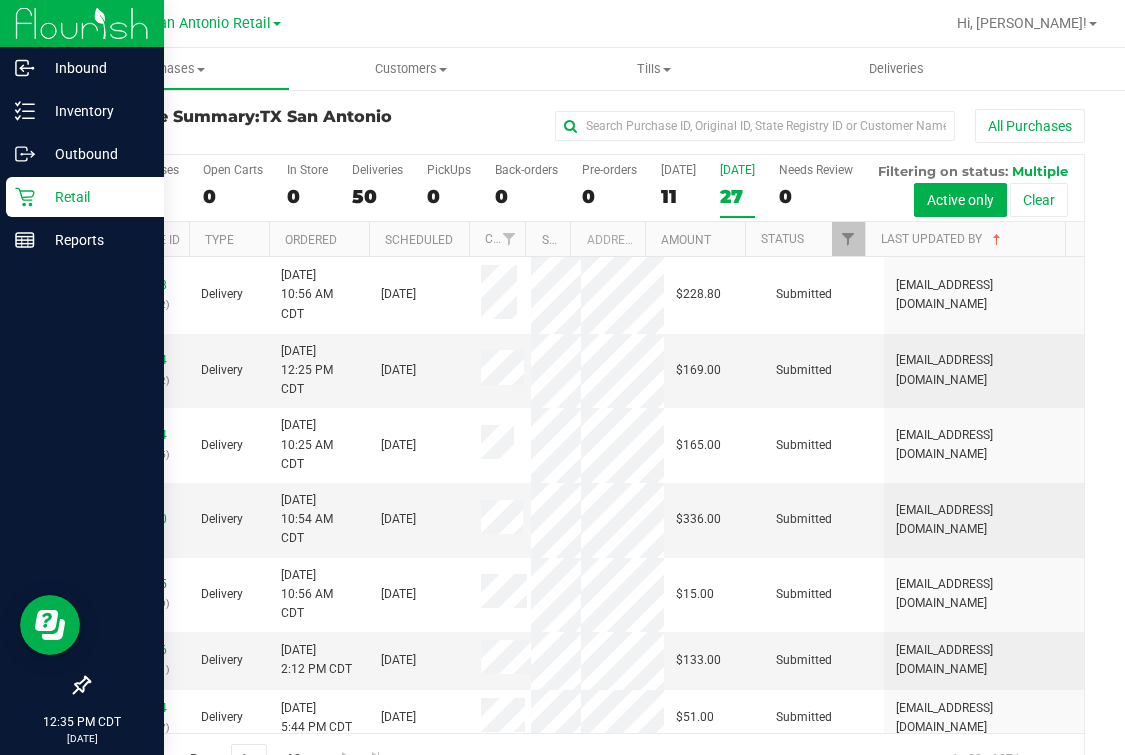 click at bounding box center [82, 24] 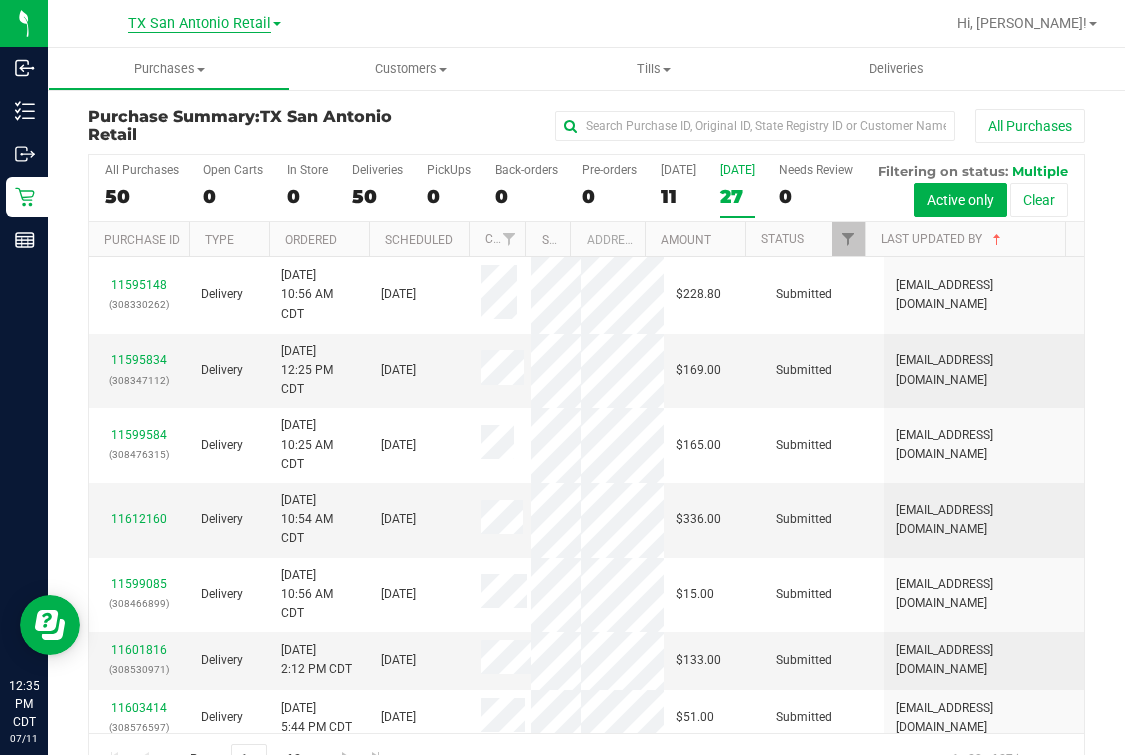 click on "TX San Antonio Retail" at bounding box center [199, 24] 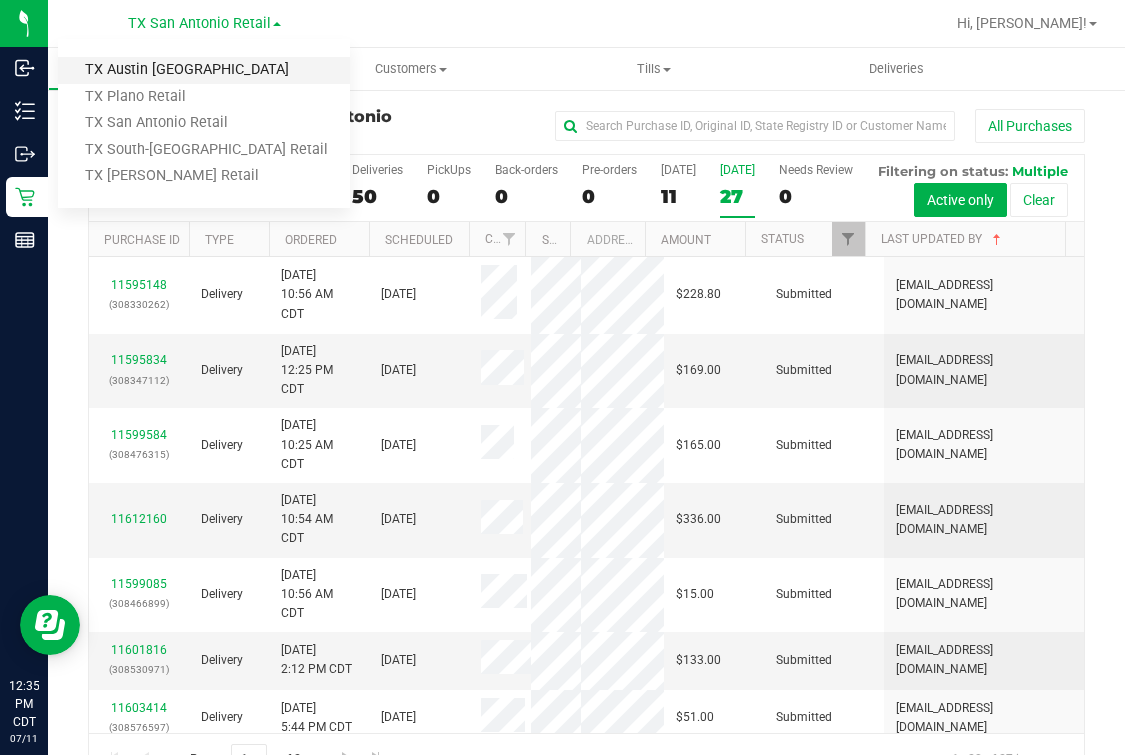 click on "TX Austin [GEOGRAPHIC_DATA]" at bounding box center (204, 70) 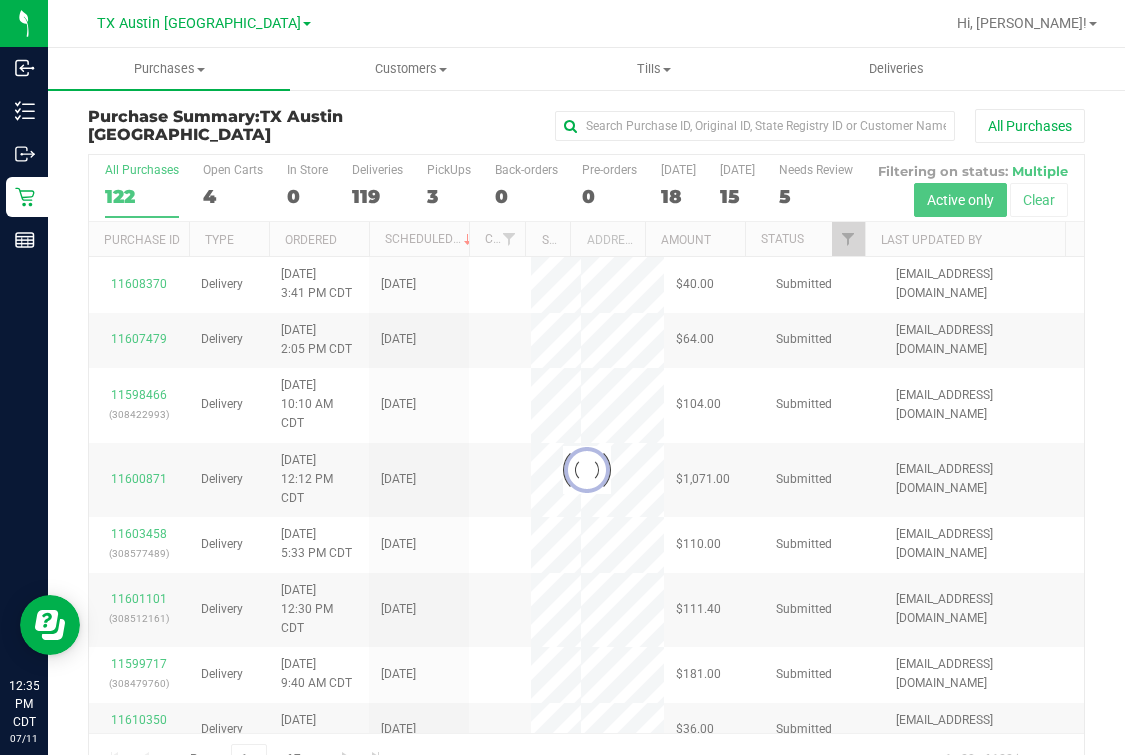 click at bounding box center [586, 470] 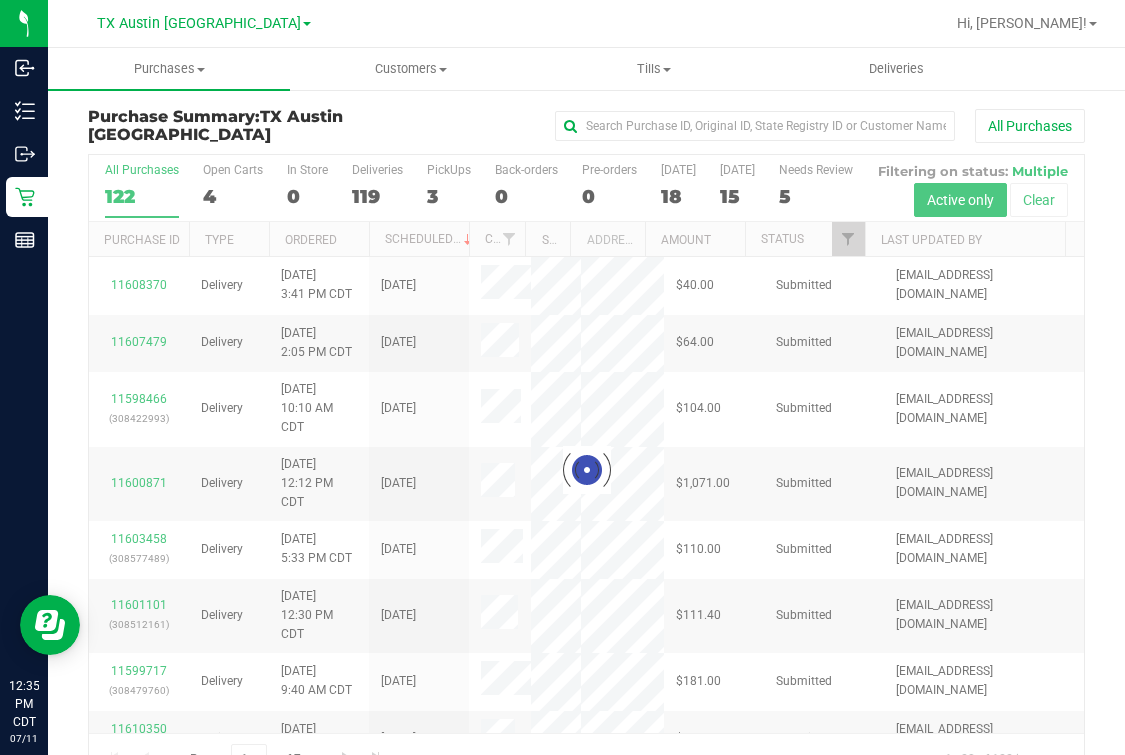 click at bounding box center [586, 470] 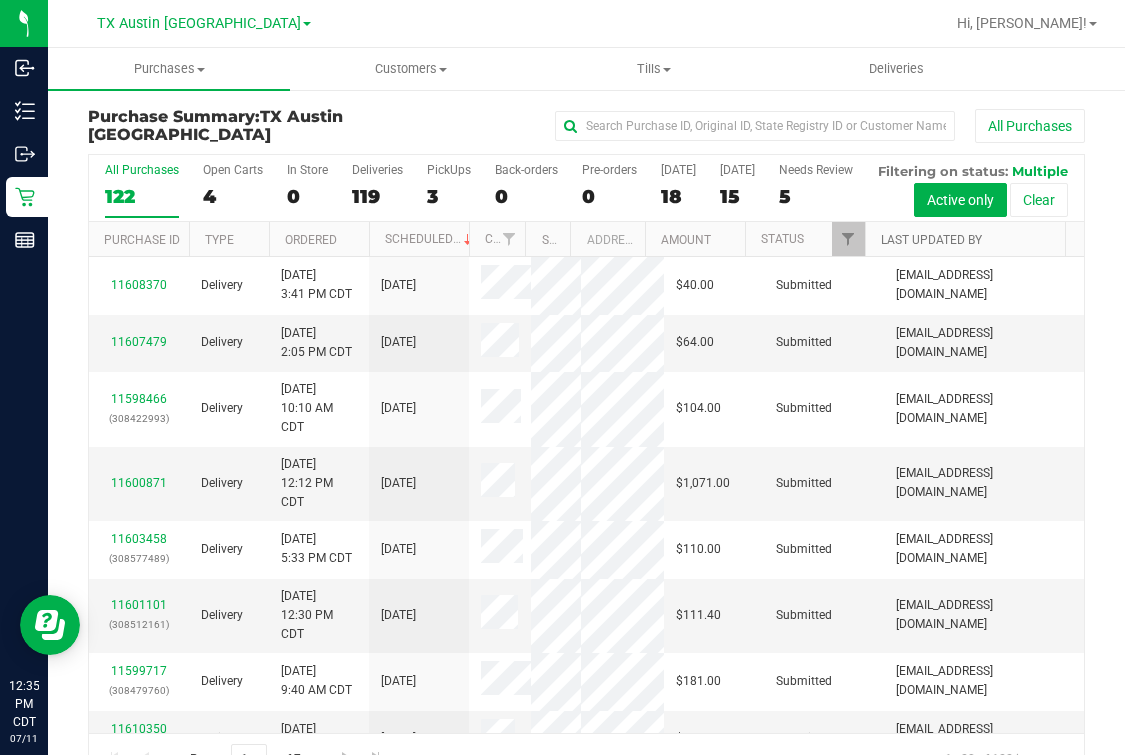 click on "Last Updated By" at bounding box center [931, 240] 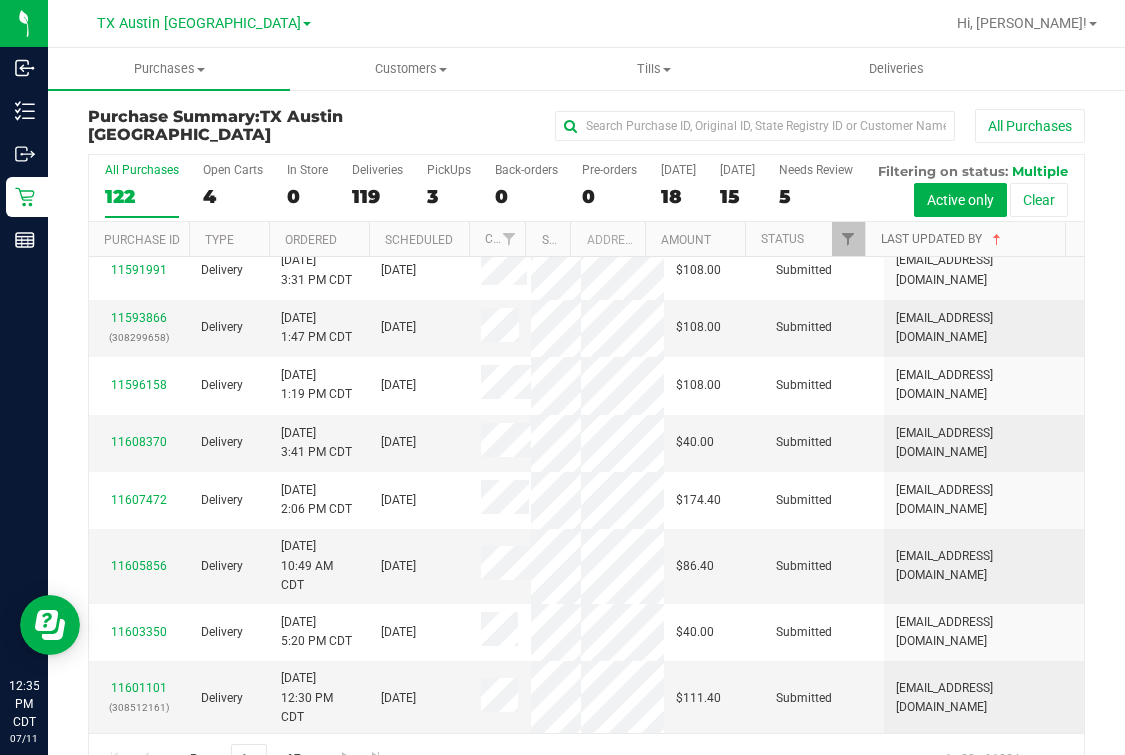 scroll, scrollTop: 0, scrollLeft: 0, axis: both 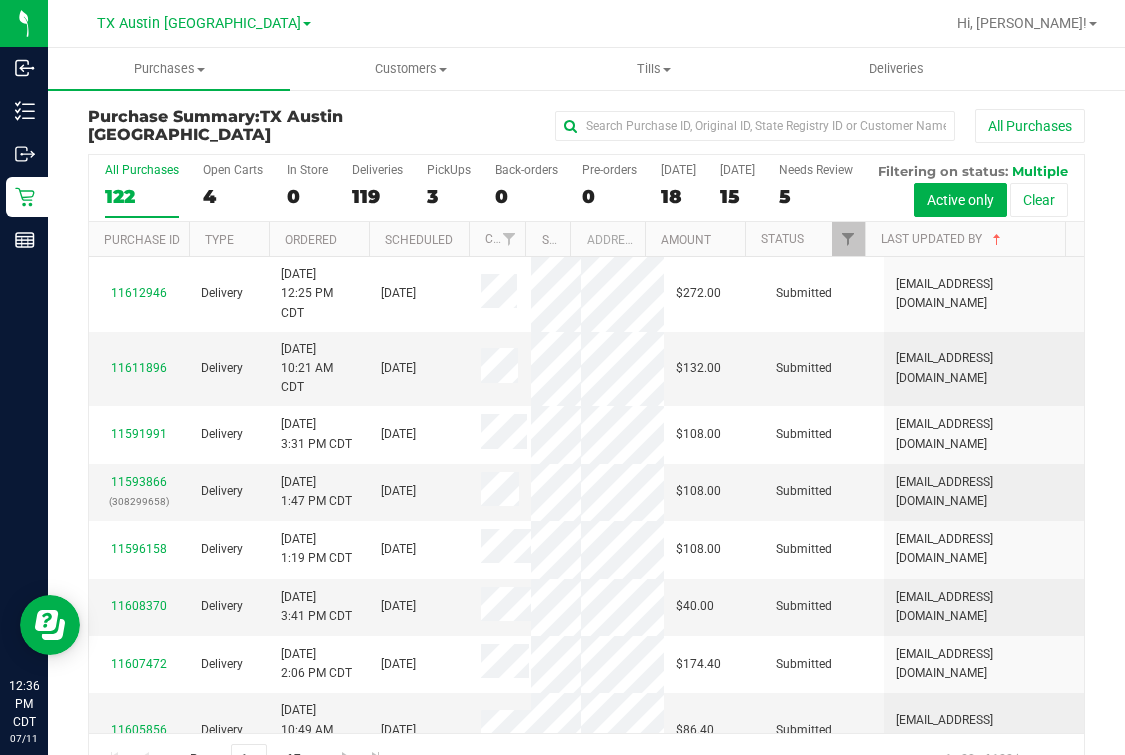 click on "All Purchases
122
Open Carts
4
In Store
0
Deliveries
119
PickUps
3
Back-orders
0
Pre-orders
0
[DATE]
18
[DATE]
15" at bounding box center (586, 188) 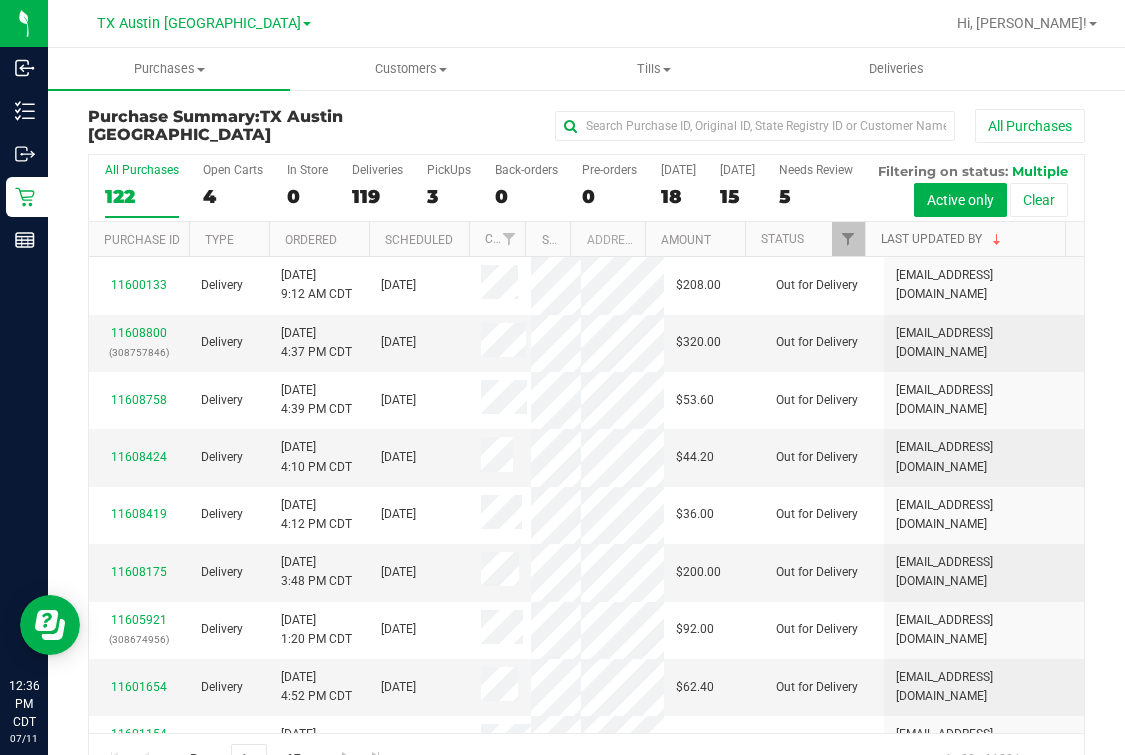 click on "Last Updated By" at bounding box center [943, 239] 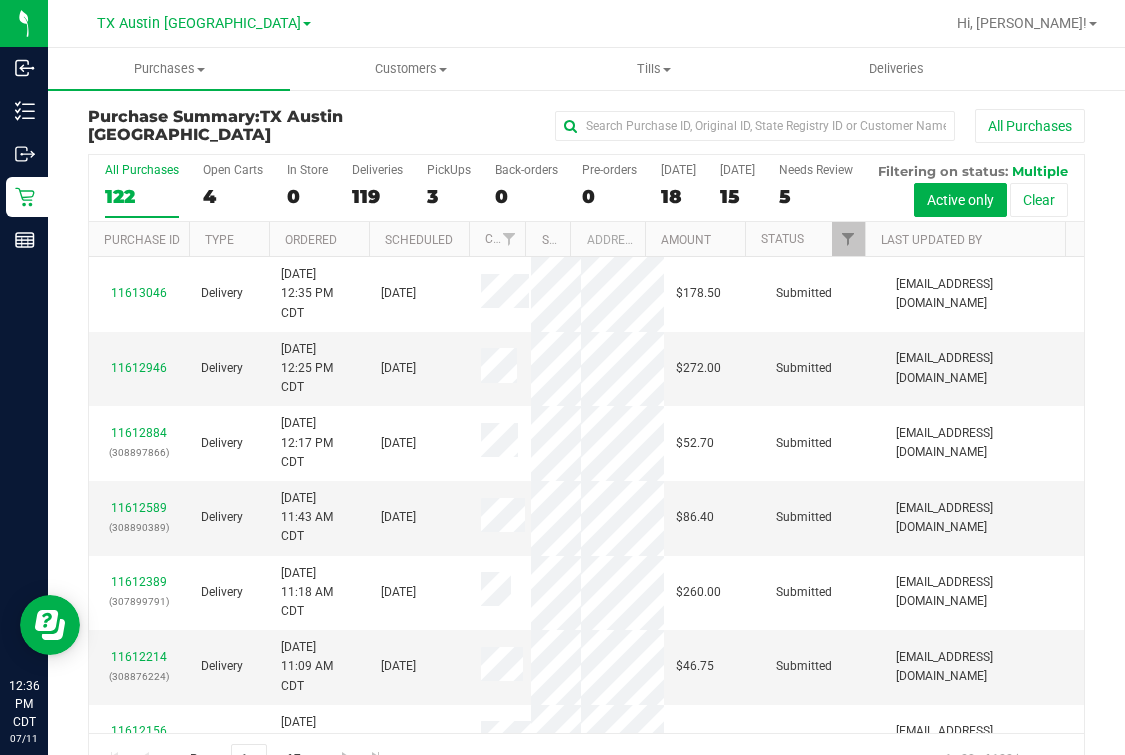 click at bounding box center [651, 23] 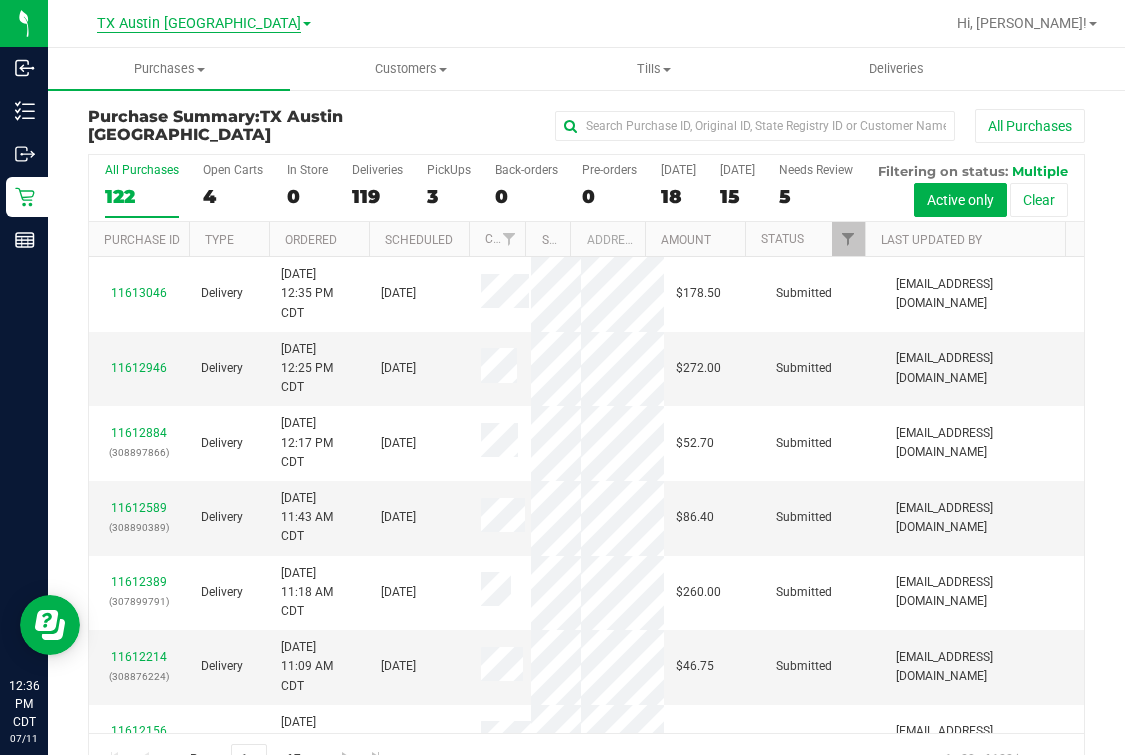 click on "TX Austin [GEOGRAPHIC_DATA]" at bounding box center [199, 24] 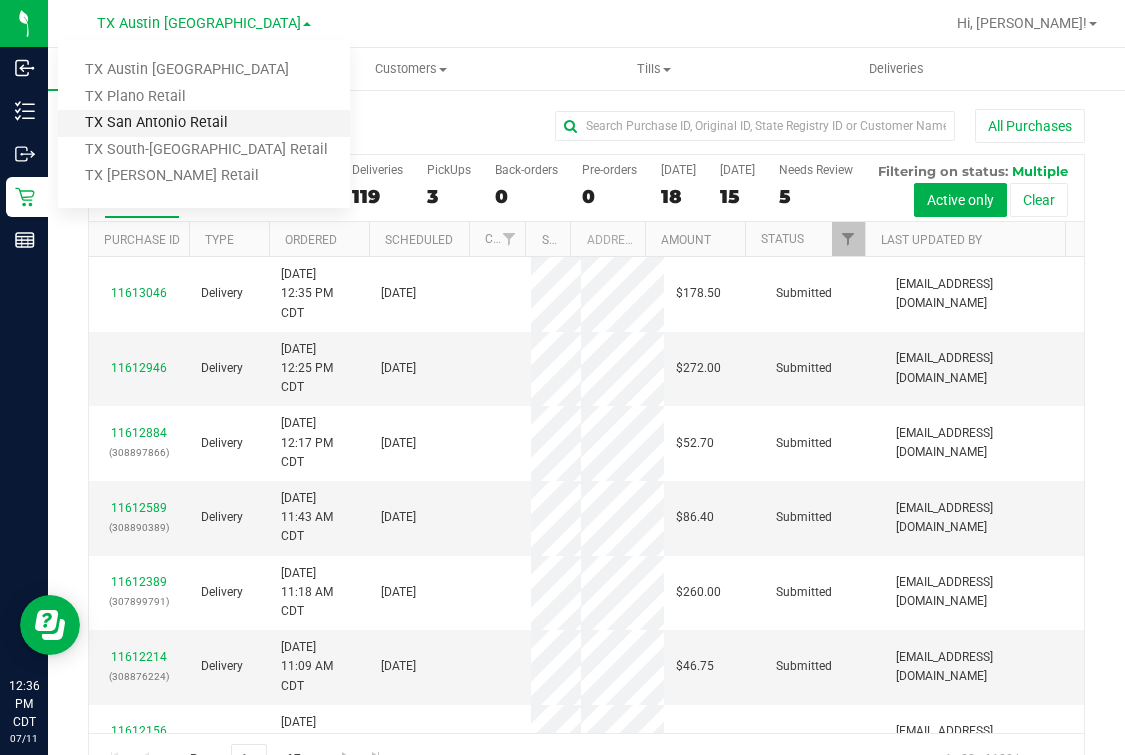 click on "TX San Antonio Retail" at bounding box center [204, 123] 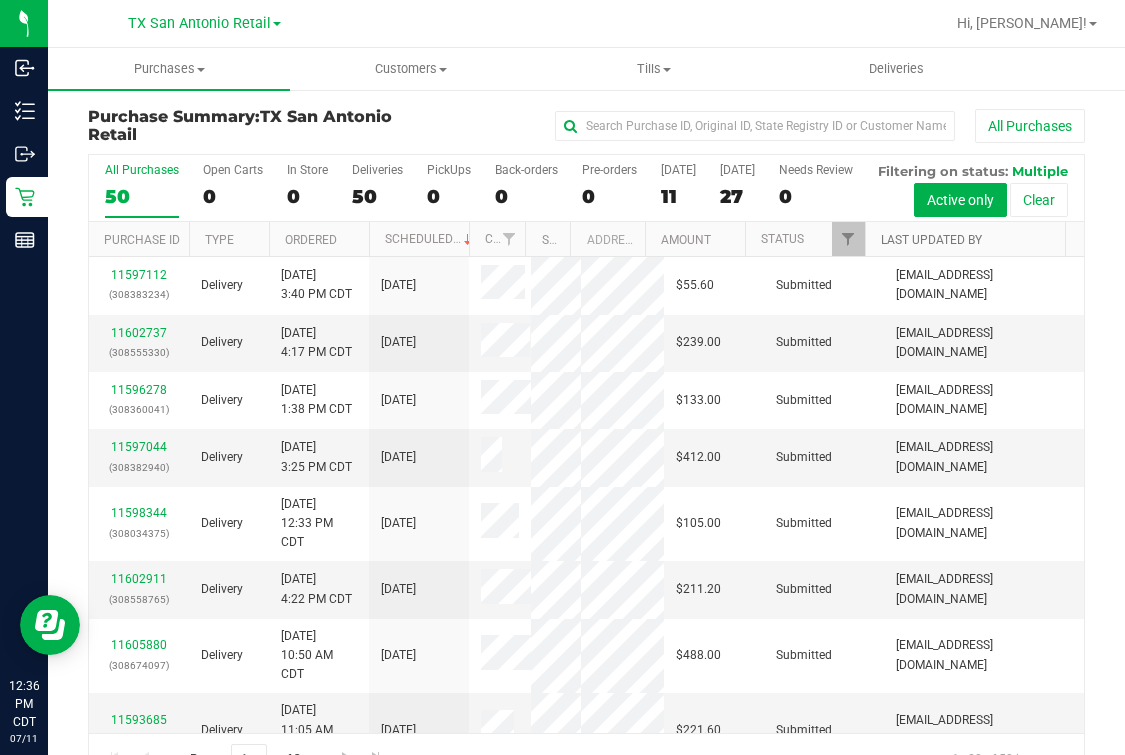 click on "Last Updated By" at bounding box center (931, 240) 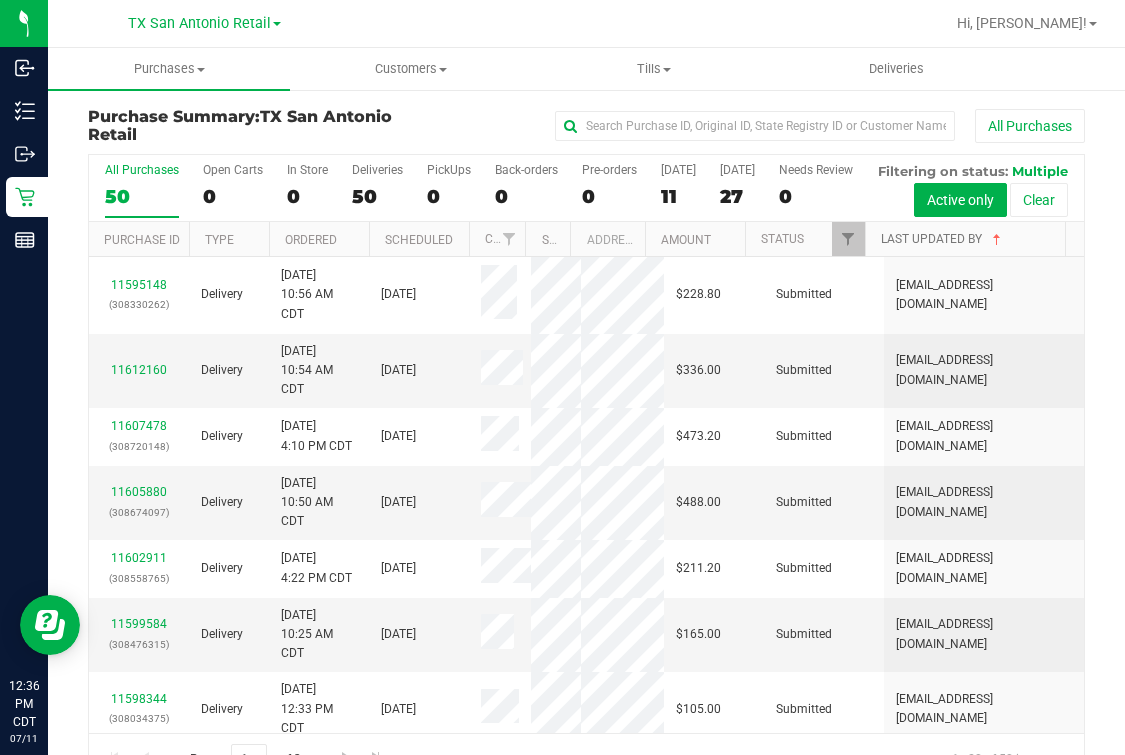 click on "Last Updated By" at bounding box center (943, 239) 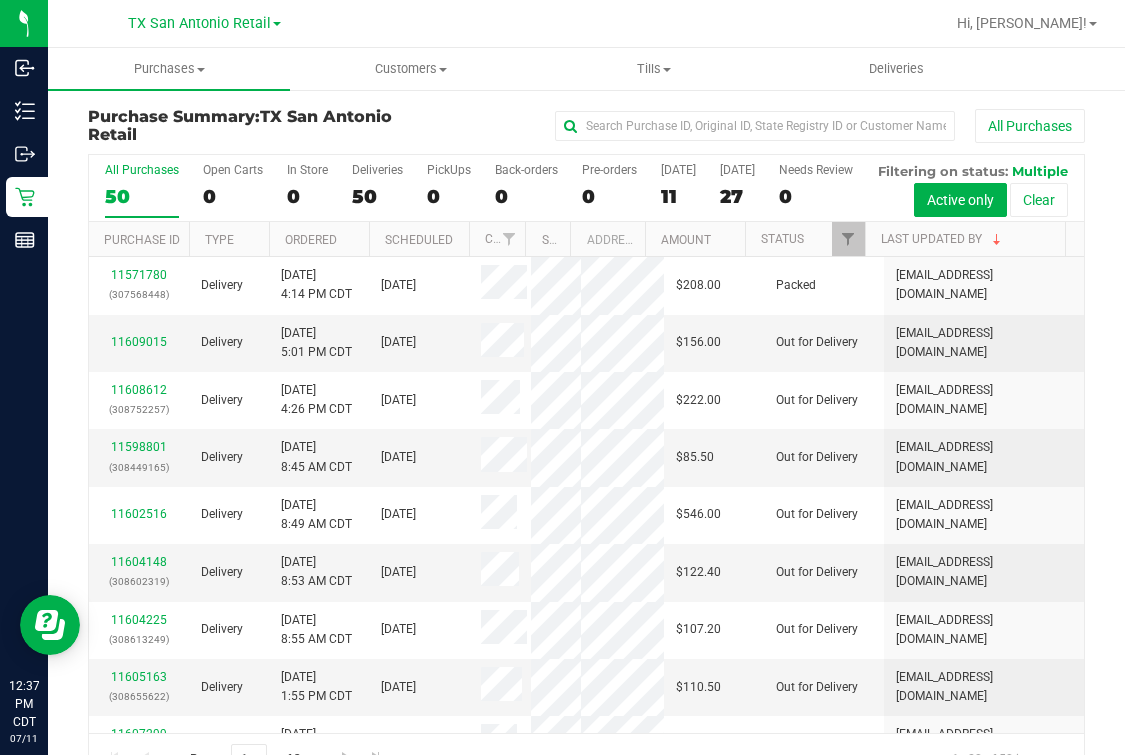 click on "Last Updated By" at bounding box center (965, 239) 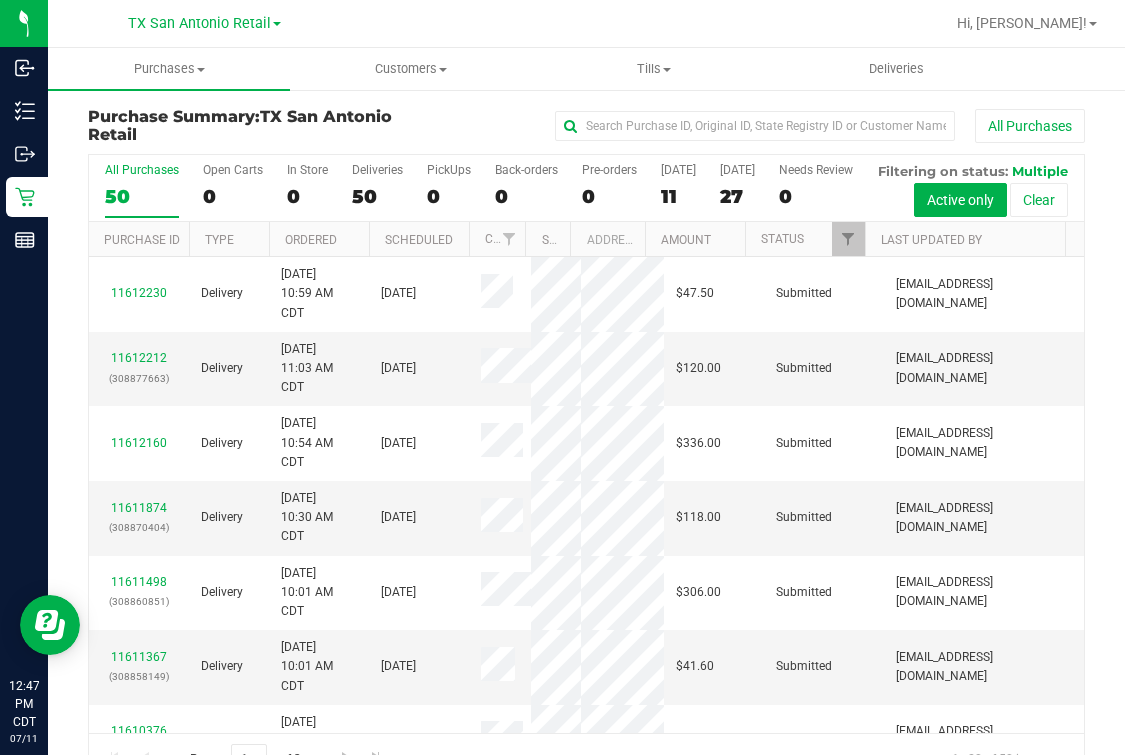 click at bounding box center (651, 23) 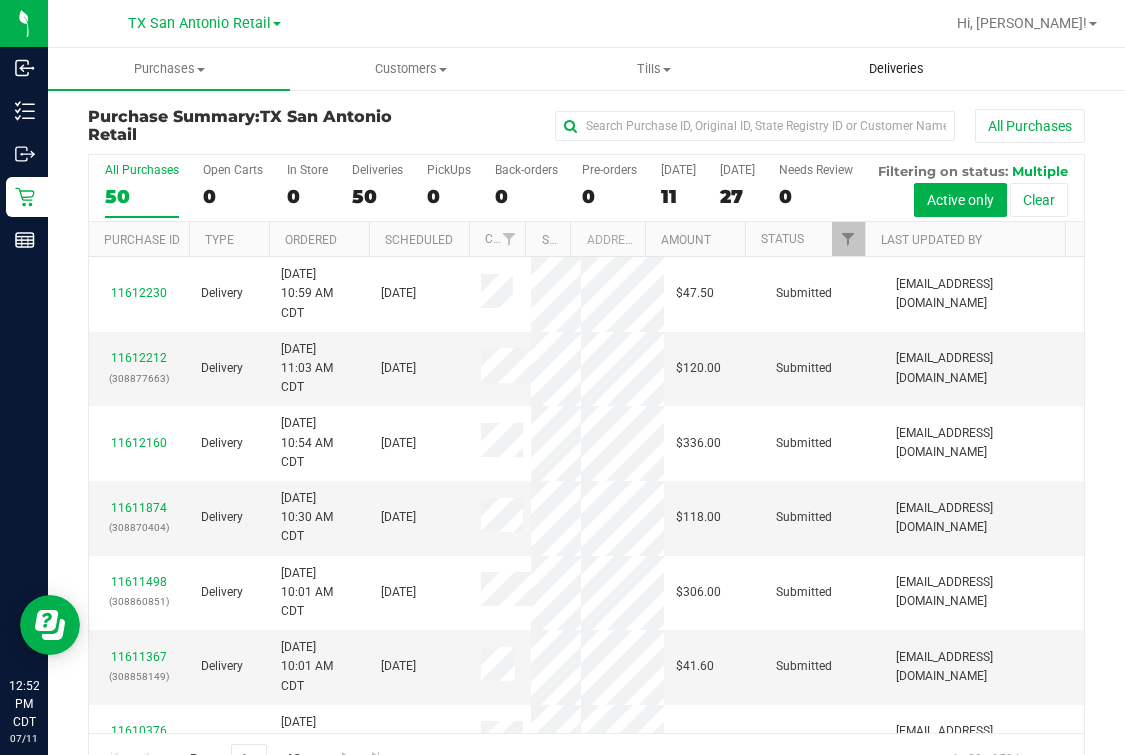click on "Deliveries" at bounding box center (896, 69) 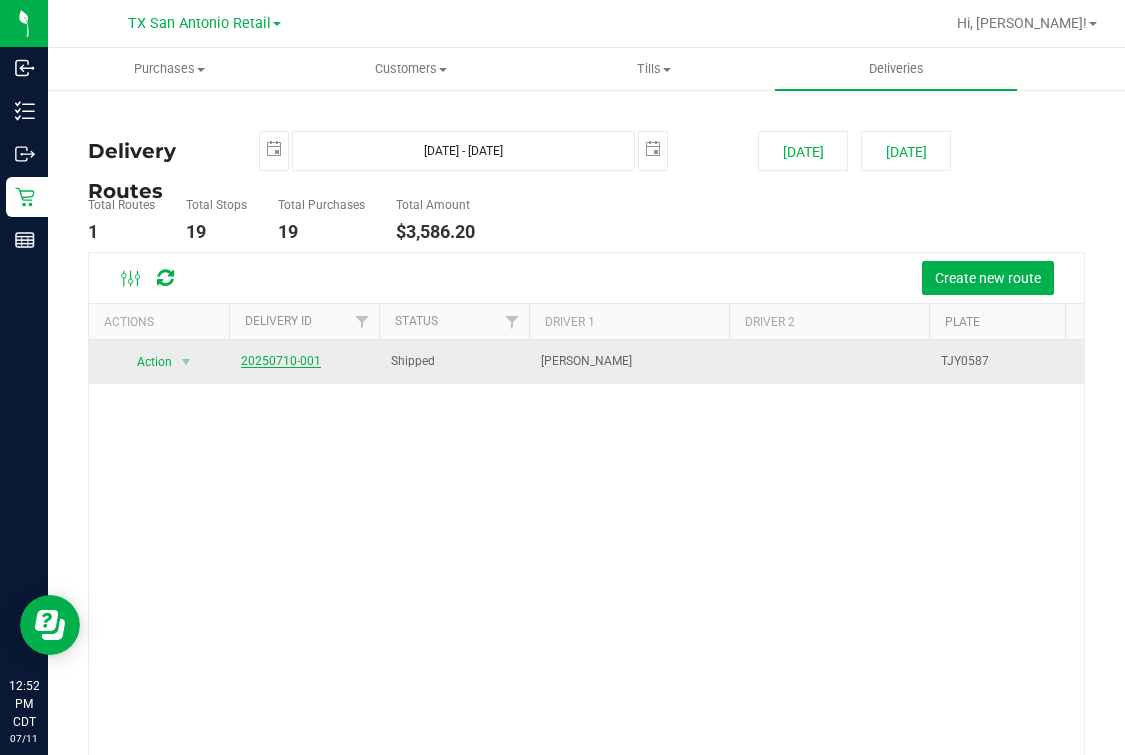 click on "20250710-001" at bounding box center (281, 361) 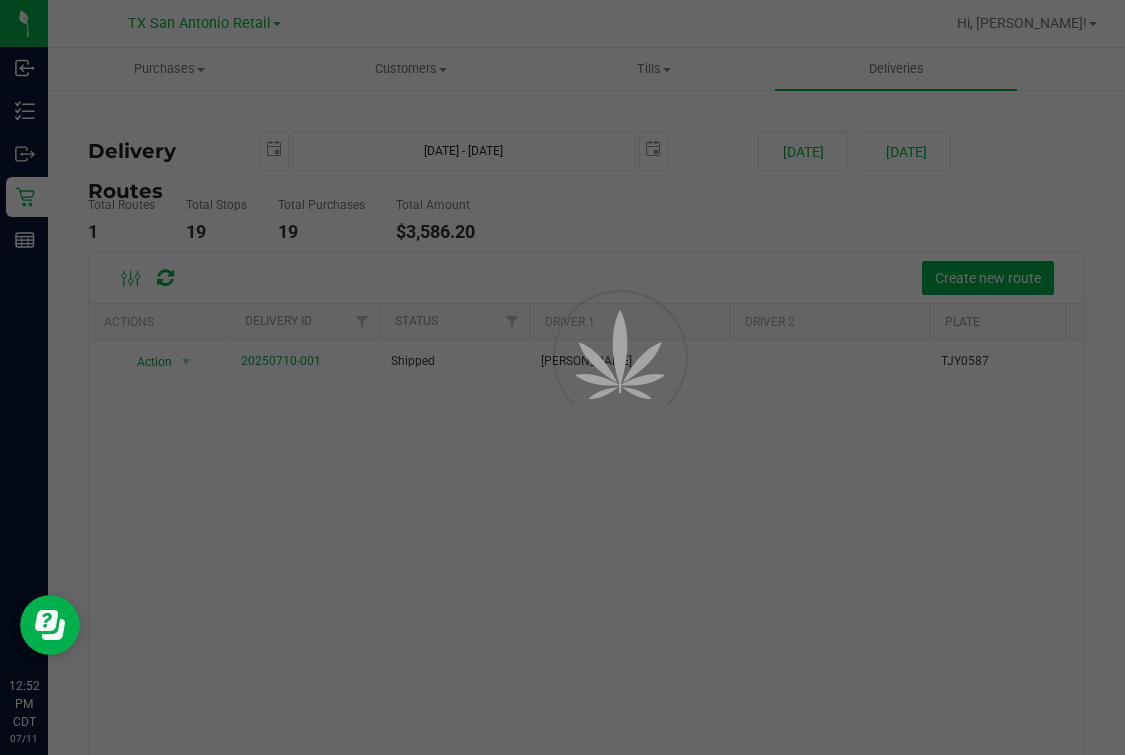 click at bounding box center [562, 377] 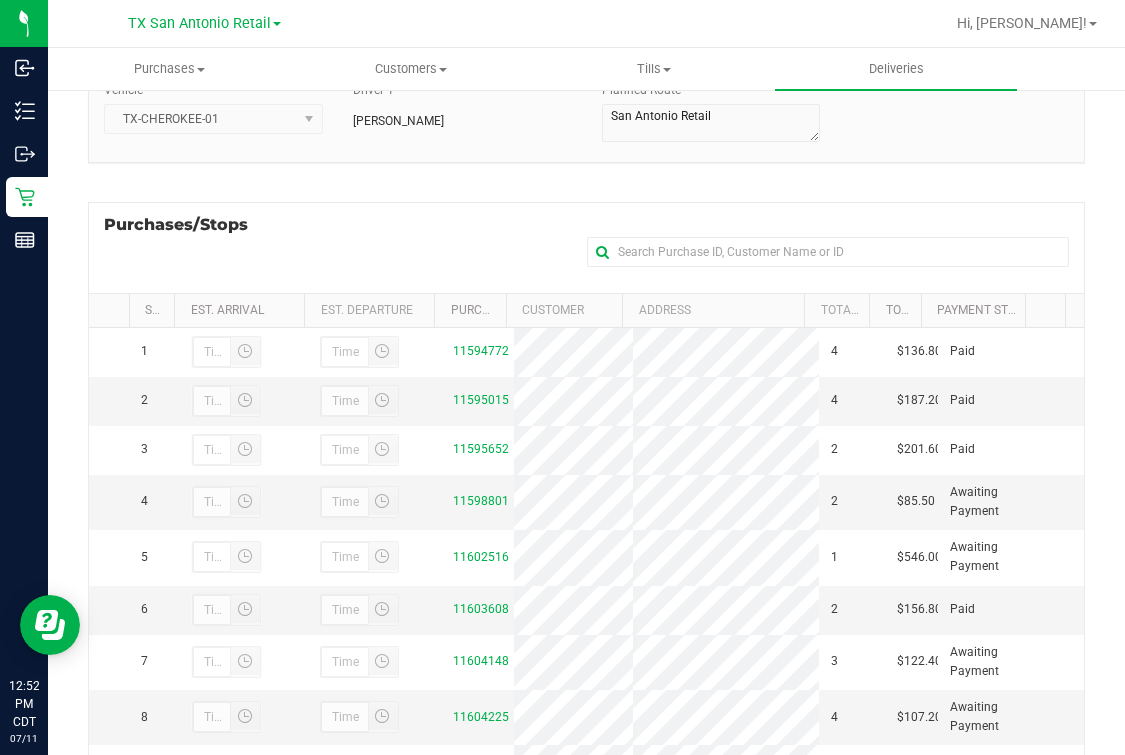 scroll, scrollTop: 357, scrollLeft: 0, axis: vertical 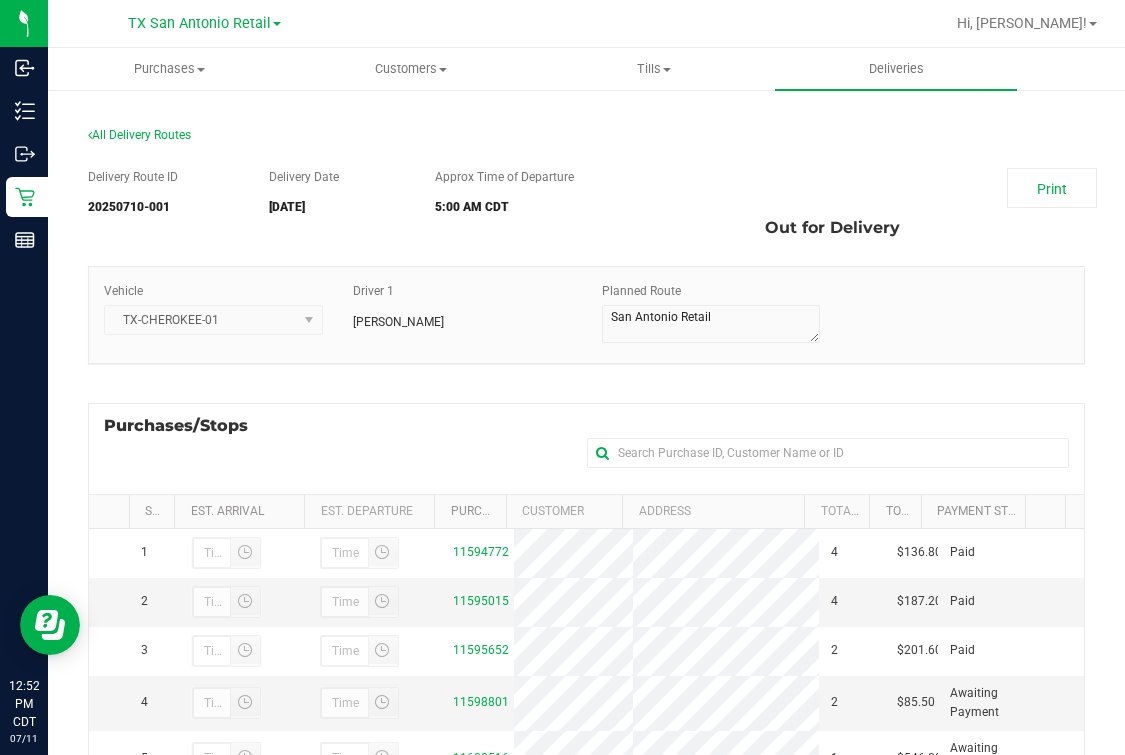 click on "Purchases/Stops
+ Add Purchase" at bounding box center [586, 448] 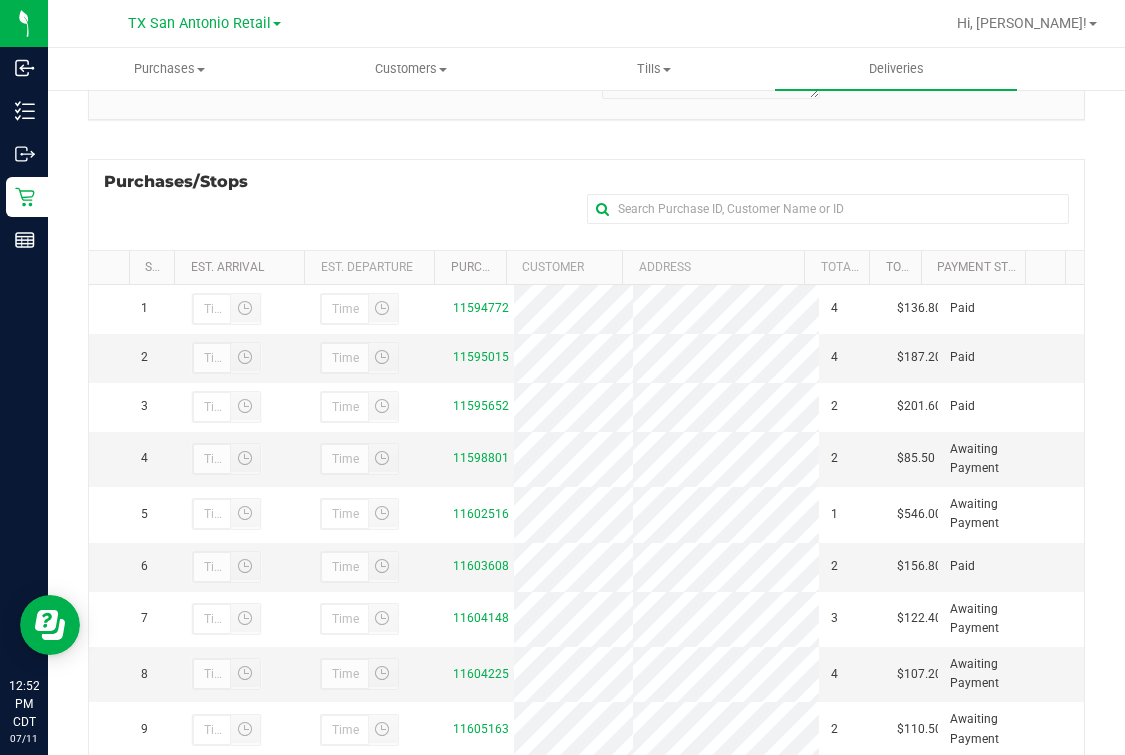 scroll, scrollTop: 357, scrollLeft: 0, axis: vertical 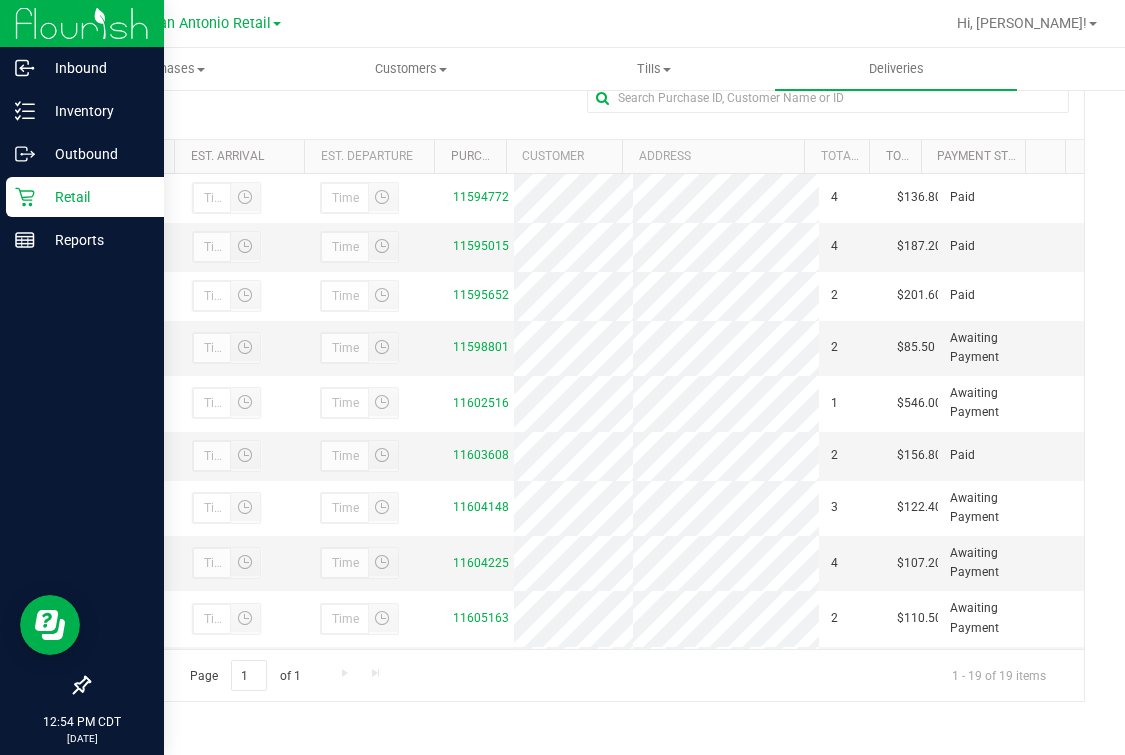 click 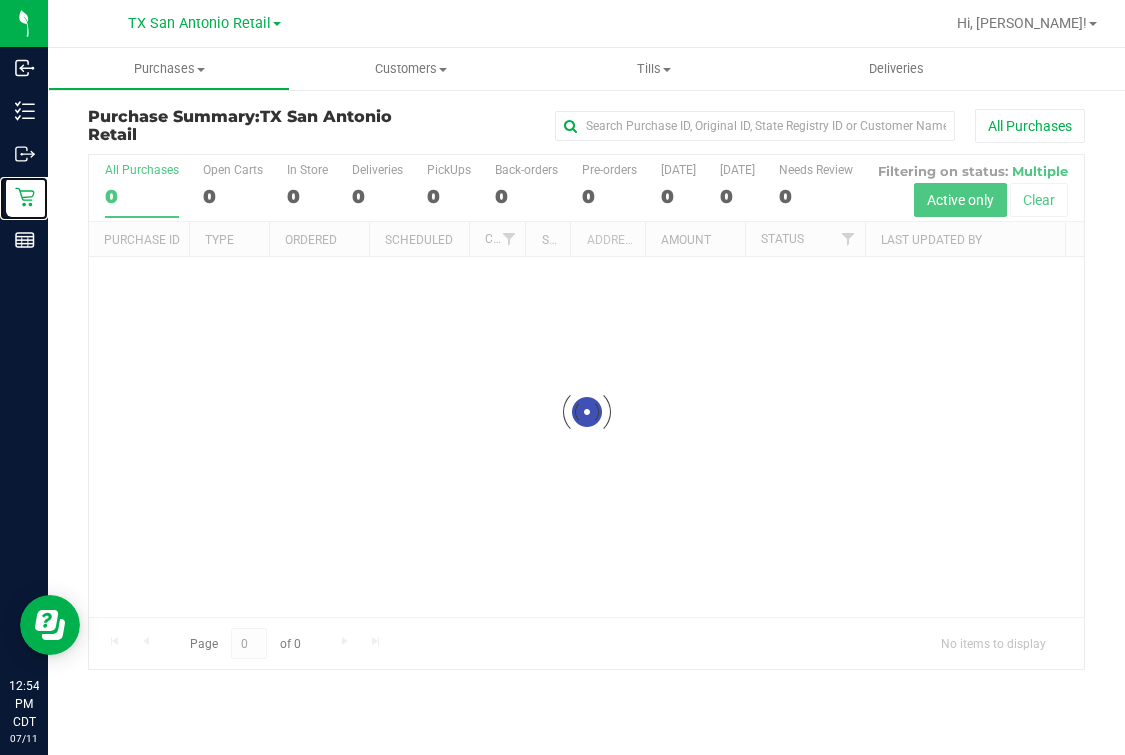 scroll, scrollTop: 0, scrollLeft: 0, axis: both 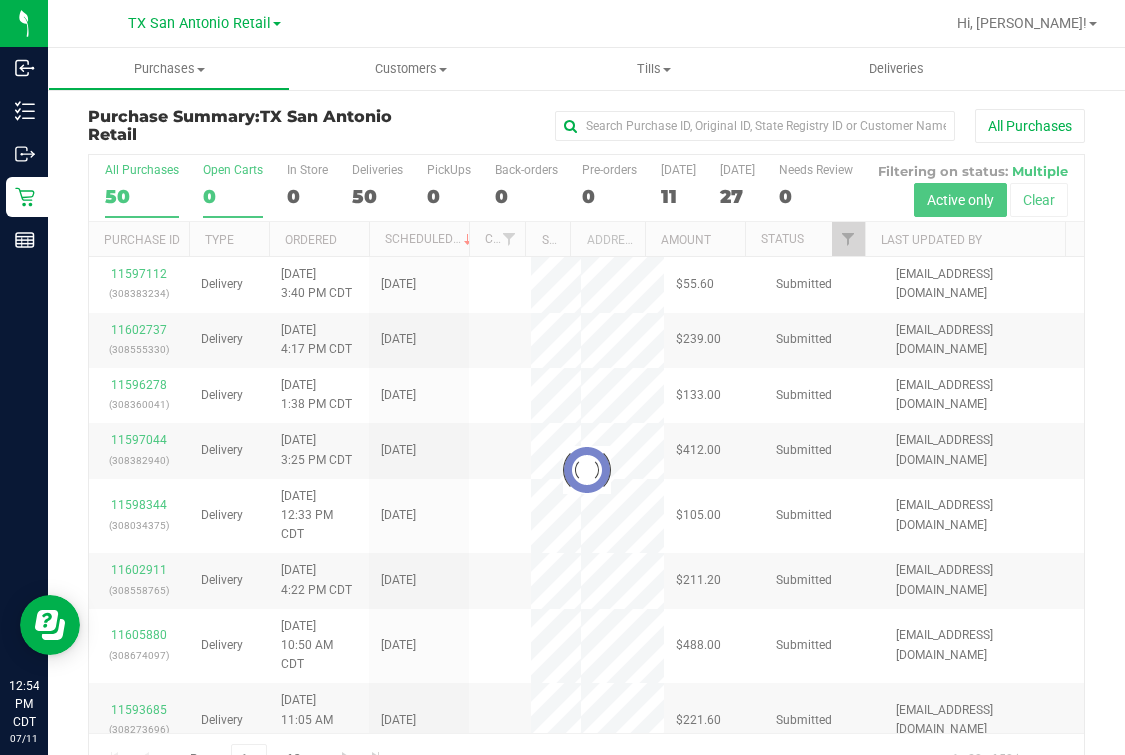 click at bounding box center [586, 470] 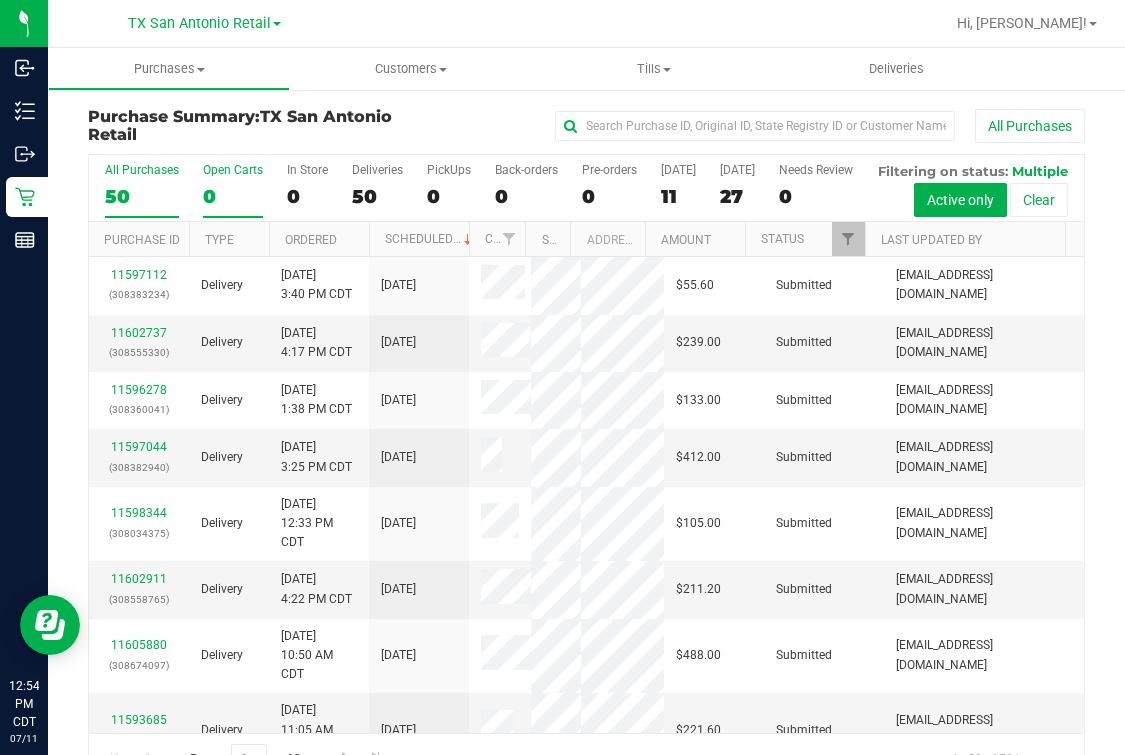click on "Open Carts
0" at bounding box center (233, 190) 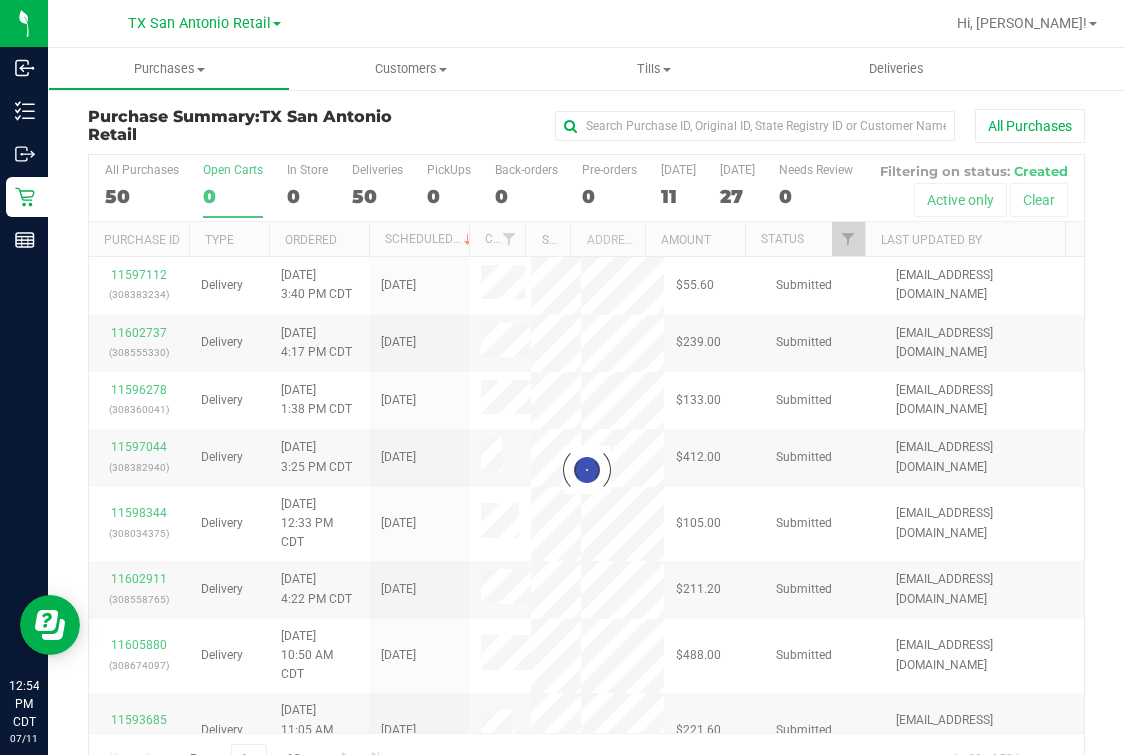 click on "[GEOGRAPHIC_DATA] [GEOGRAPHIC_DATA] Retail    [GEOGRAPHIC_DATA] [GEOGRAPHIC_DATA] [GEOGRAPHIC_DATA]   [GEOGRAPHIC_DATA] Plano Retail   [GEOGRAPHIC_DATA] [GEOGRAPHIC_DATA] [GEOGRAPHIC_DATA]    [GEOGRAPHIC_DATA] [GEOGRAPHIC_DATA] [GEOGRAPHIC_DATA]   [GEOGRAPHIC_DATA] [GEOGRAPHIC_DATA] Retail" at bounding box center (204, 23) 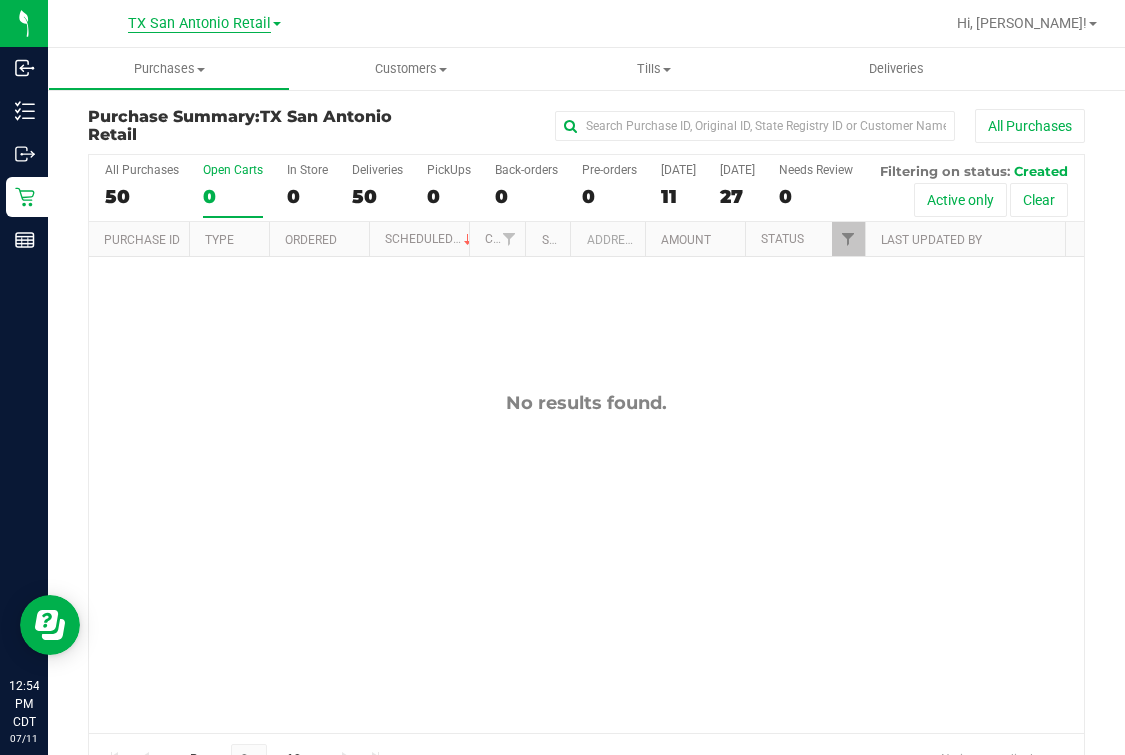 click on "TX San Antonio Retail" at bounding box center [199, 24] 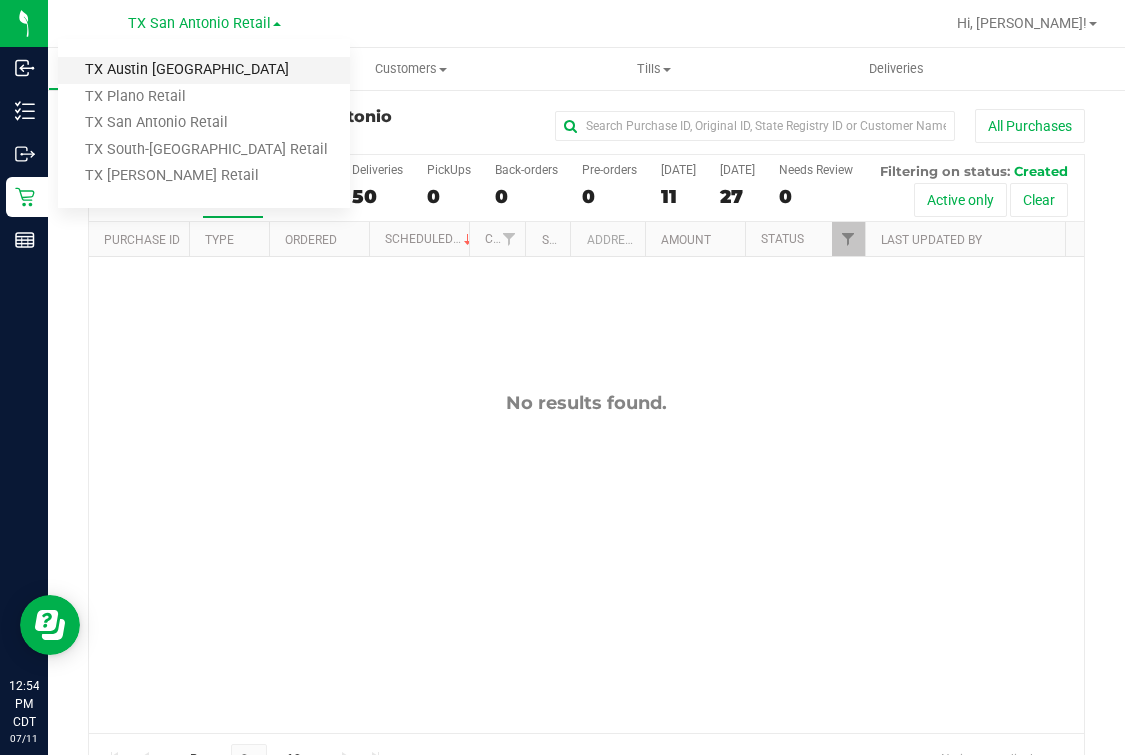 click on "TX Austin [GEOGRAPHIC_DATA]" at bounding box center [204, 70] 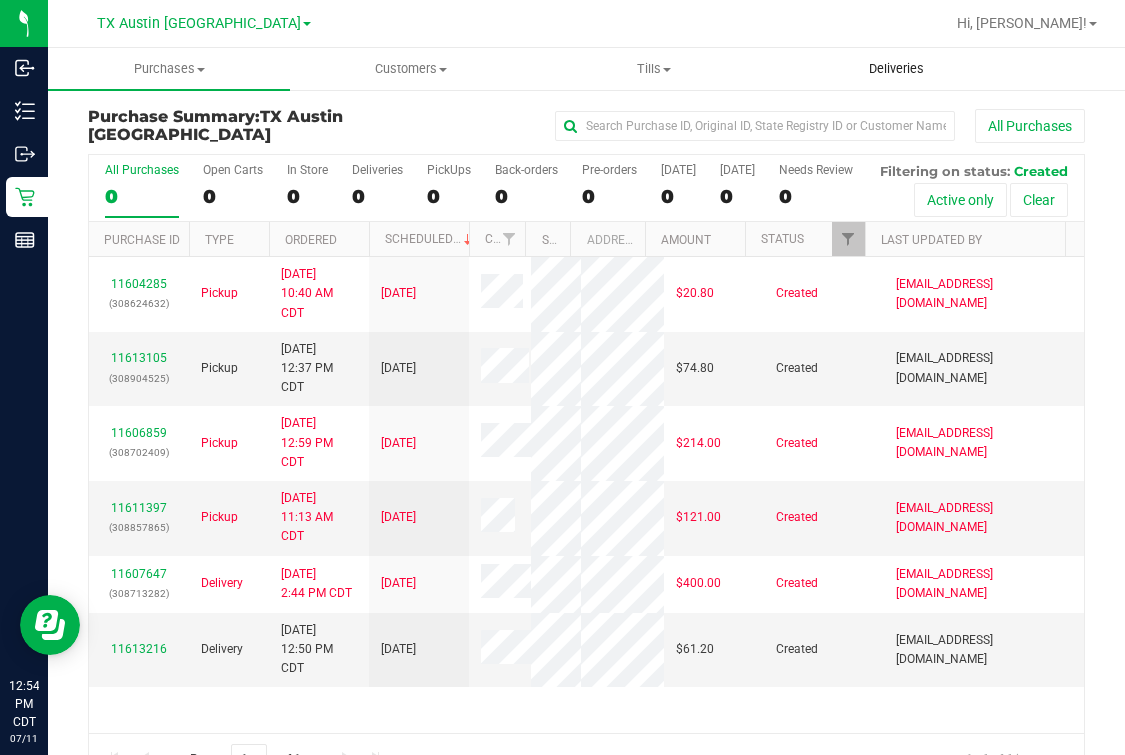 click on "Deliveries" at bounding box center [896, 69] 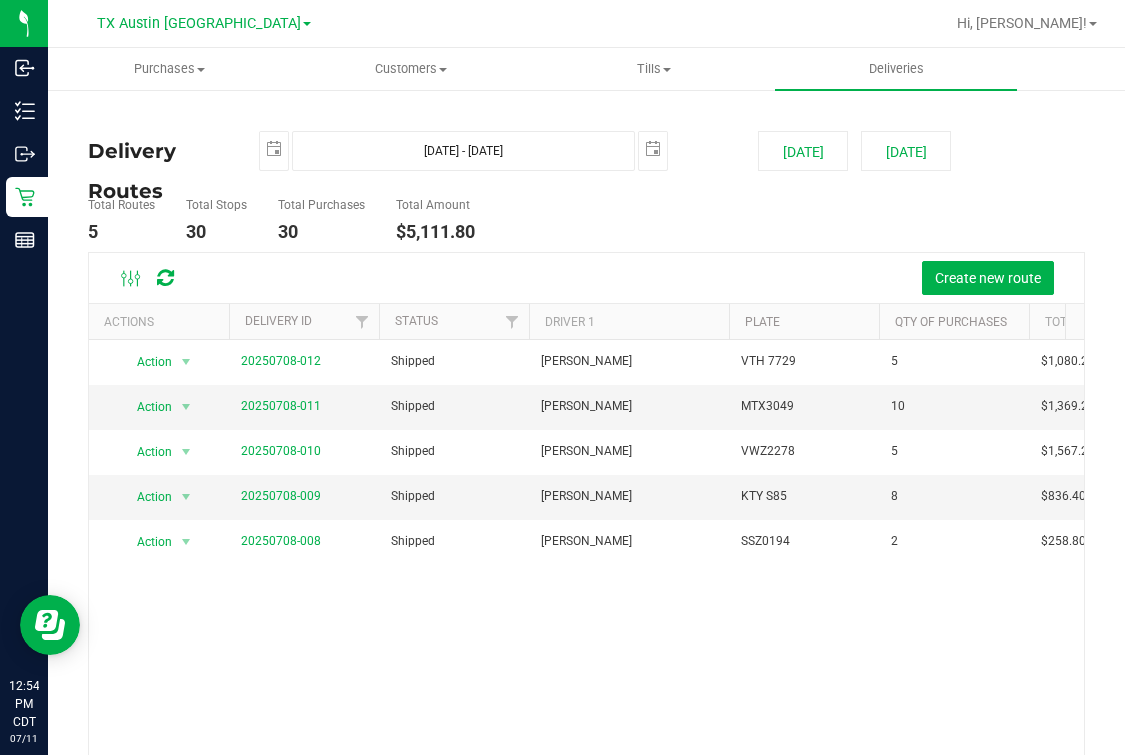 click on "[GEOGRAPHIC_DATA] [GEOGRAPHIC_DATA] [GEOGRAPHIC_DATA]   [GEOGRAPHIC_DATA] [GEOGRAPHIC_DATA] [GEOGRAPHIC_DATA]   [GEOGRAPHIC_DATA] Plano Retail   [GEOGRAPHIC_DATA] [GEOGRAPHIC_DATA] [GEOGRAPHIC_DATA]    [GEOGRAPHIC_DATA] [GEOGRAPHIC_DATA] [GEOGRAPHIC_DATA]   [GEOGRAPHIC_DATA] [GEOGRAPHIC_DATA] Retail" at bounding box center (204, 23) 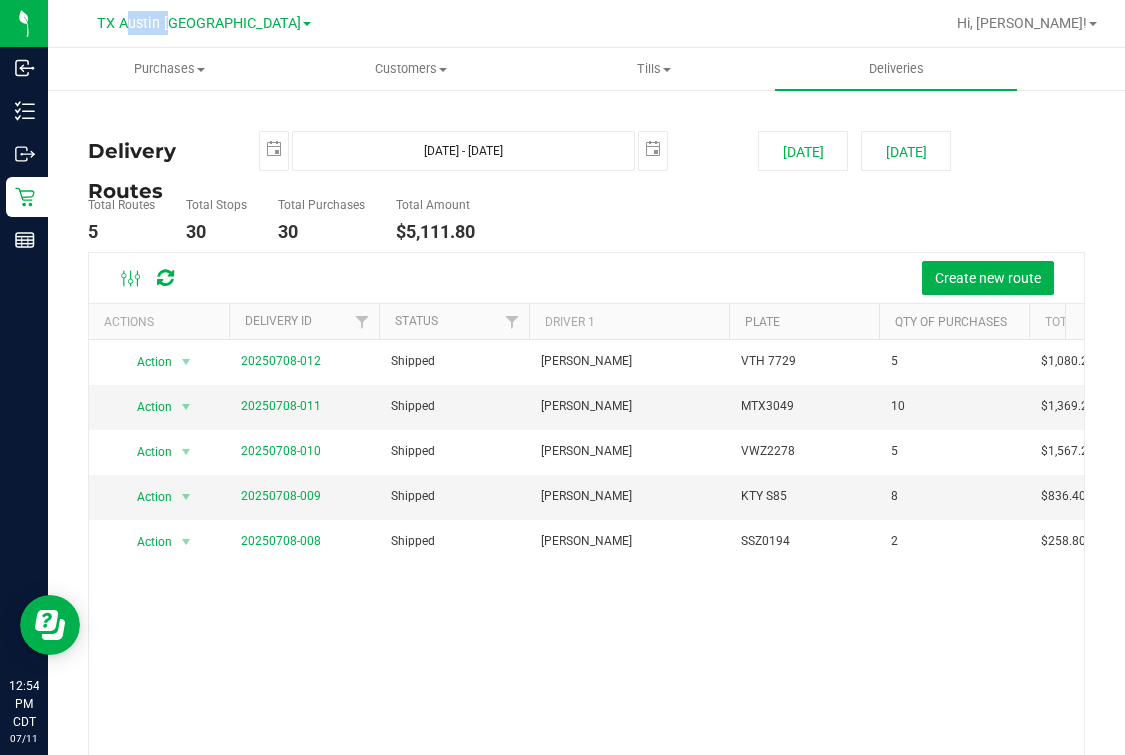 click on "[GEOGRAPHIC_DATA] [GEOGRAPHIC_DATA] [GEOGRAPHIC_DATA]   [GEOGRAPHIC_DATA] [GEOGRAPHIC_DATA] [GEOGRAPHIC_DATA]   [GEOGRAPHIC_DATA] Plano Retail   [GEOGRAPHIC_DATA] [GEOGRAPHIC_DATA] [GEOGRAPHIC_DATA]    [GEOGRAPHIC_DATA] [GEOGRAPHIC_DATA] [GEOGRAPHIC_DATA]   [GEOGRAPHIC_DATA] [GEOGRAPHIC_DATA] Retail" at bounding box center [208, 23] 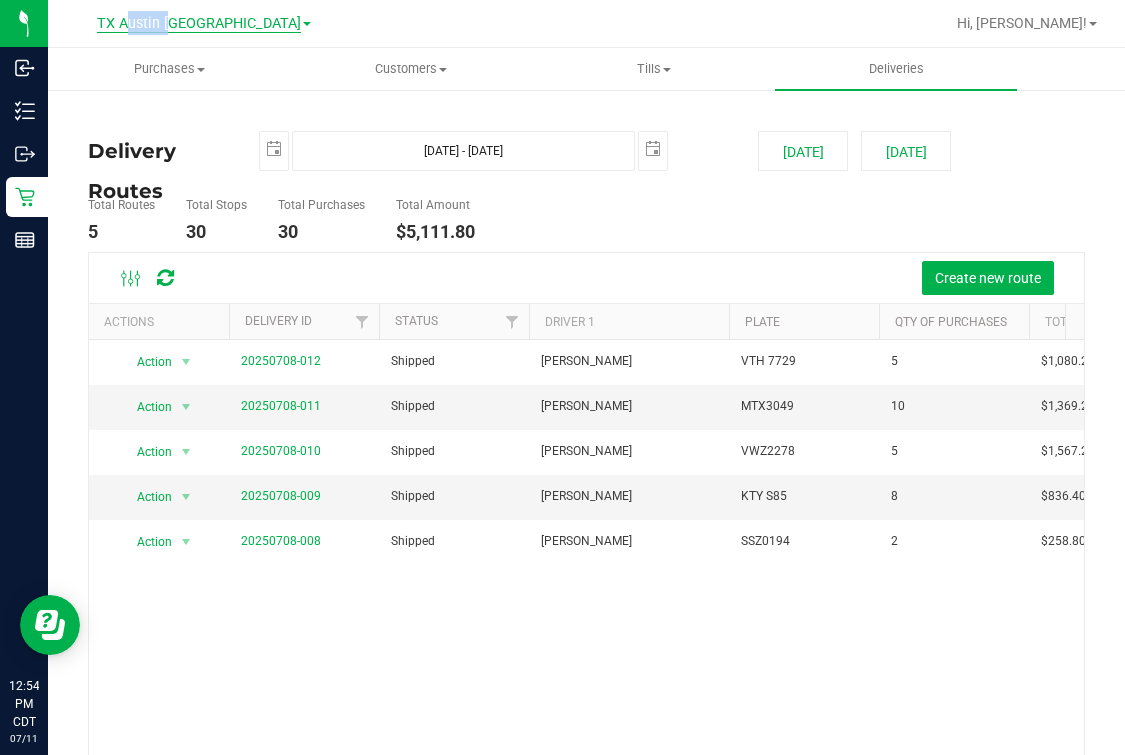 click on "TX Austin [GEOGRAPHIC_DATA]" at bounding box center (199, 24) 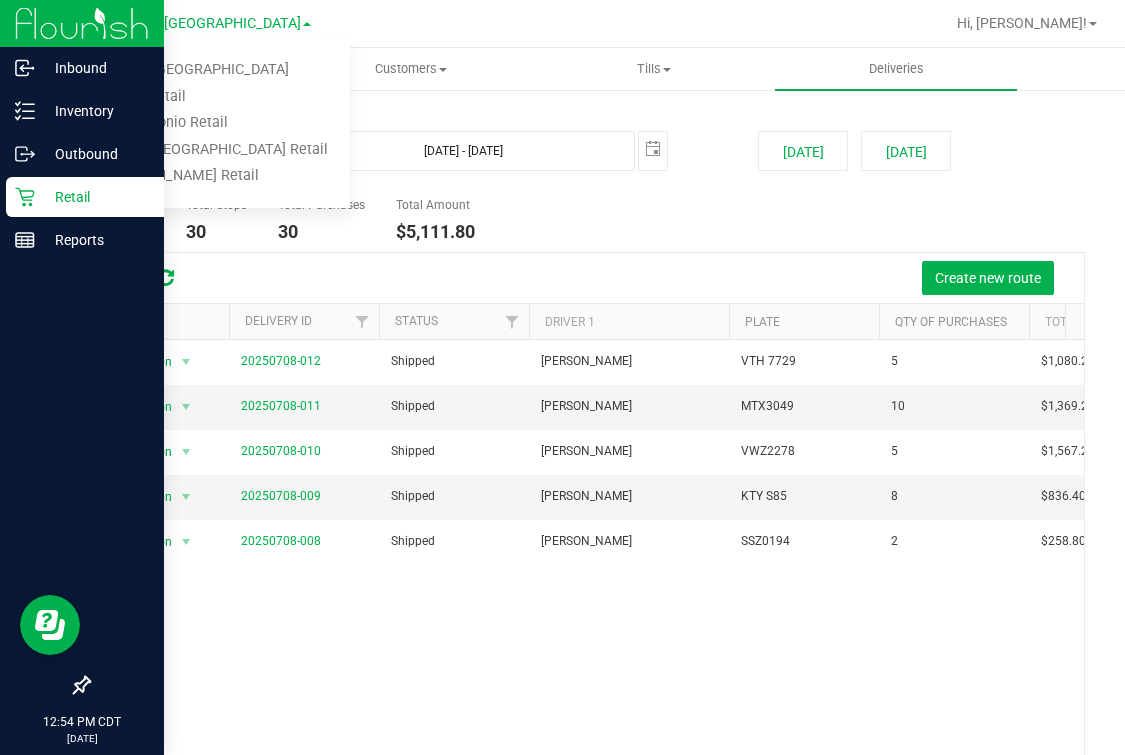 click 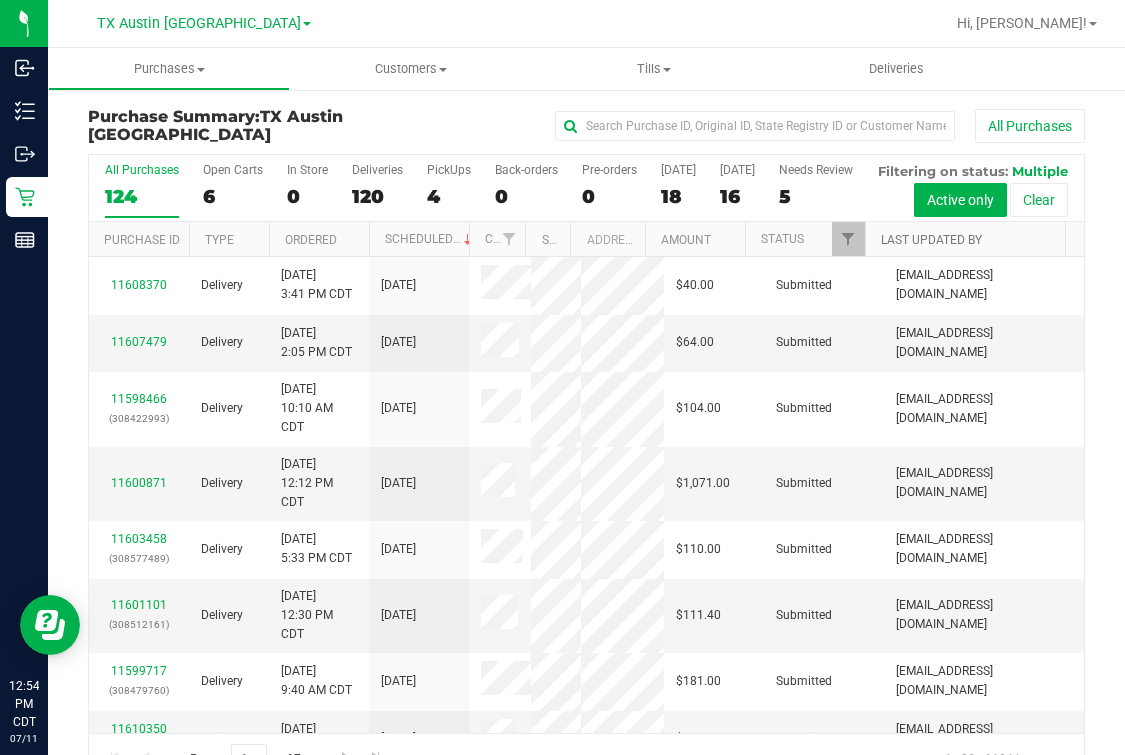 click on "Last Updated By" at bounding box center [931, 240] 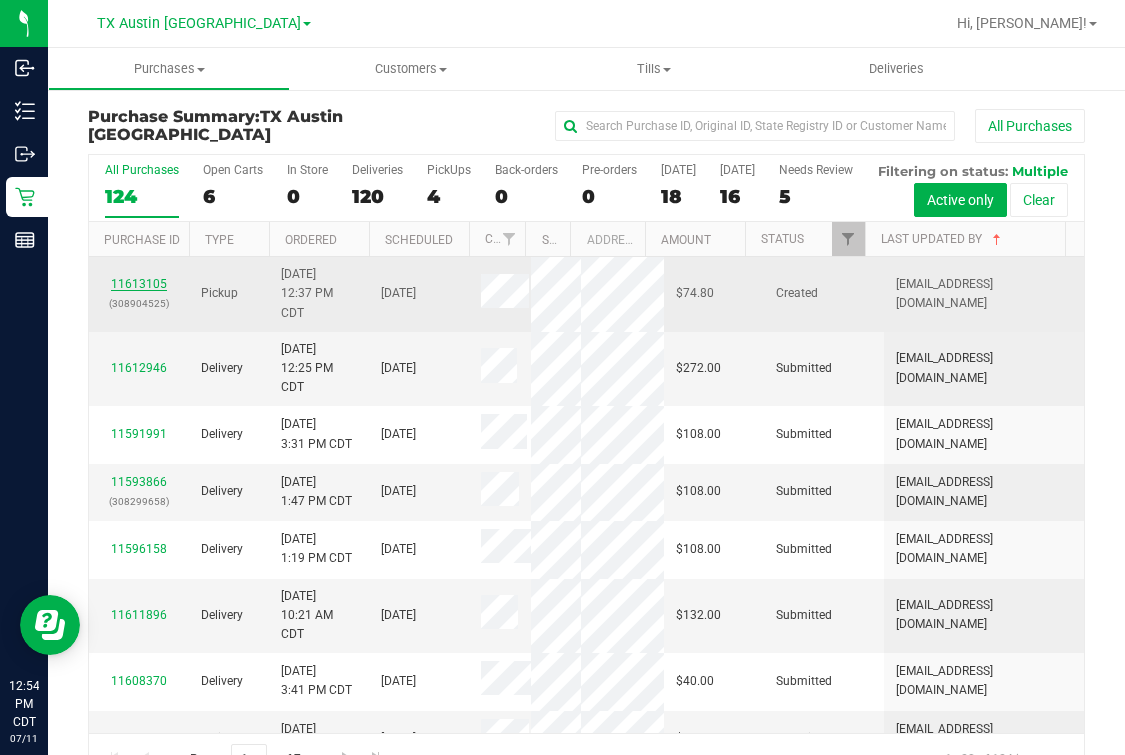 click on "11613105" at bounding box center (139, 284) 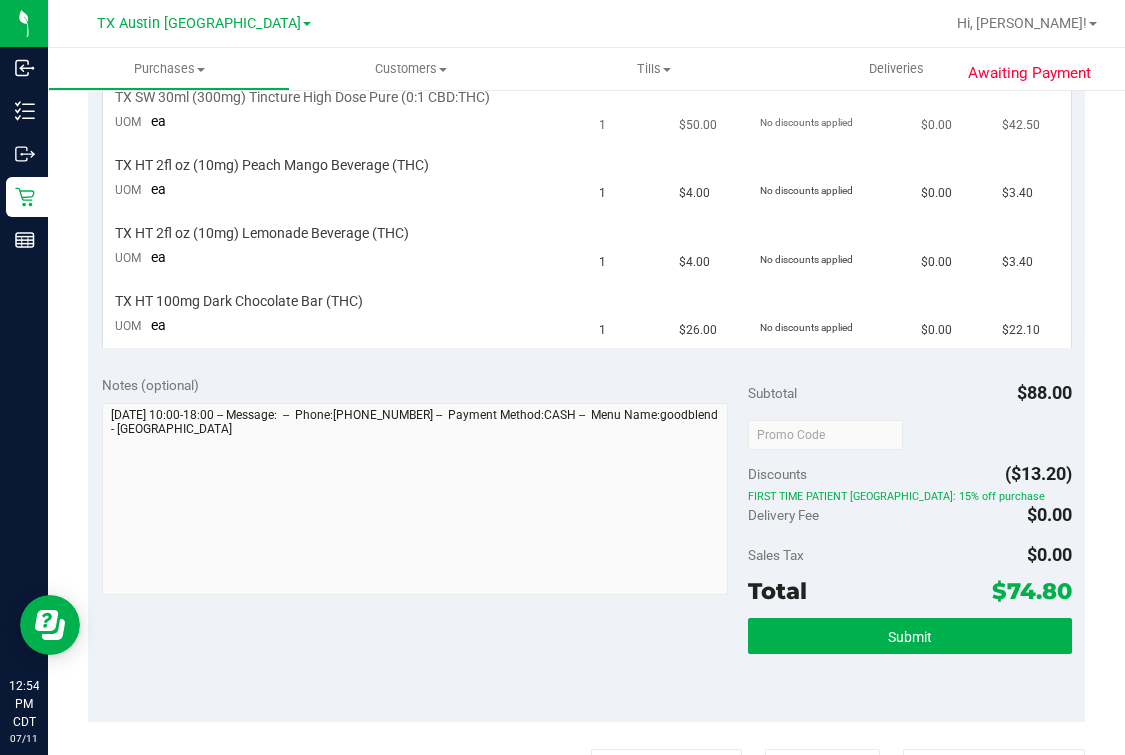scroll, scrollTop: 0, scrollLeft: 0, axis: both 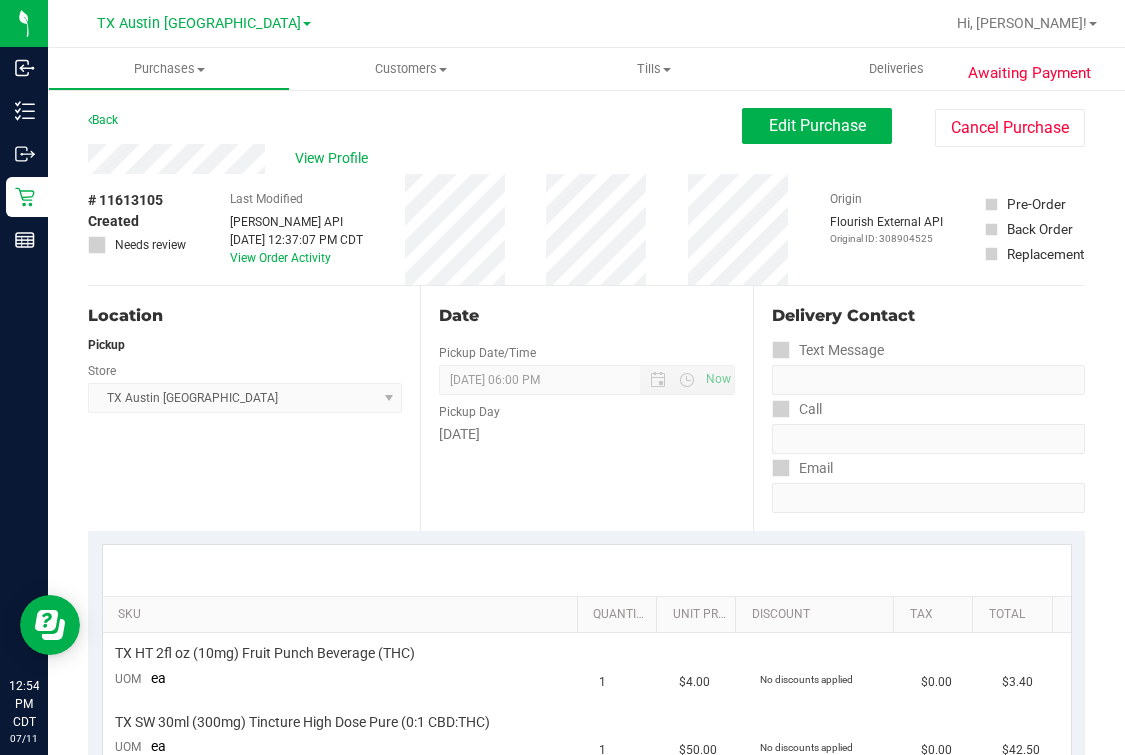 click on "Location" at bounding box center [245, 316] 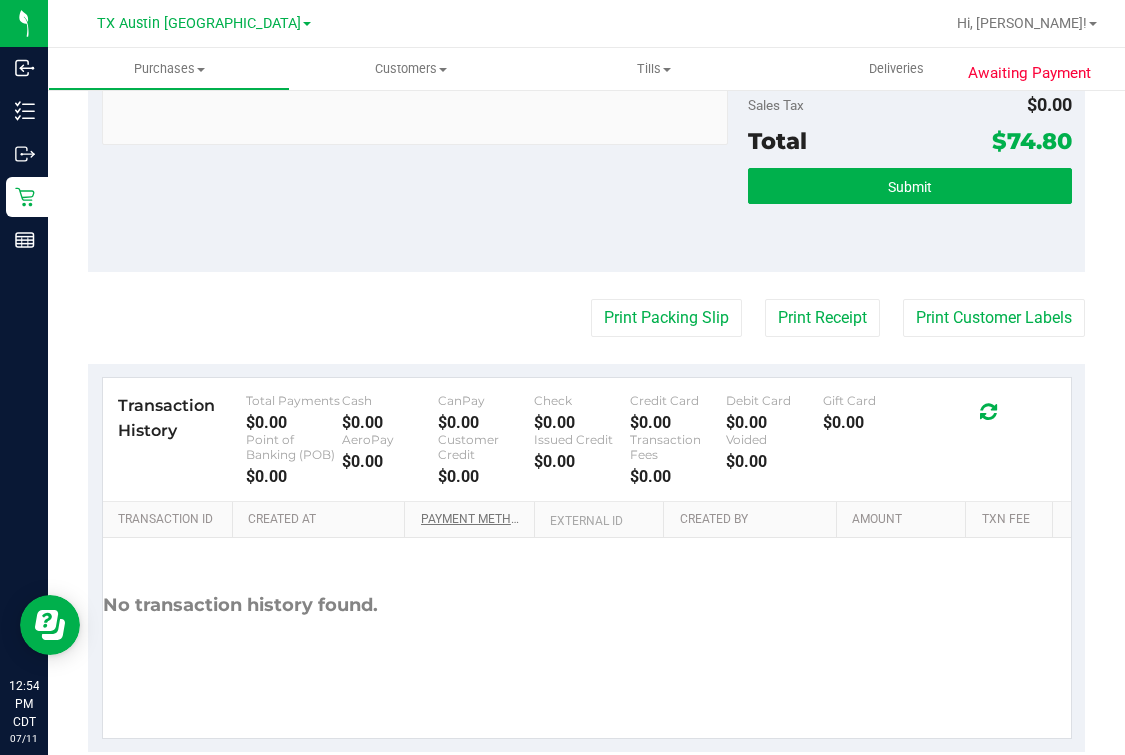 scroll, scrollTop: 1110, scrollLeft: 0, axis: vertical 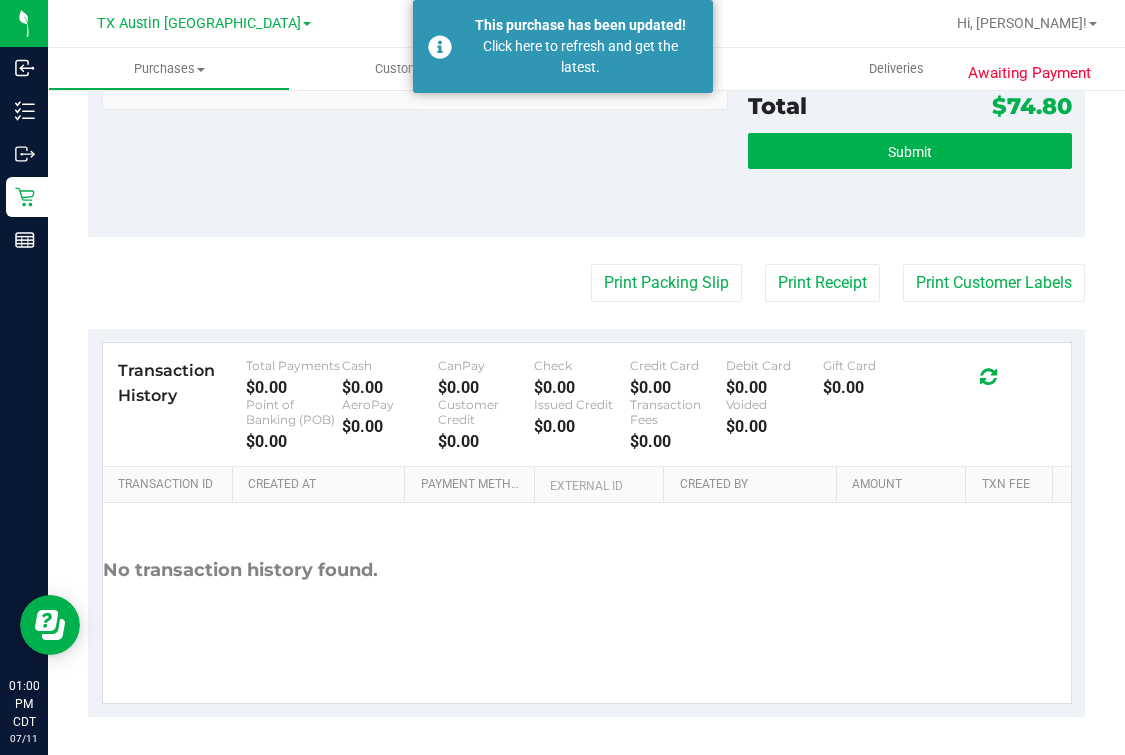 click on "Notes (optional)
Subtotal
$88.00
Discounts
($13.20)
FIRST TIME PATIENT TX:
15%
off
purchase
Delivery Fee
$0.00
Sales Tax
$0.00" at bounding box center [586, 57] 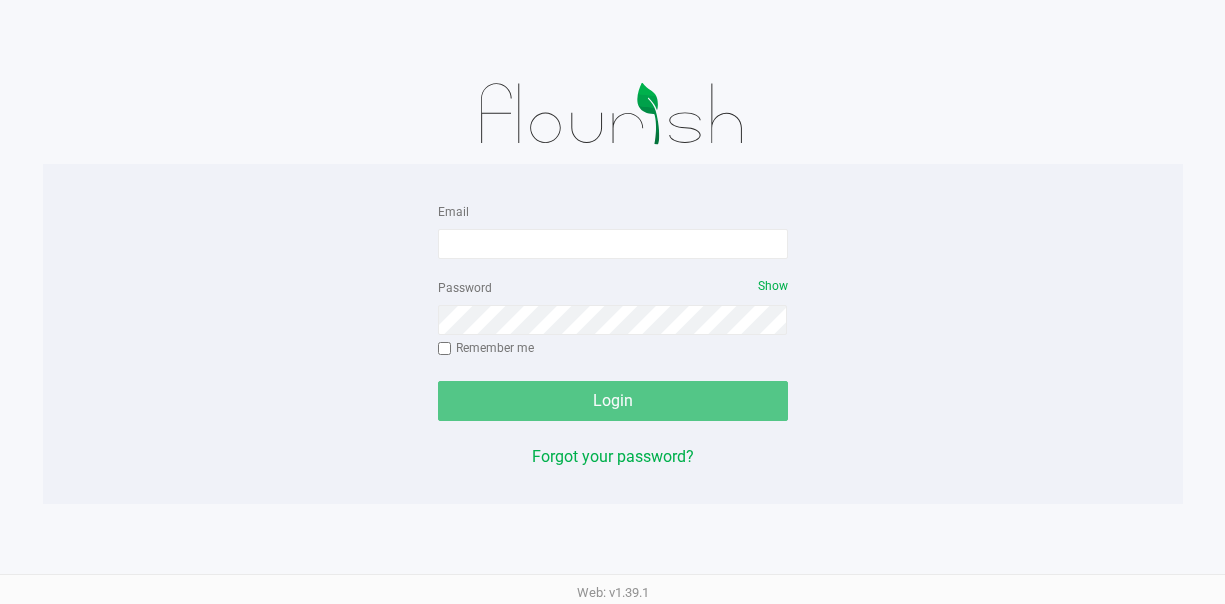 scroll, scrollTop: 0, scrollLeft: 0, axis: both 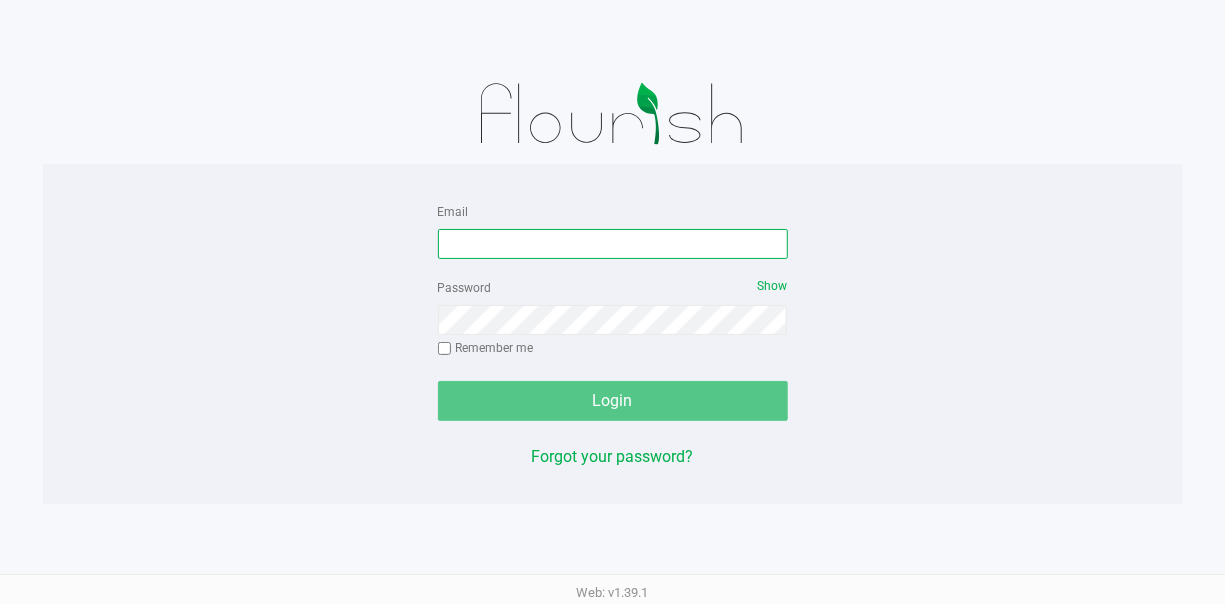 click on "Email" at bounding box center (613, 244) 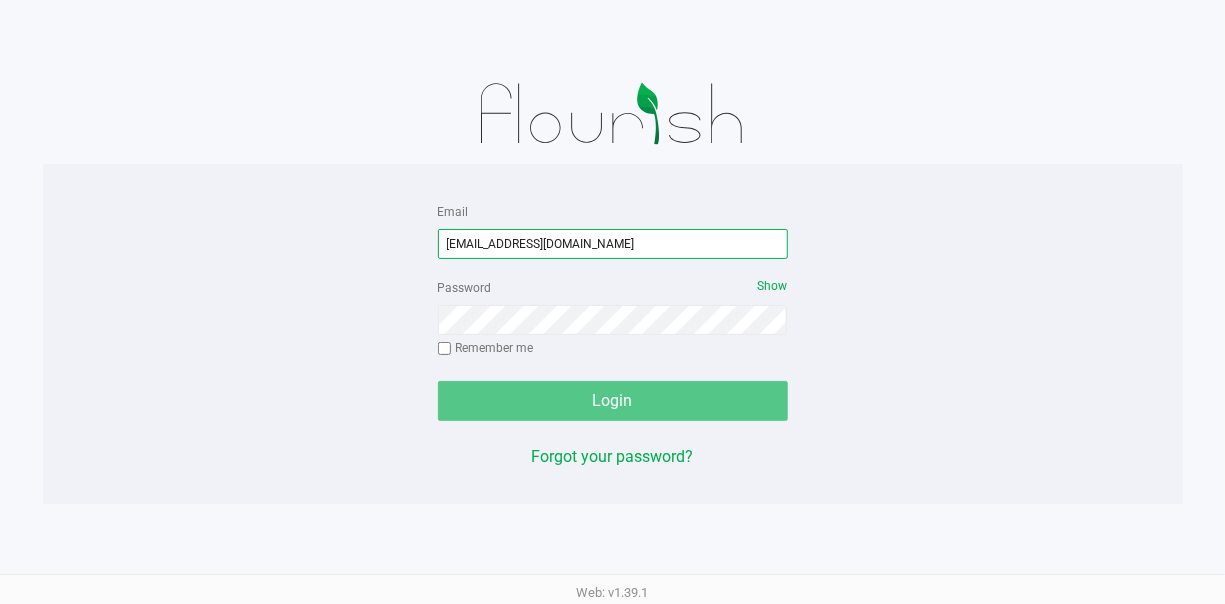 type on "[EMAIL_ADDRESS][DOMAIN_NAME]" 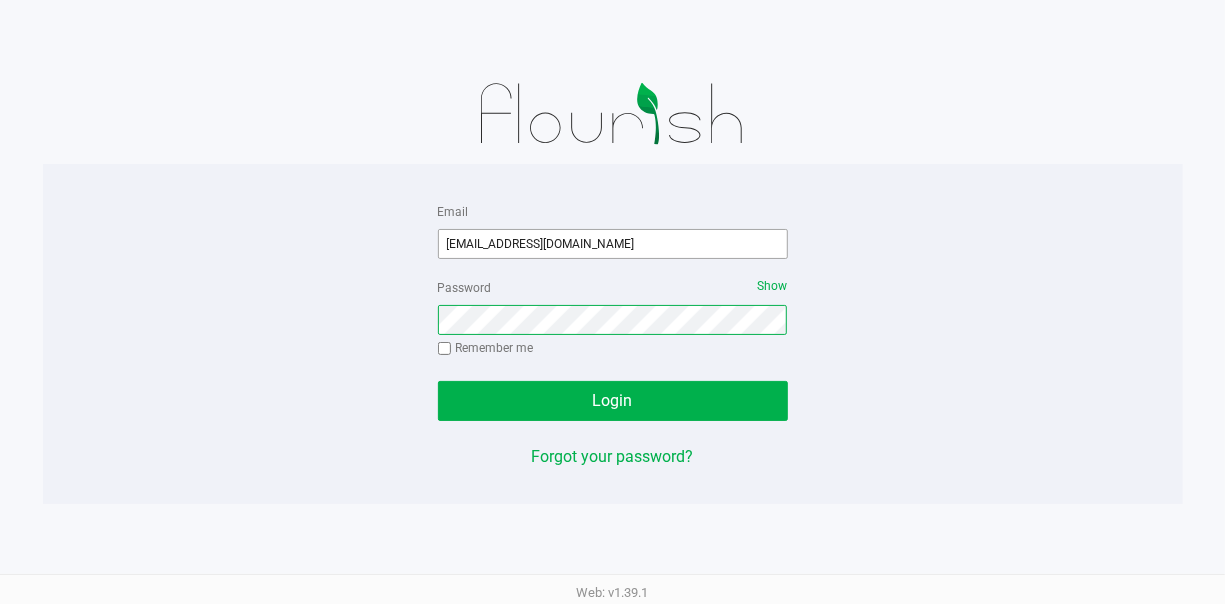 click on "Login" 